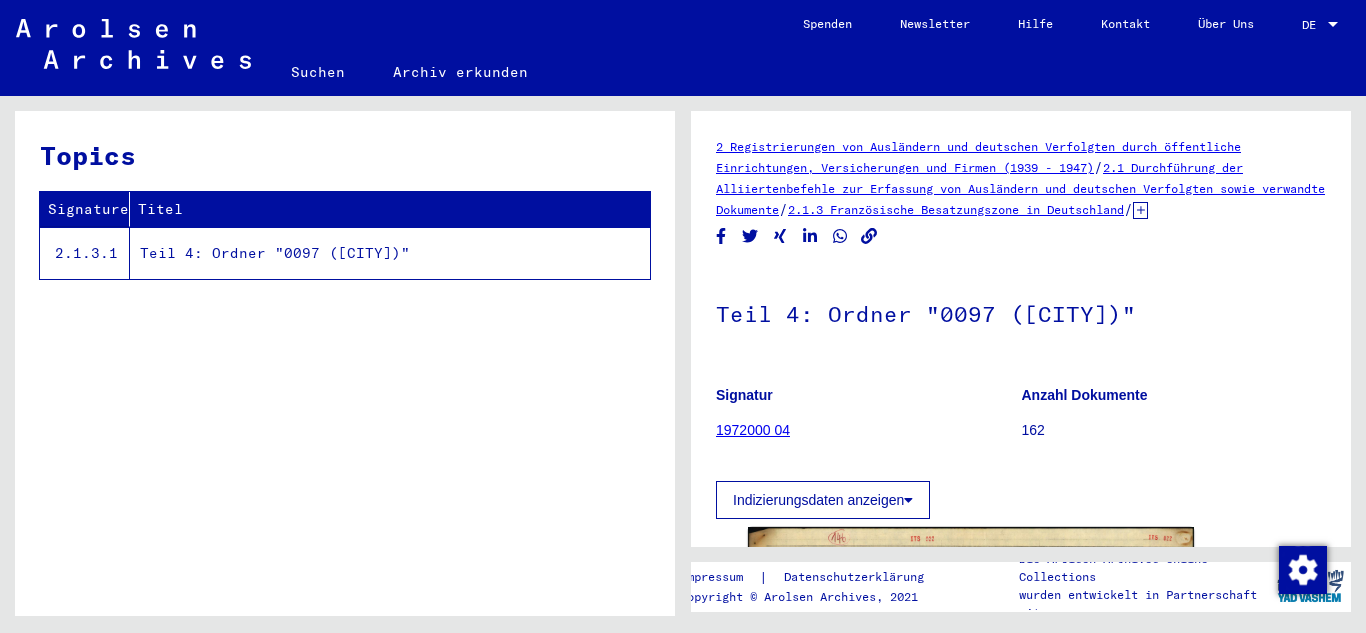 scroll, scrollTop: 0, scrollLeft: 0, axis: both 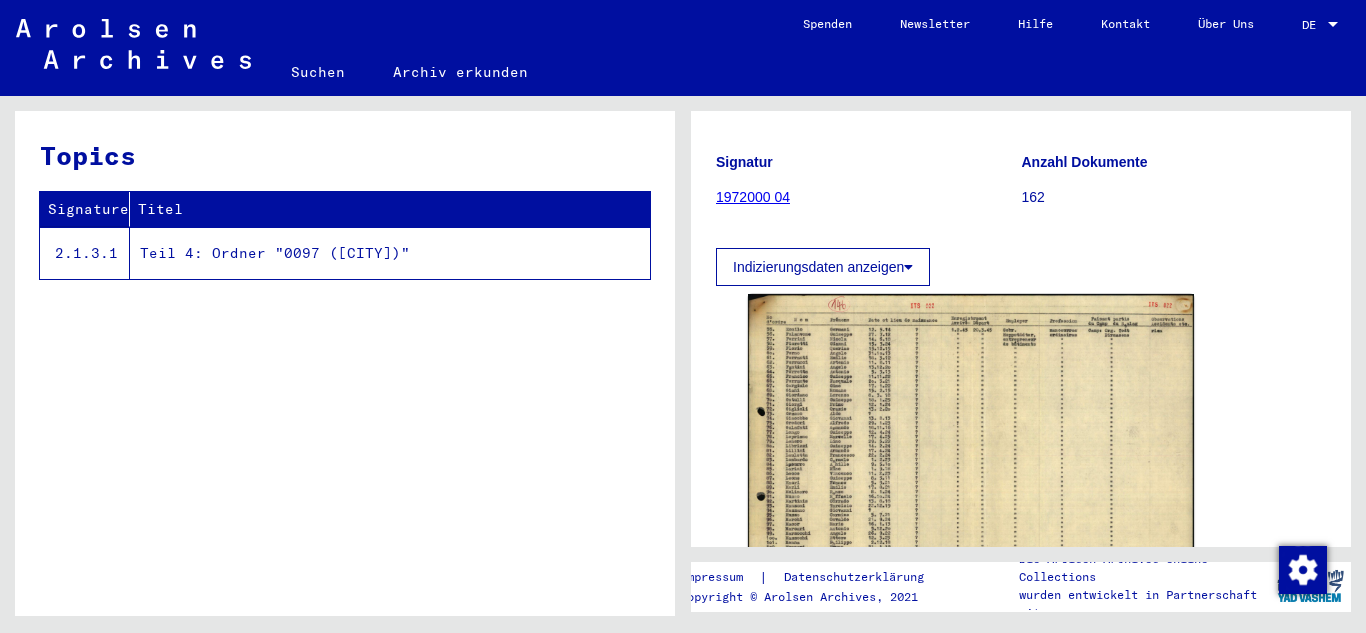 click on "1972000 04" 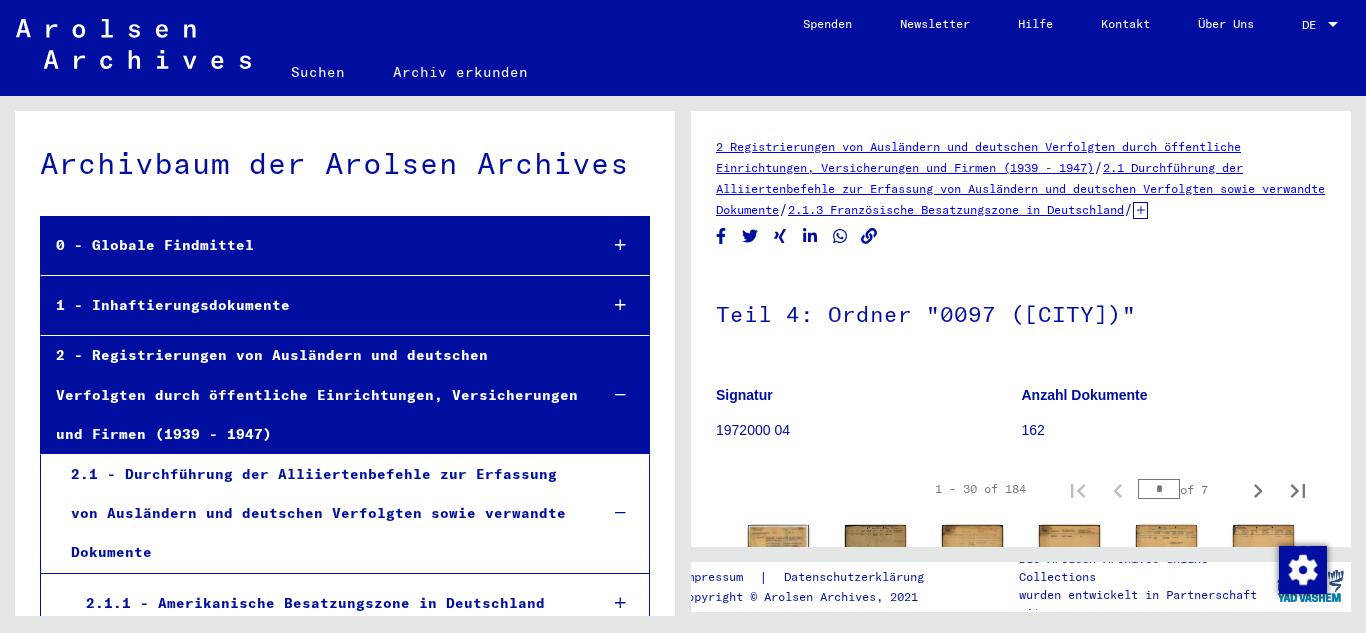 scroll, scrollTop: 1372, scrollLeft: 0, axis: vertical 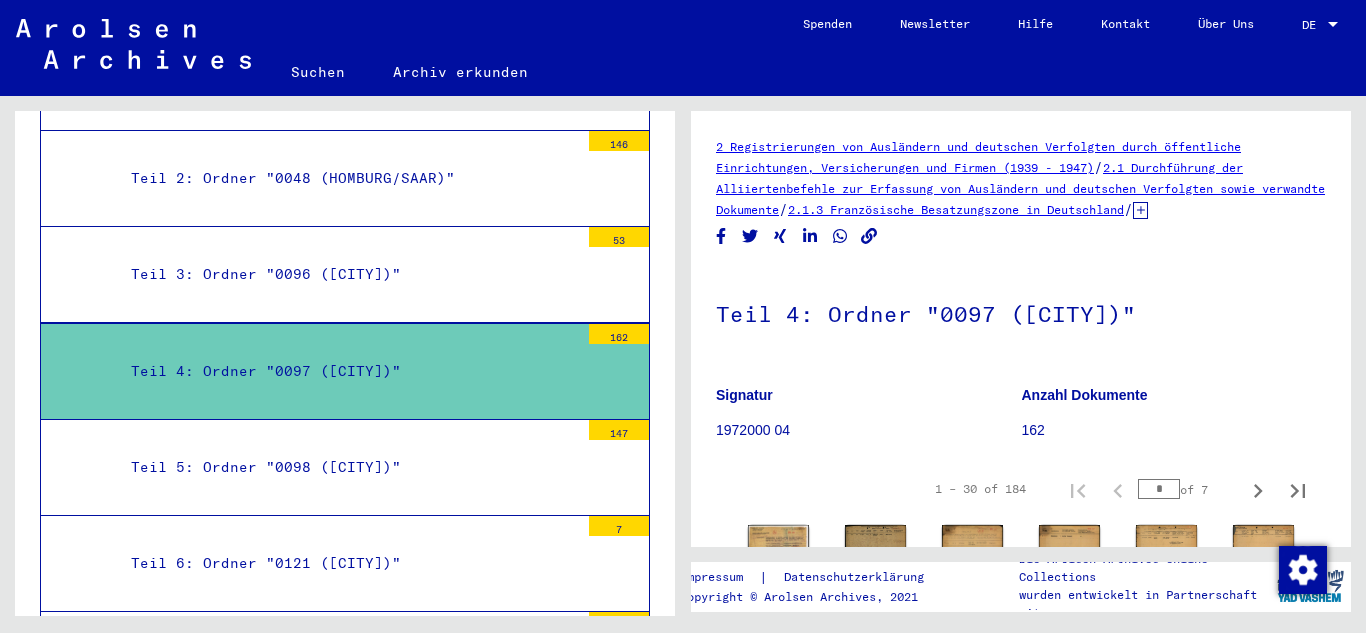 drag, startPoint x: 703, startPoint y: 144, endPoint x: 1242, endPoint y: 219, distance: 544.193 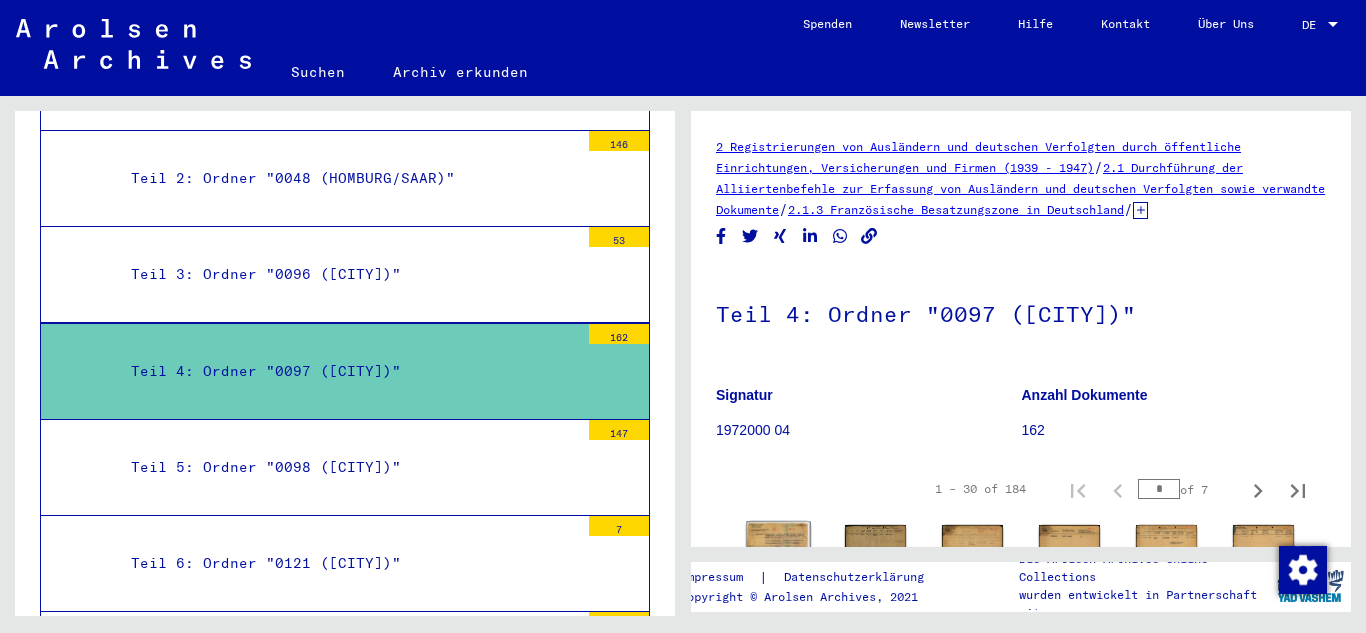 click on "1 – 30 of 184  *  of 7  DocID: 70819693 ([FIRST] [LAST]) DocID: 70819700 ([FIRST] [LAST]) DocID: 70819725 ([FIRST] [LAST]) DocID: 70819725 ([FIRST] [LAST]) DocID: 70819726 ([FIRST] [LAST]) DocID: 70819726 ([FIRST] [LAST]) DocID: 70819728 ([FIRST] [LAST]) DocID: 70819730 ([FIRST] [LAST]) DocID: 70819730 ([FIRST] [LAST]) DocID: 70819739 ([FIRST] [LAST]) DocID: 70819743 ([FIRST] [LAST]) DocID: 70819758 ([FIRST] [LAST]) DocID: 70819692 DocID: 70819694 DocID: 70819695 DocID: 70819696 DocID: 70819697 DocID: 70819698 DocID: 70819701 DocID: 70819702 DocID: 70819703 DocID: 70819704 DocID: 70819705 DocID: 70819706 DocID: 70819707 DocID: 70819708 DocID: 70819709 DocID: 70819710 DocID: 70819711 DocID: 70819712  1 – 30 of 184  *  of 7" 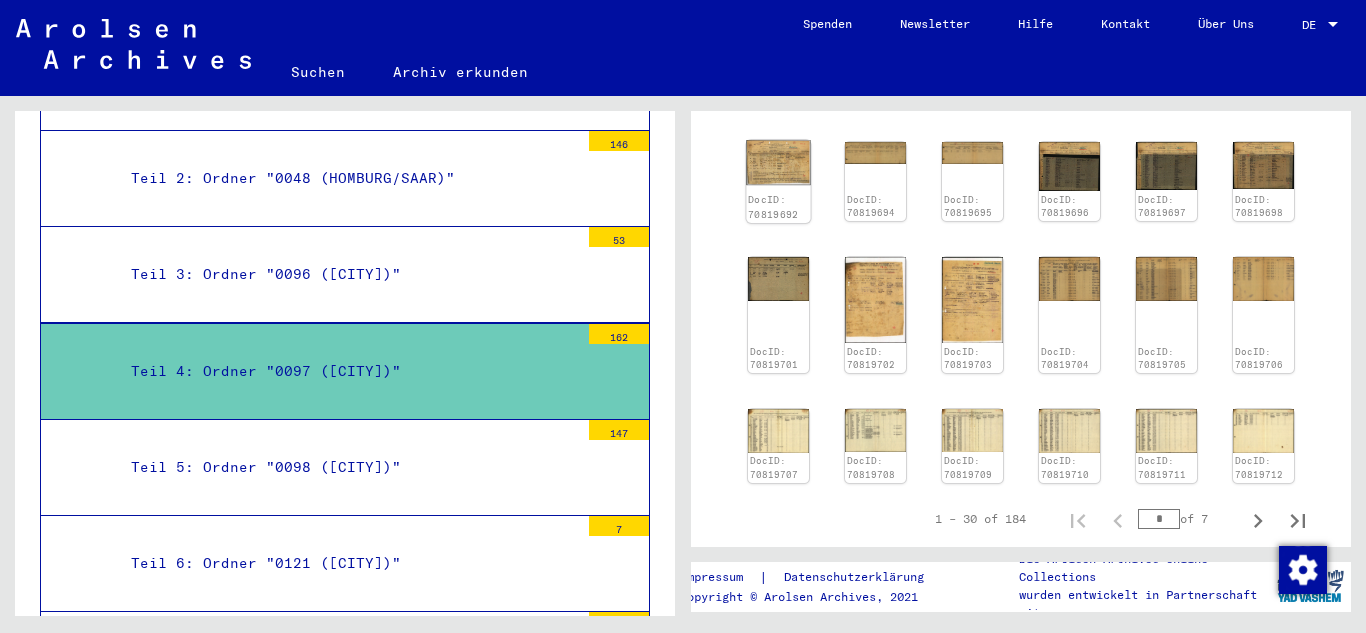 click 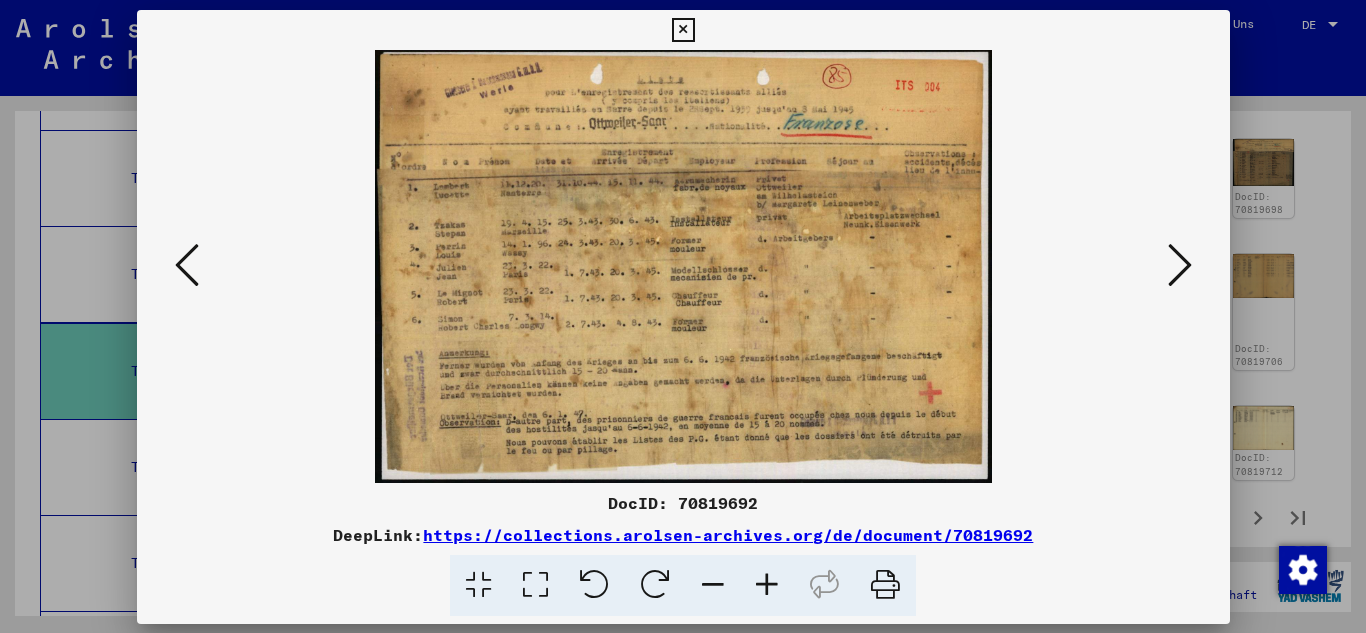 click at bounding box center [683, 266] 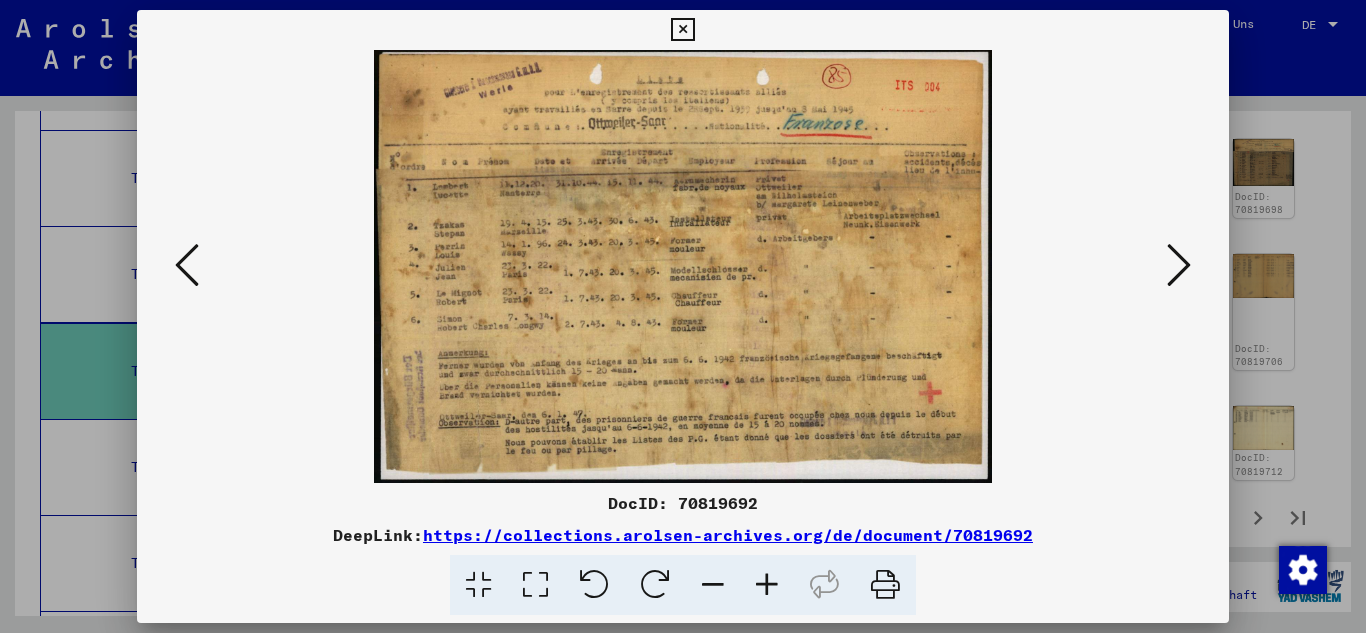 click at bounding box center [1179, 265] 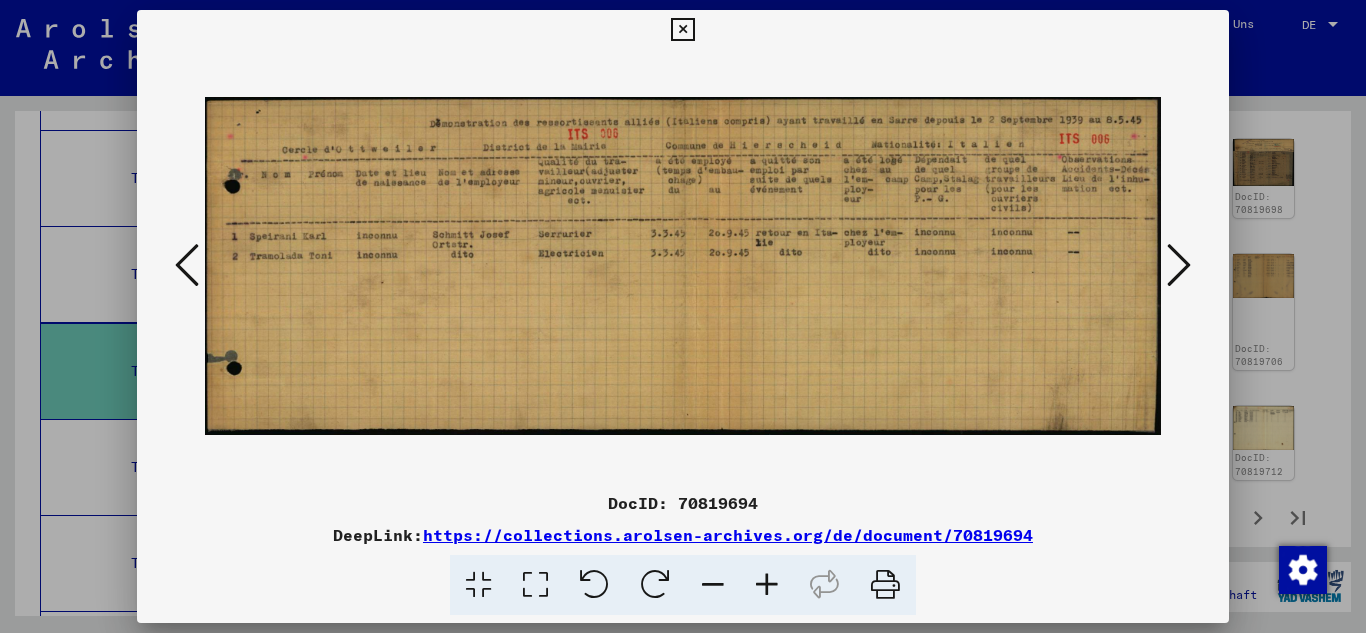 click at bounding box center (1179, 265) 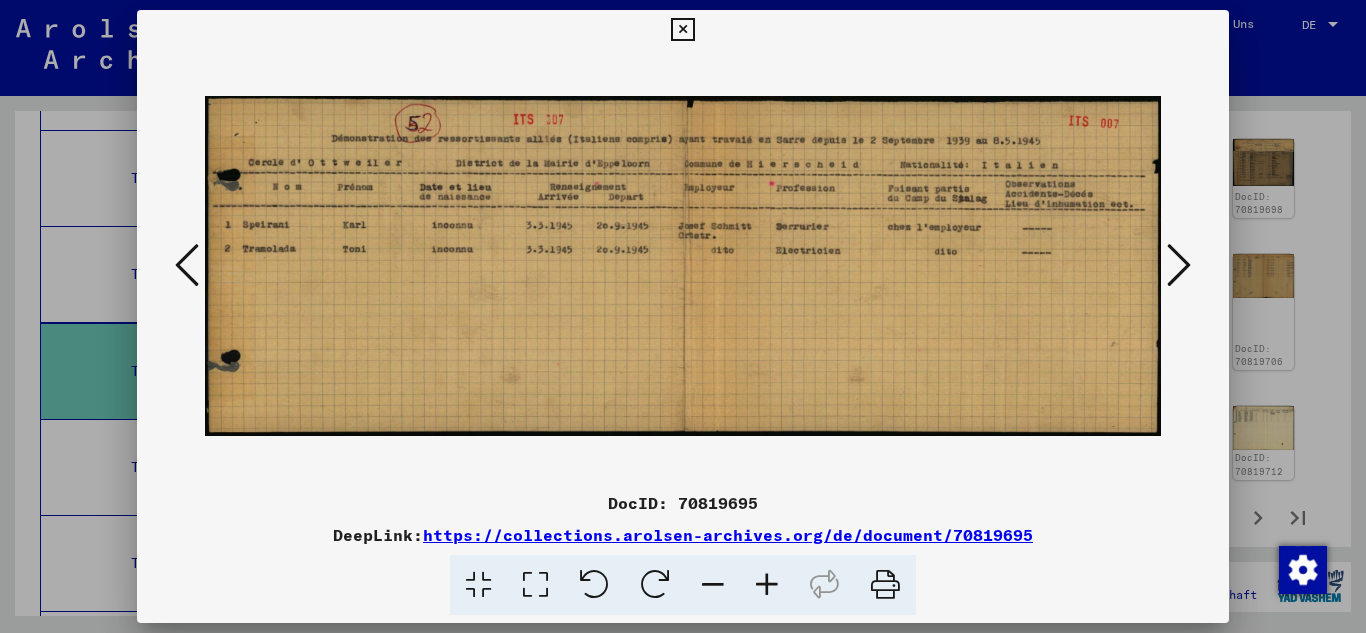 click at bounding box center (1179, 265) 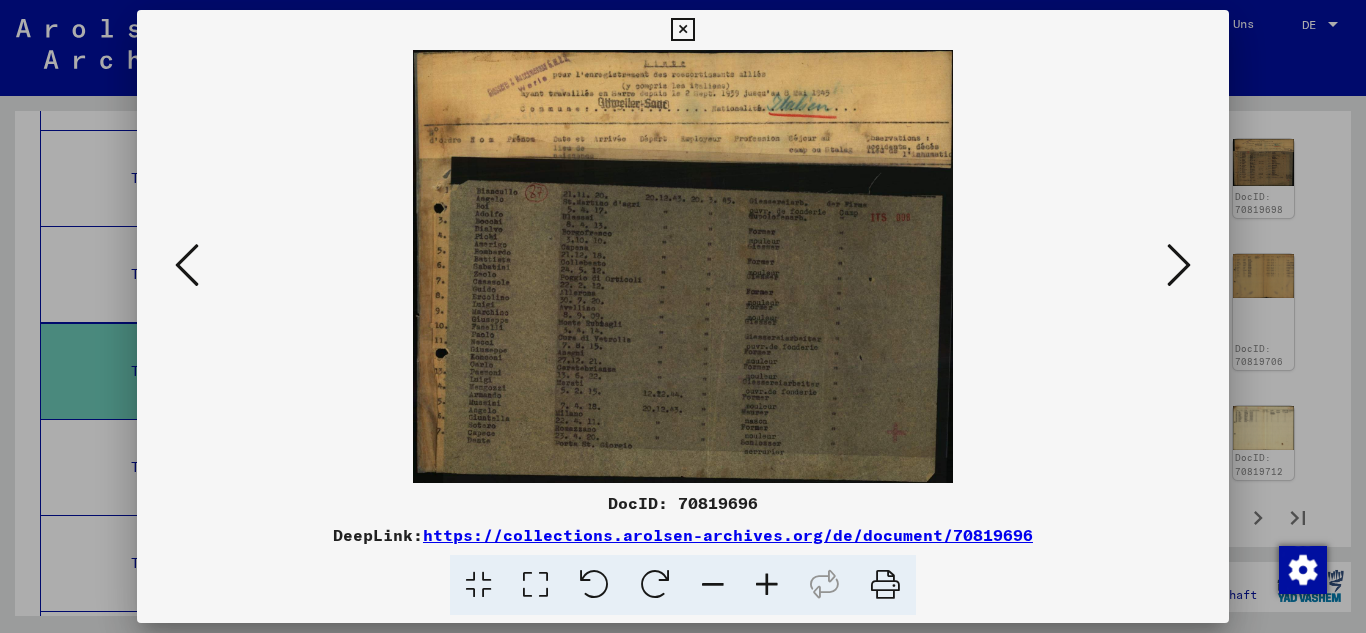 click at bounding box center [1179, 265] 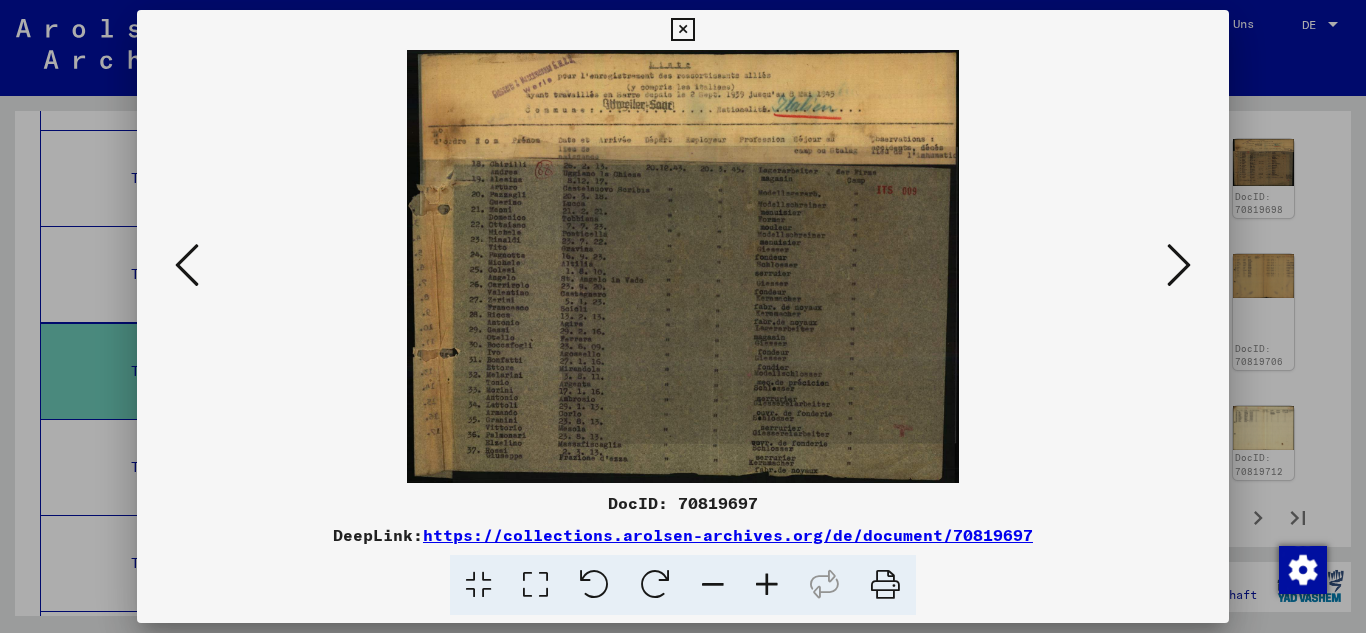 click at bounding box center (1179, 265) 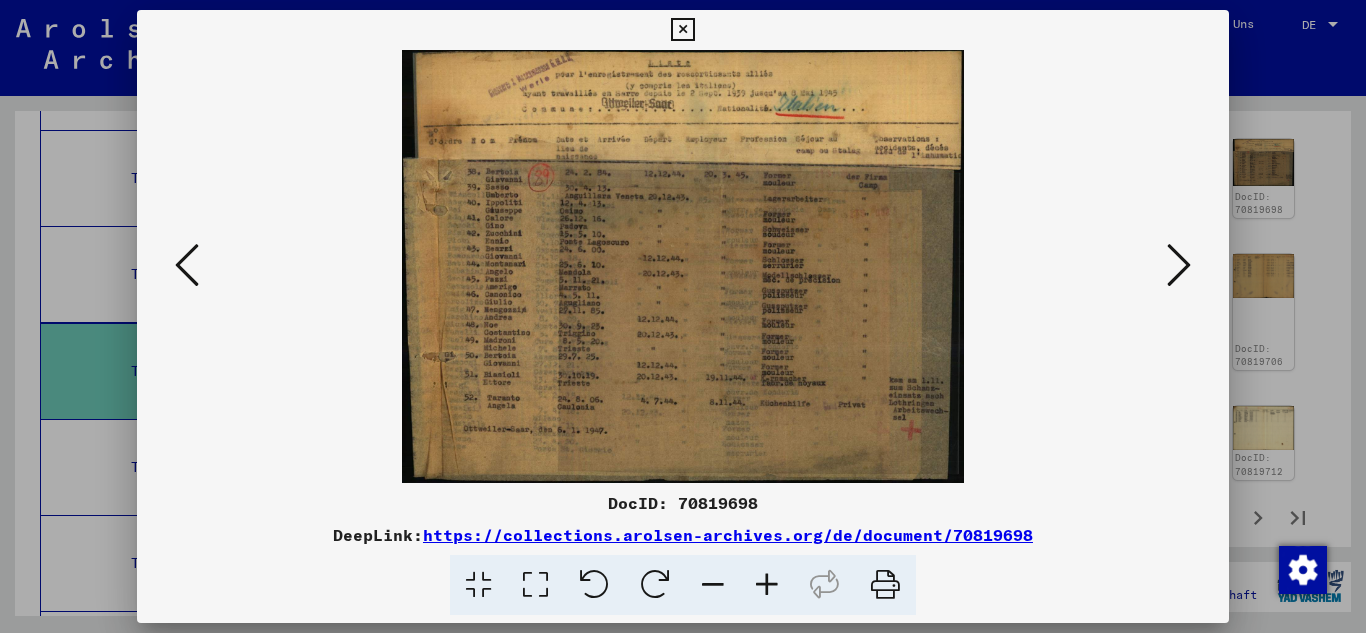 click at bounding box center (1179, 265) 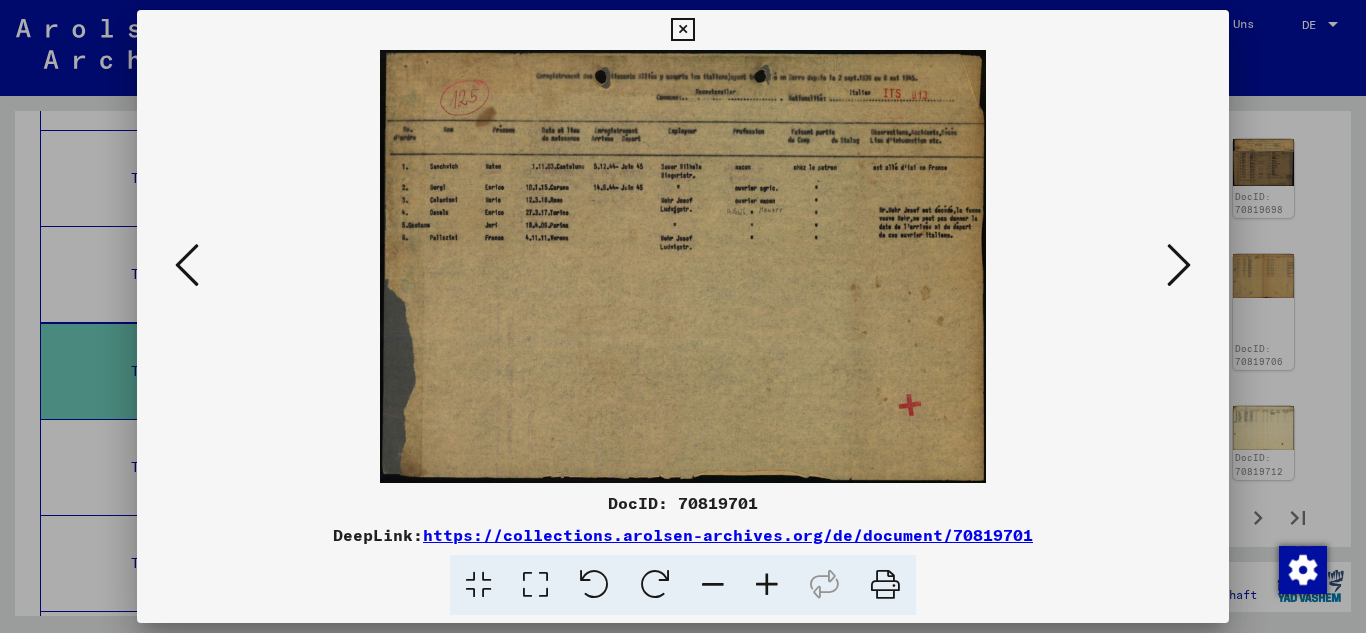click at bounding box center [1179, 265] 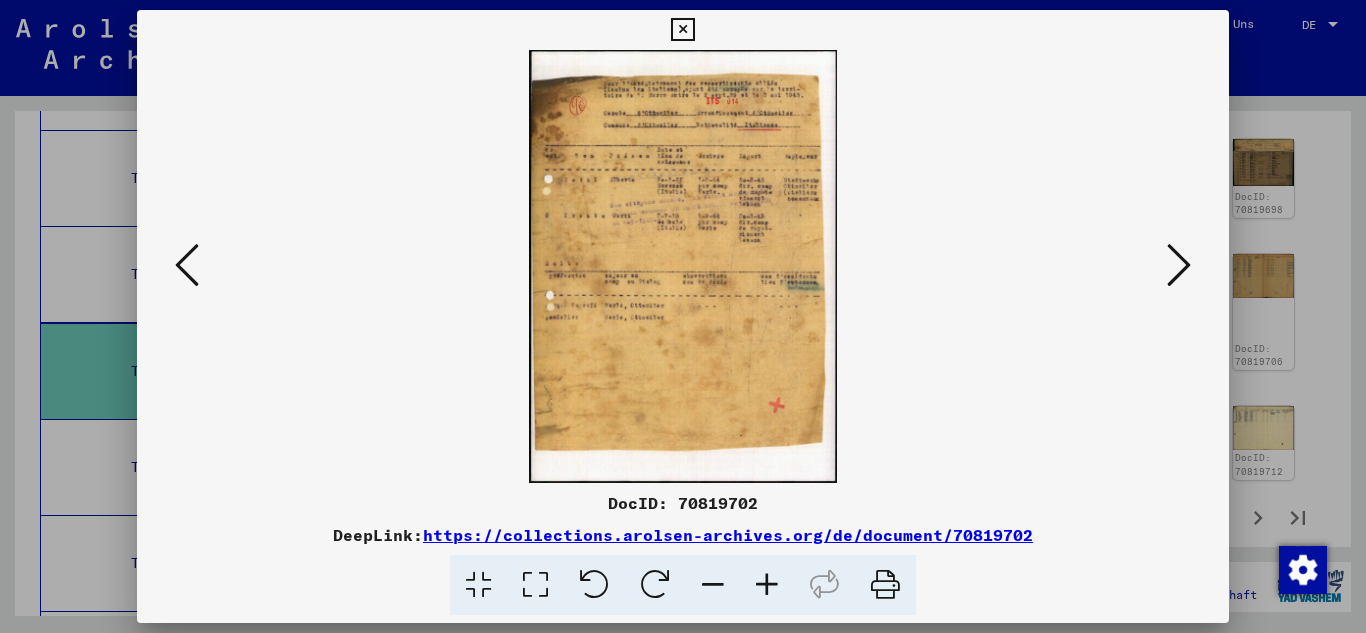 click at bounding box center [1179, 265] 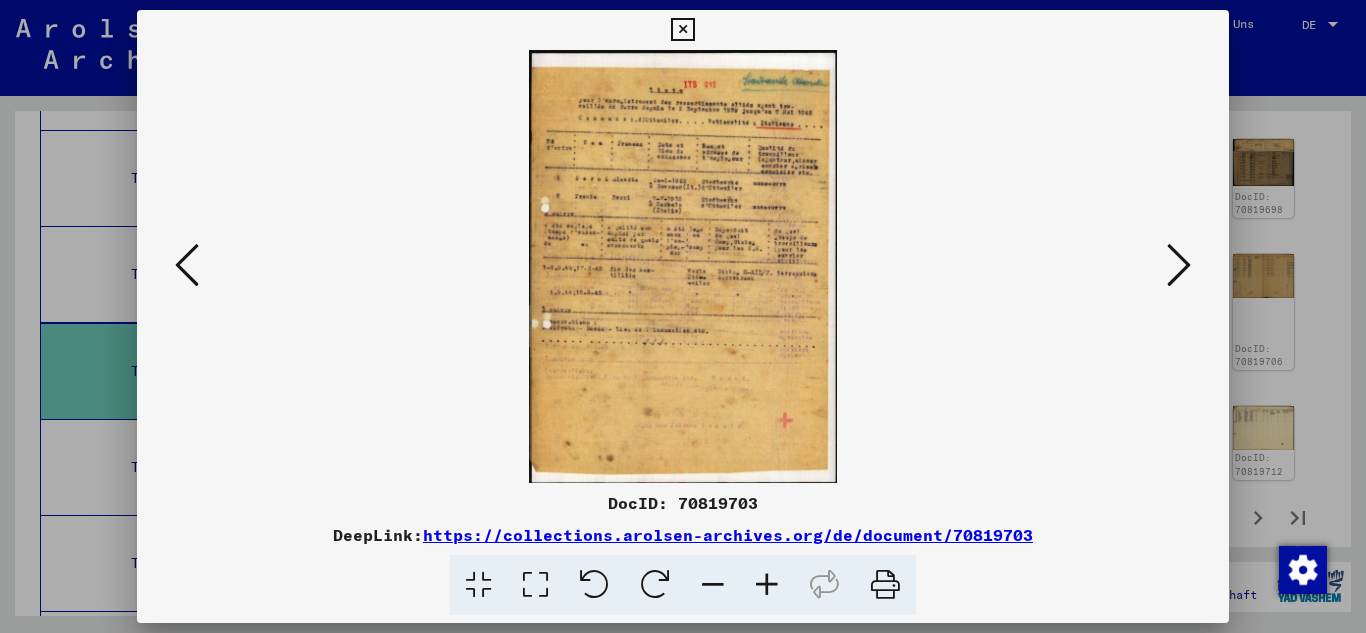 click at bounding box center [1179, 265] 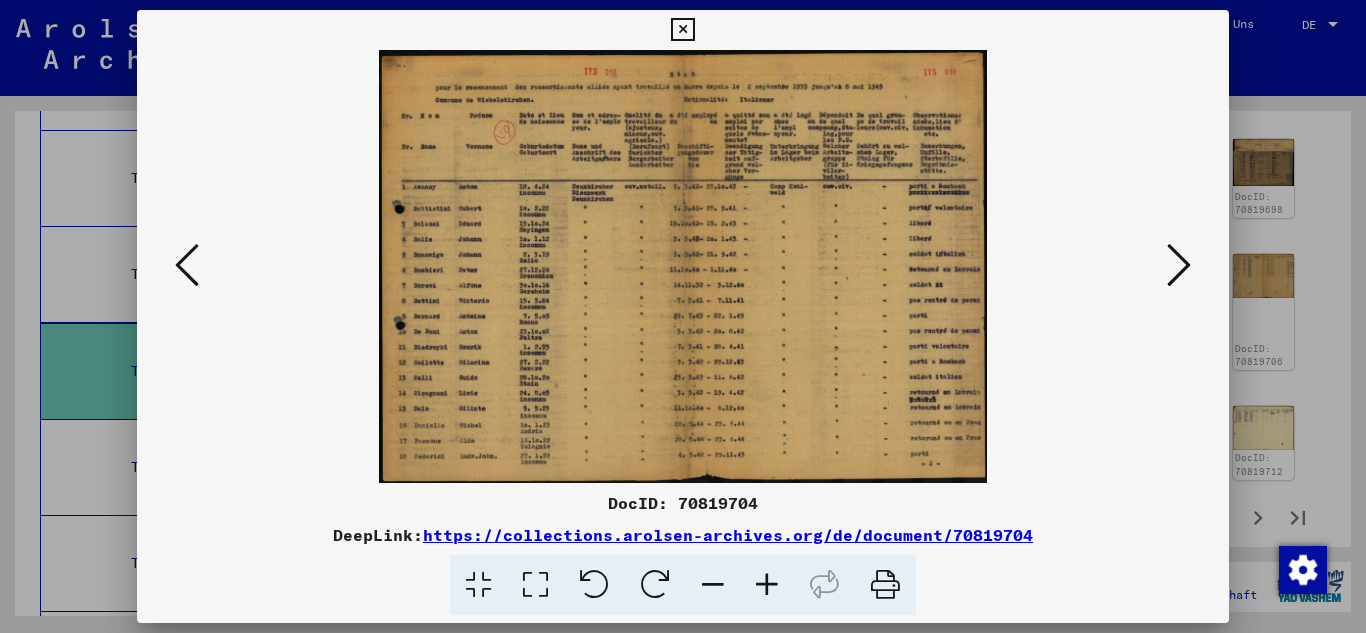 click at bounding box center [1179, 265] 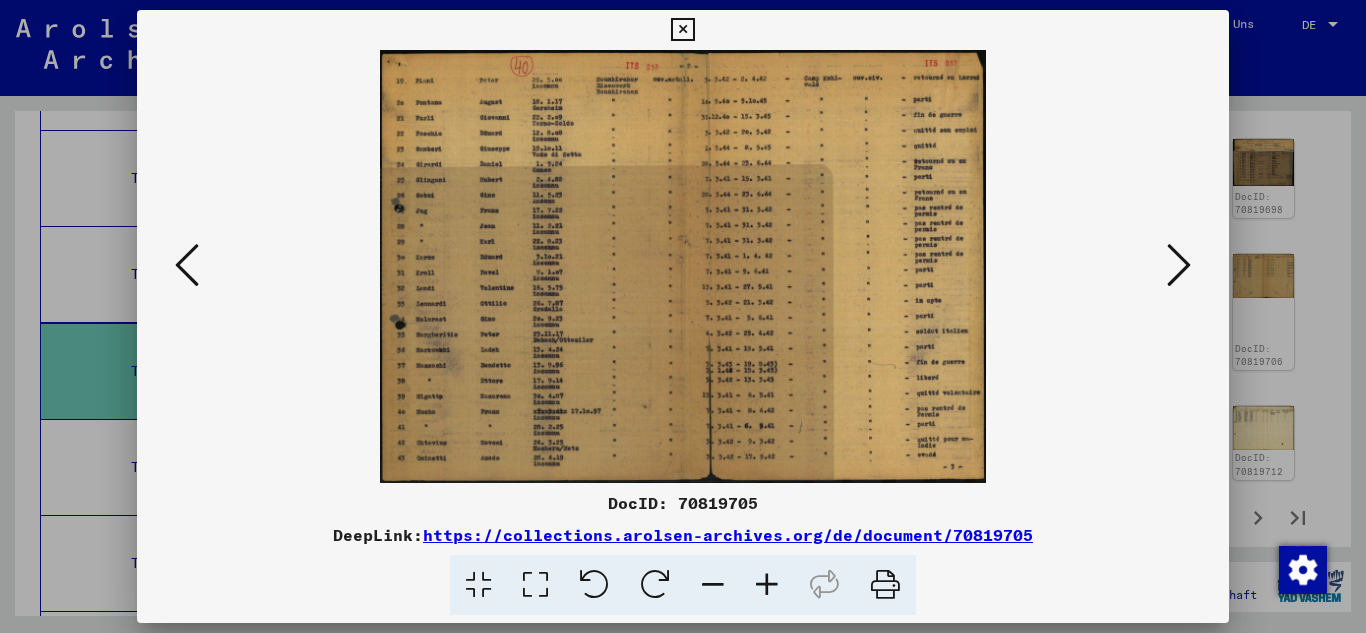 click at bounding box center (1179, 265) 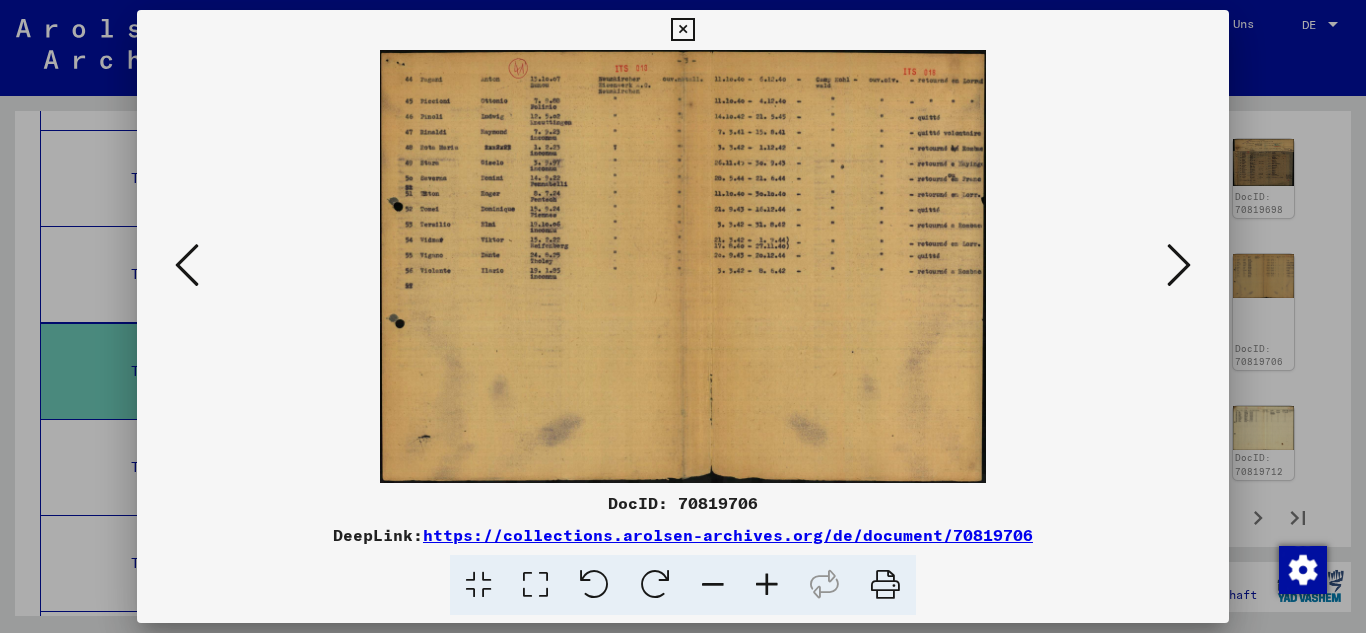 click at bounding box center [1179, 265] 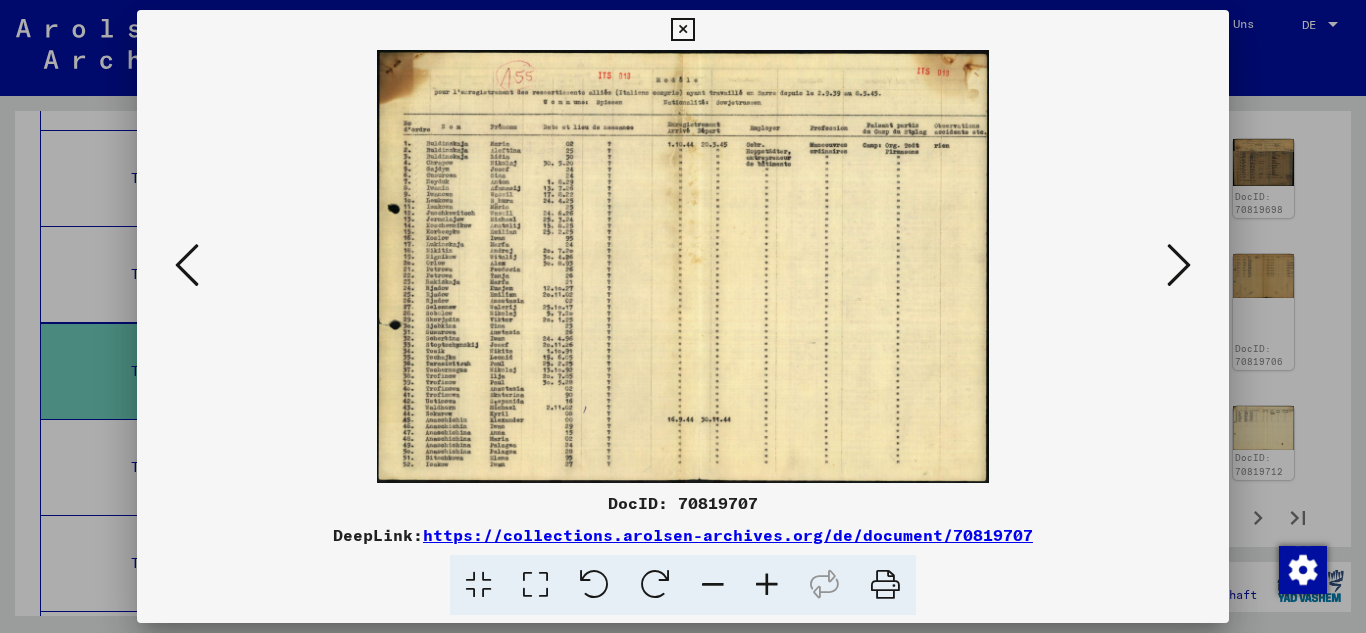 click at bounding box center [1179, 265] 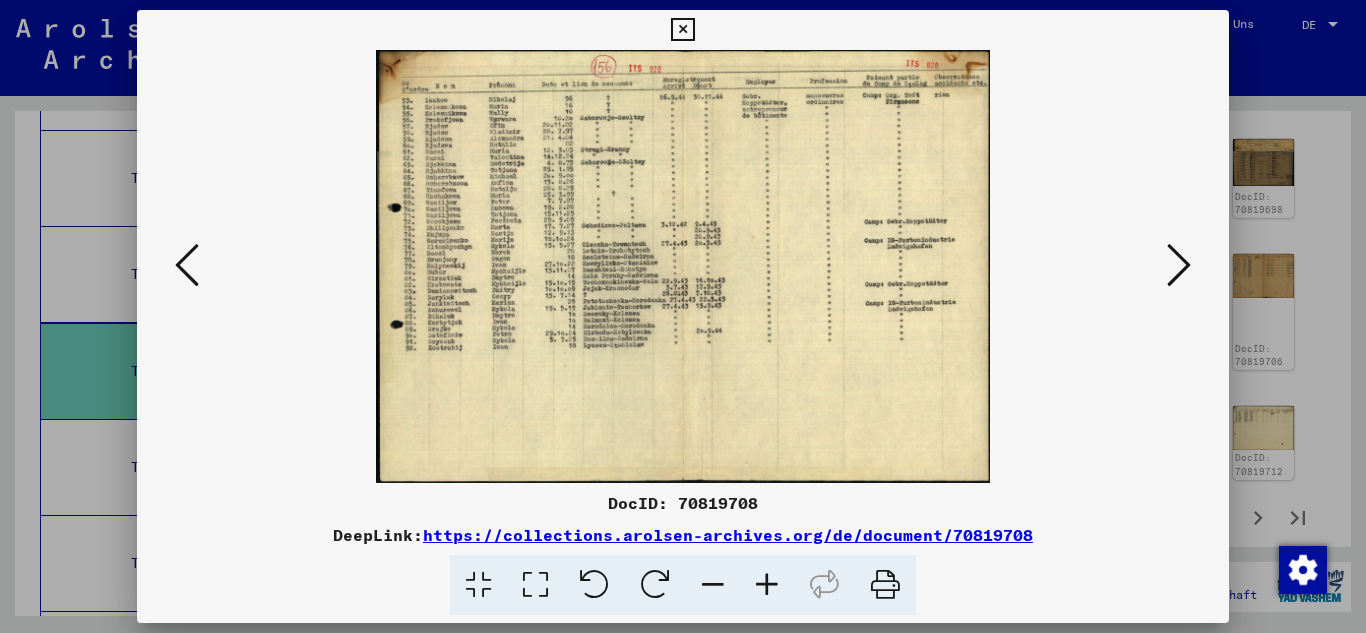 click at bounding box center [1179, 265] 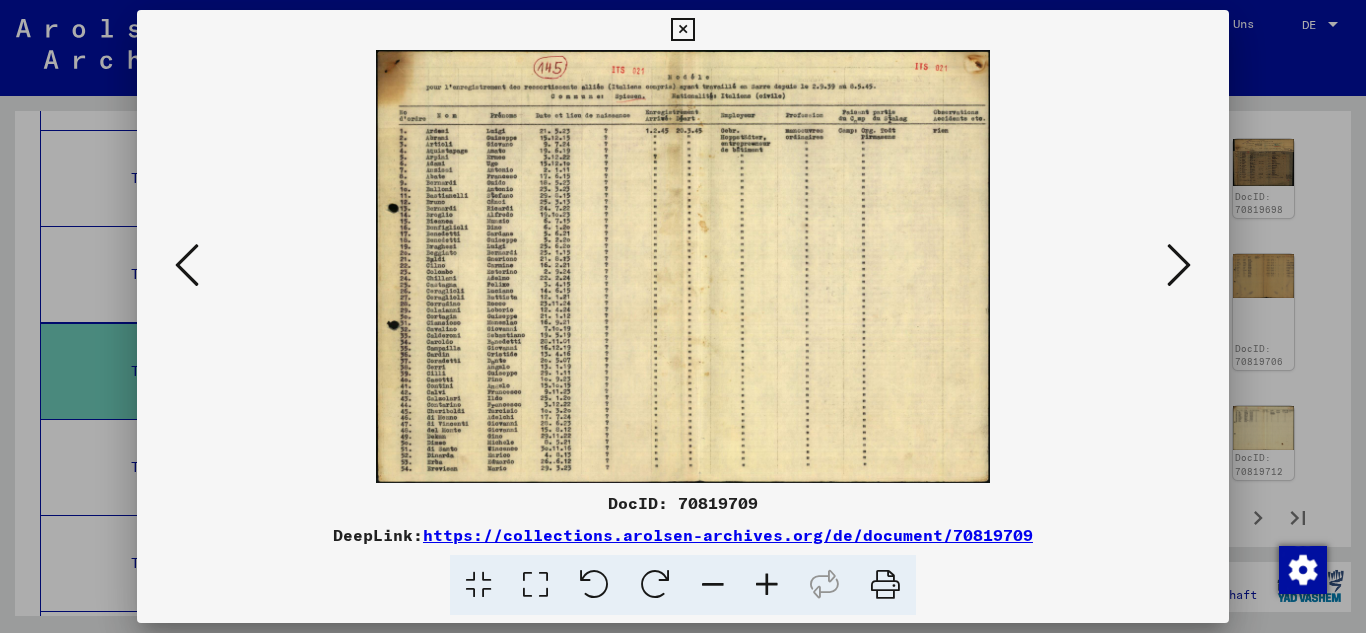 click at bounding box center [1179, 265] 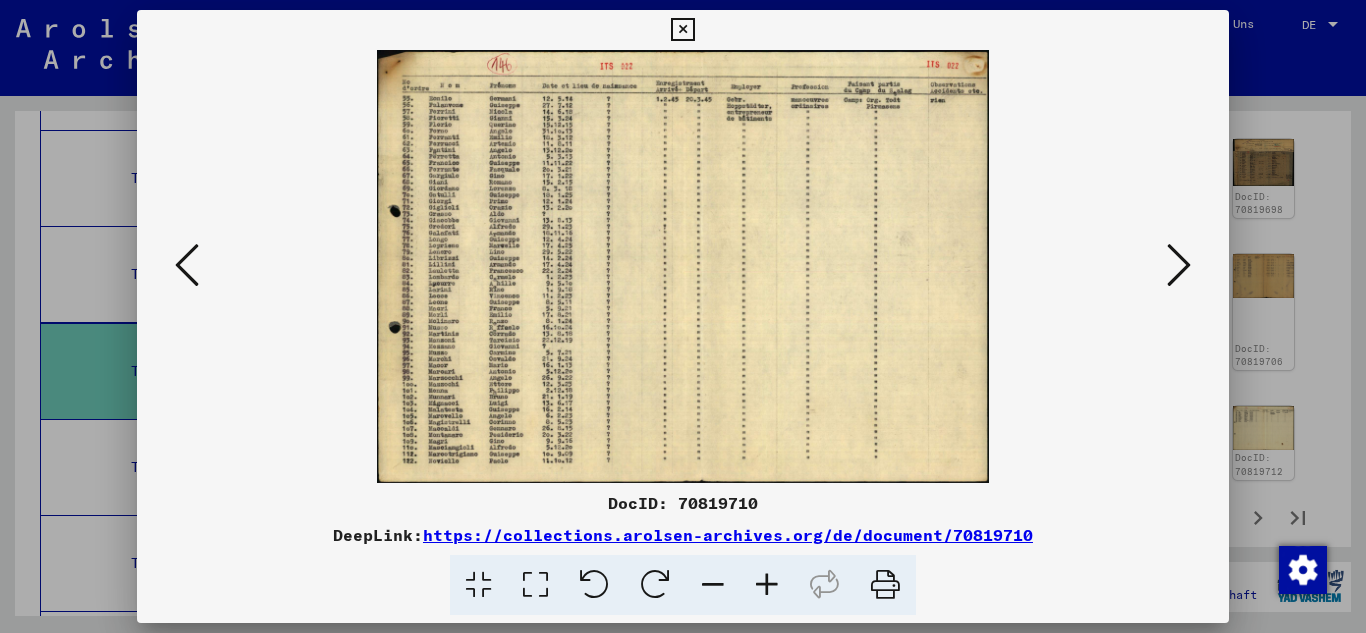 click at bounding box center [1179, 265] 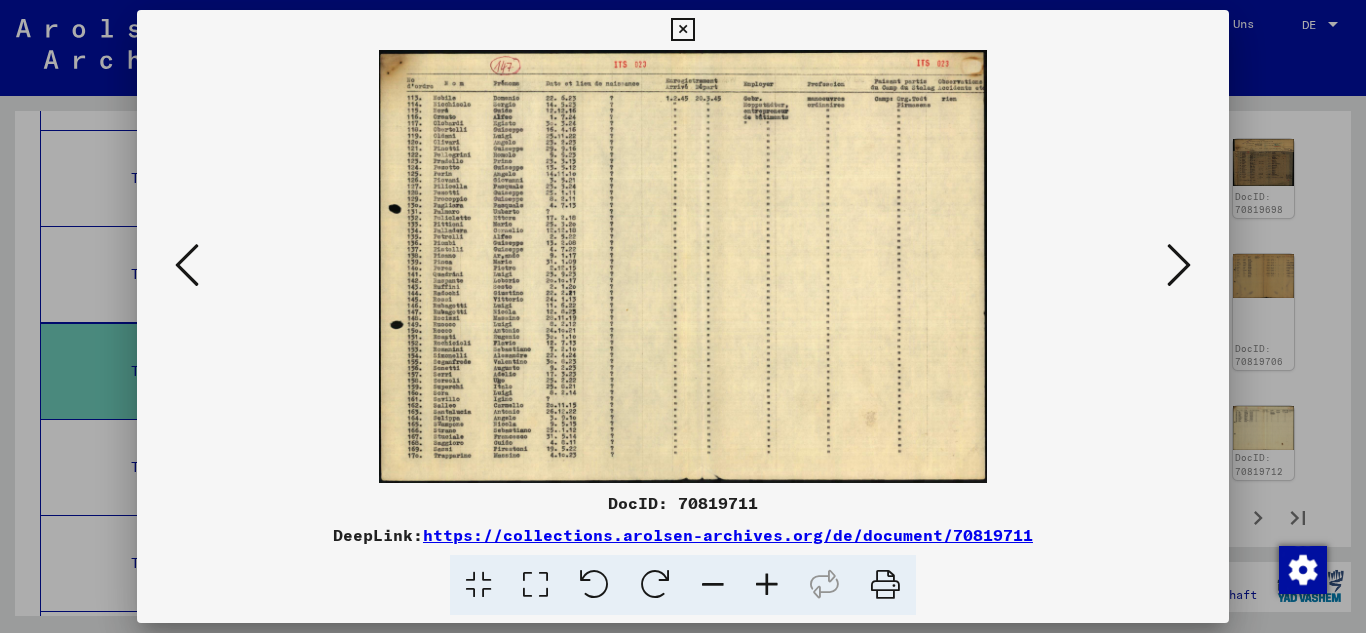 click at bounding box center (1179, 265) 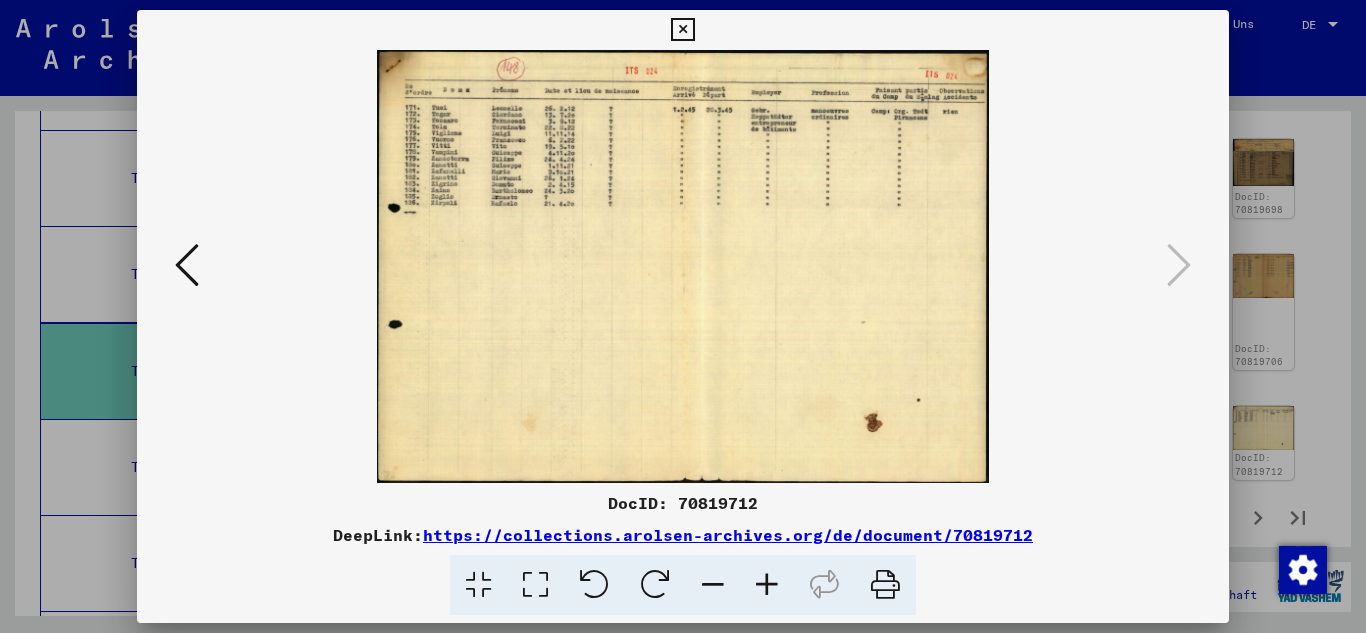 click at bounding box center (187, 265) 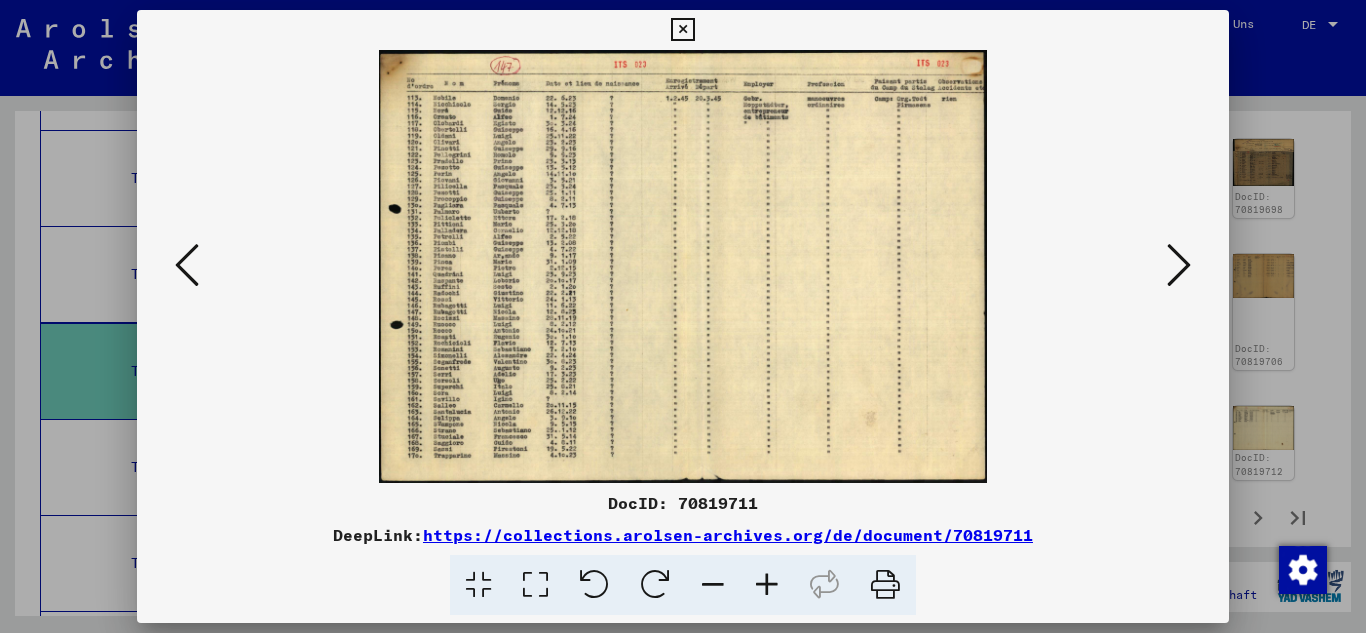 click at bounding box center (187, 265) 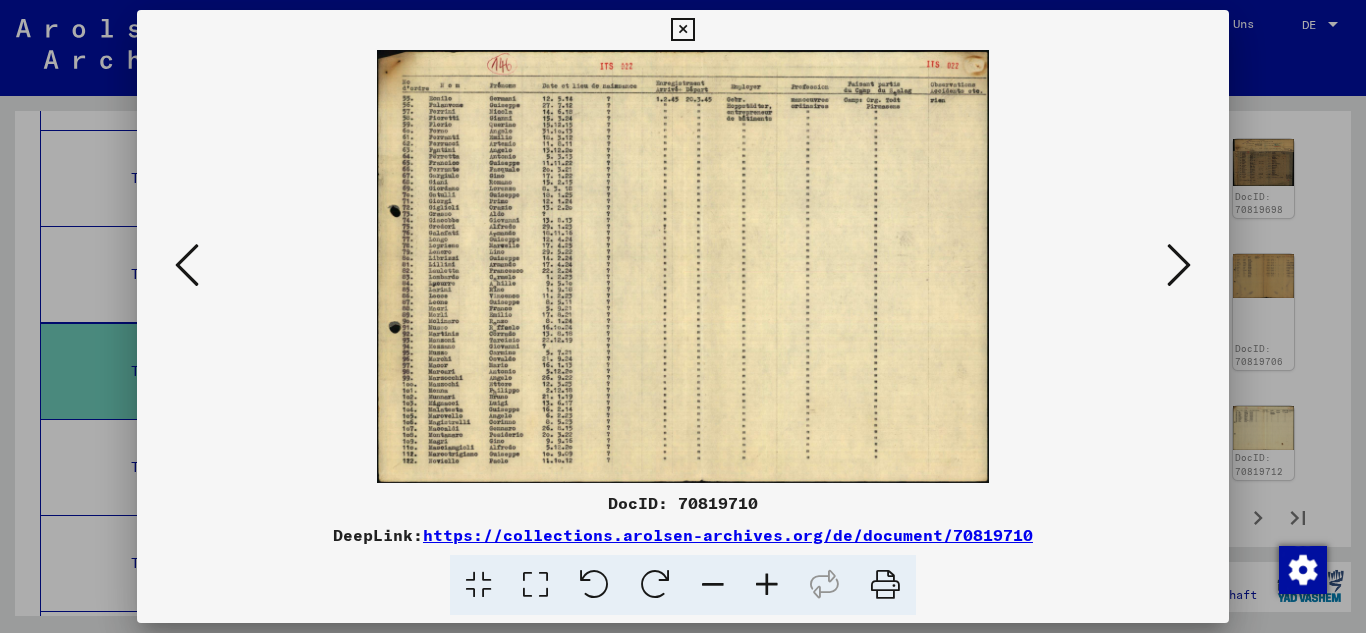 click at bounding box center (187, 265) 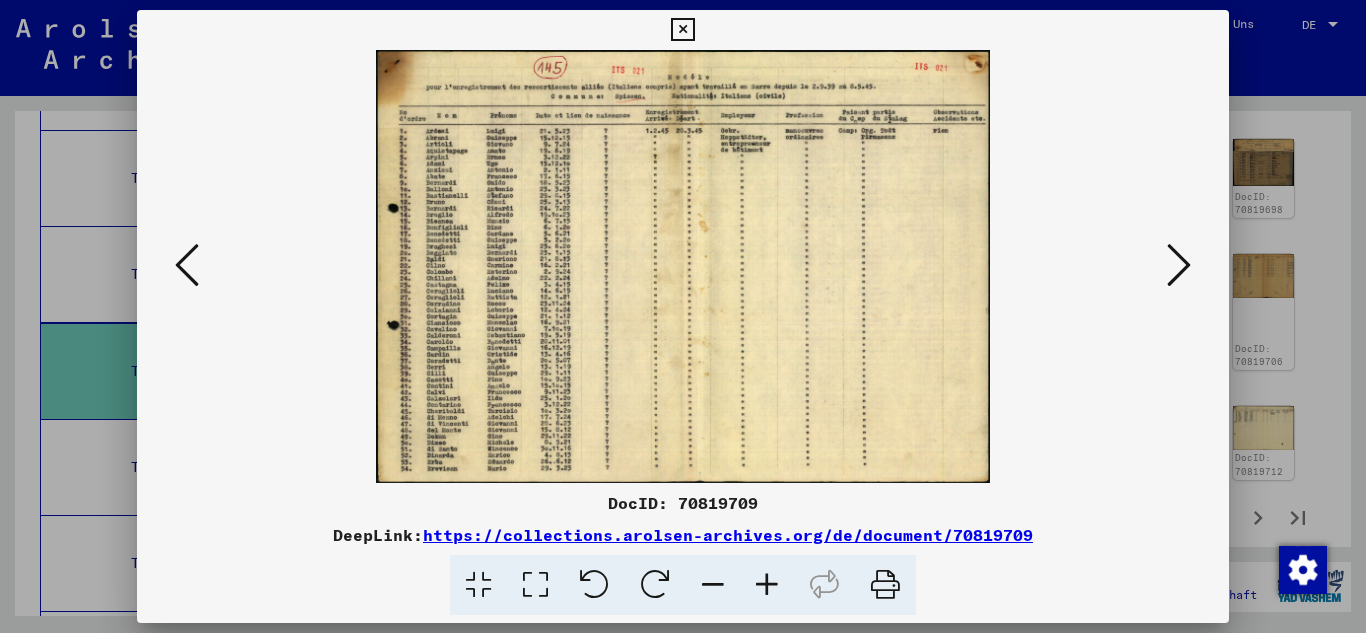 click at bounding box center [187, 265] 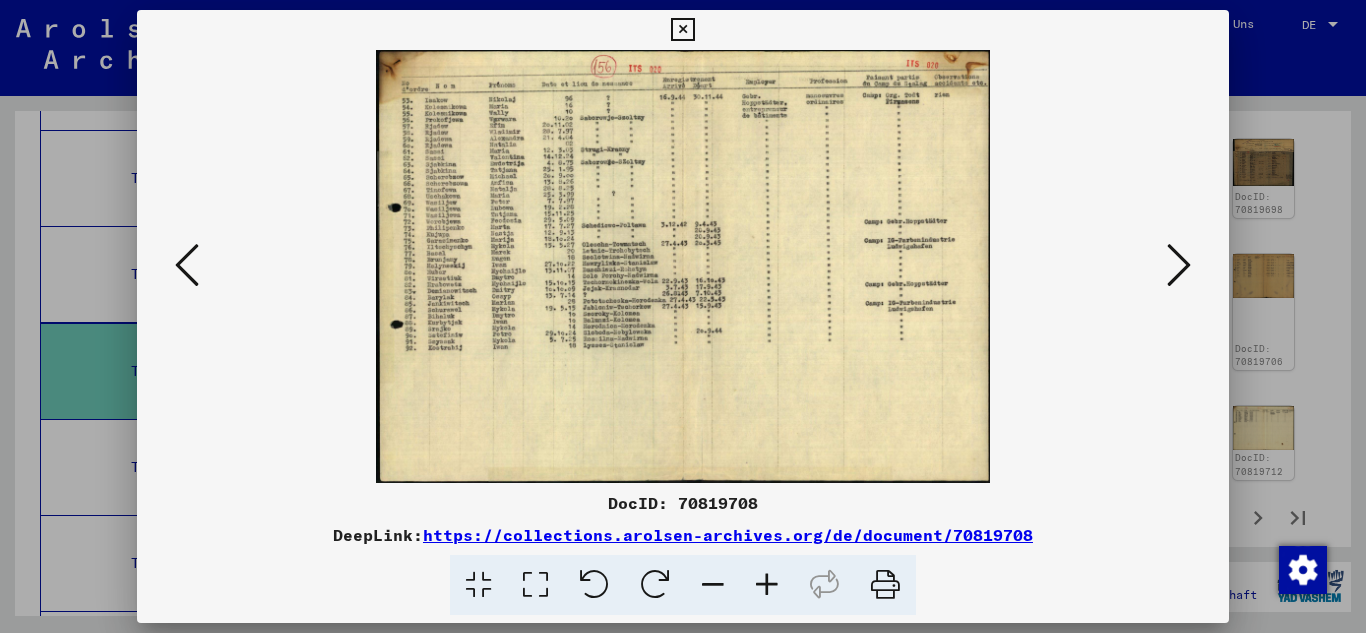 click at bounding box center (187, 265) 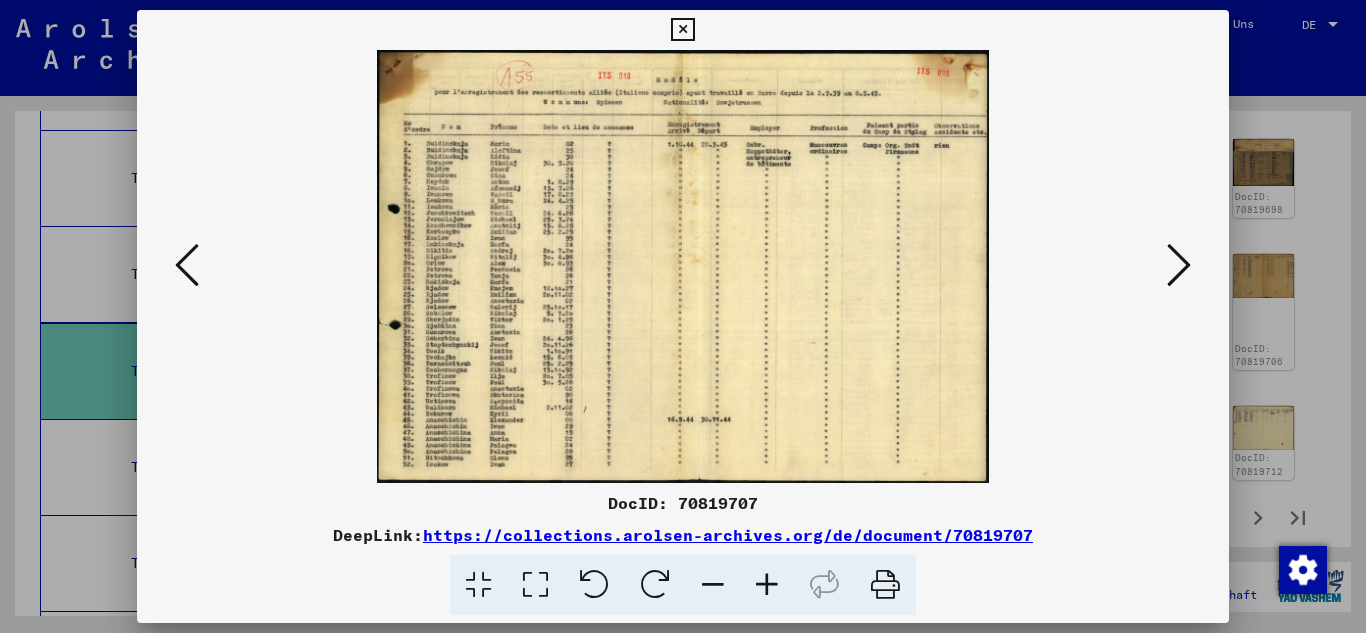 click at bounding box center [187, 265] 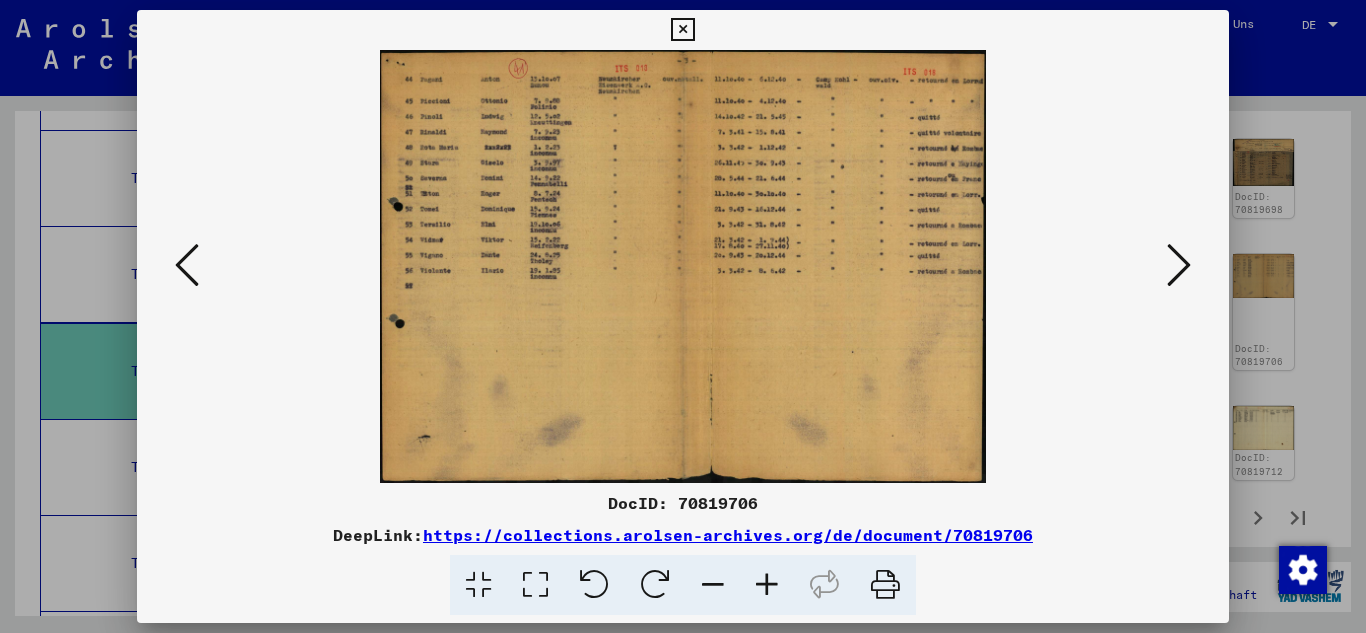click at bounding box center [187, 265] 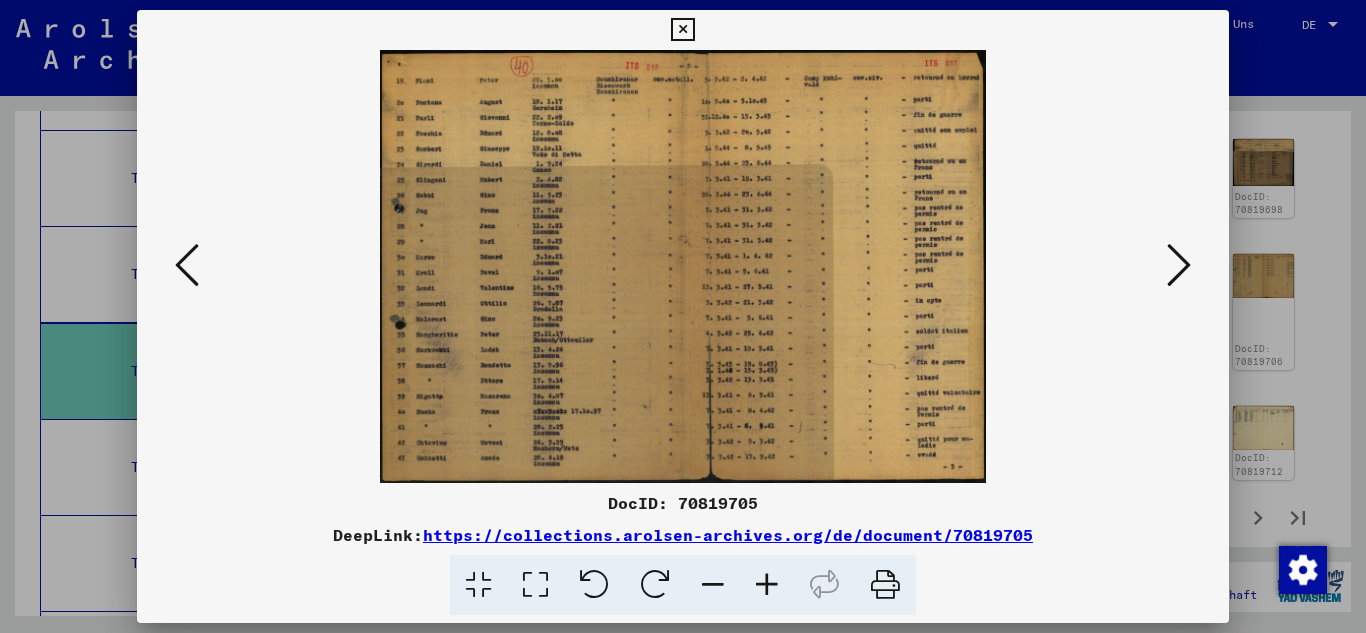click at bounding box center [187, 265] 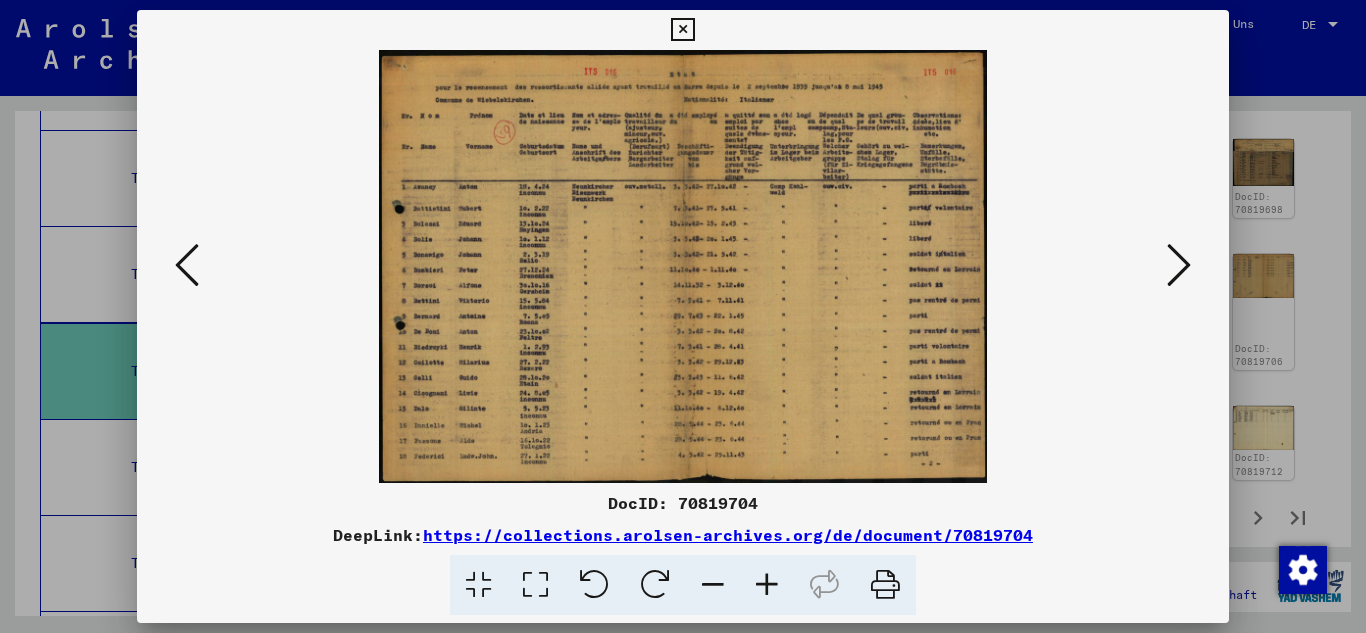 click at bounding box center (767, 585) 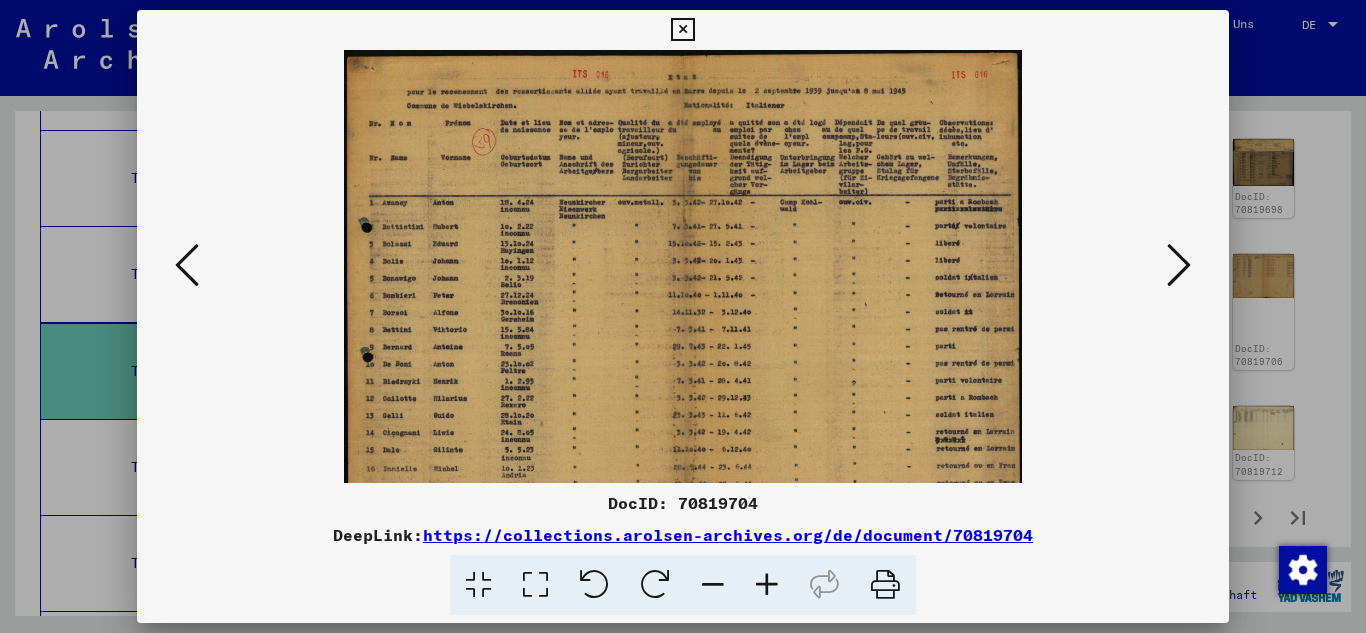 click at bounding box center [767, 585] 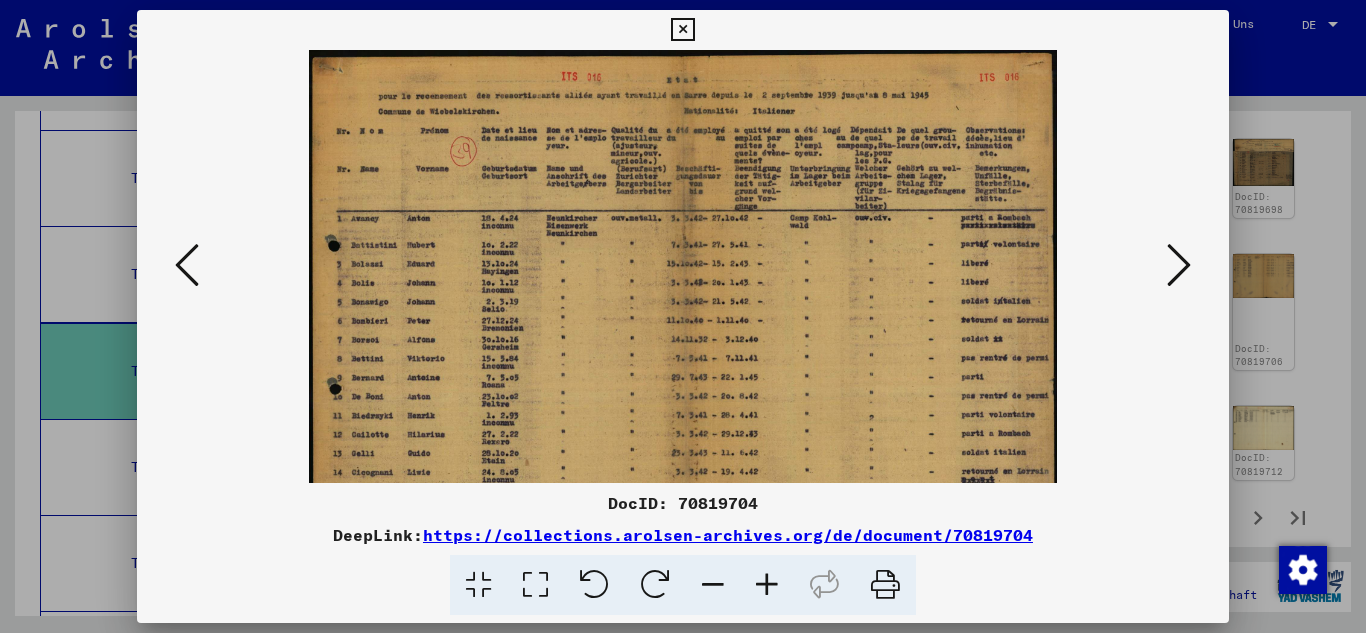click at bounding box center (767, 585) 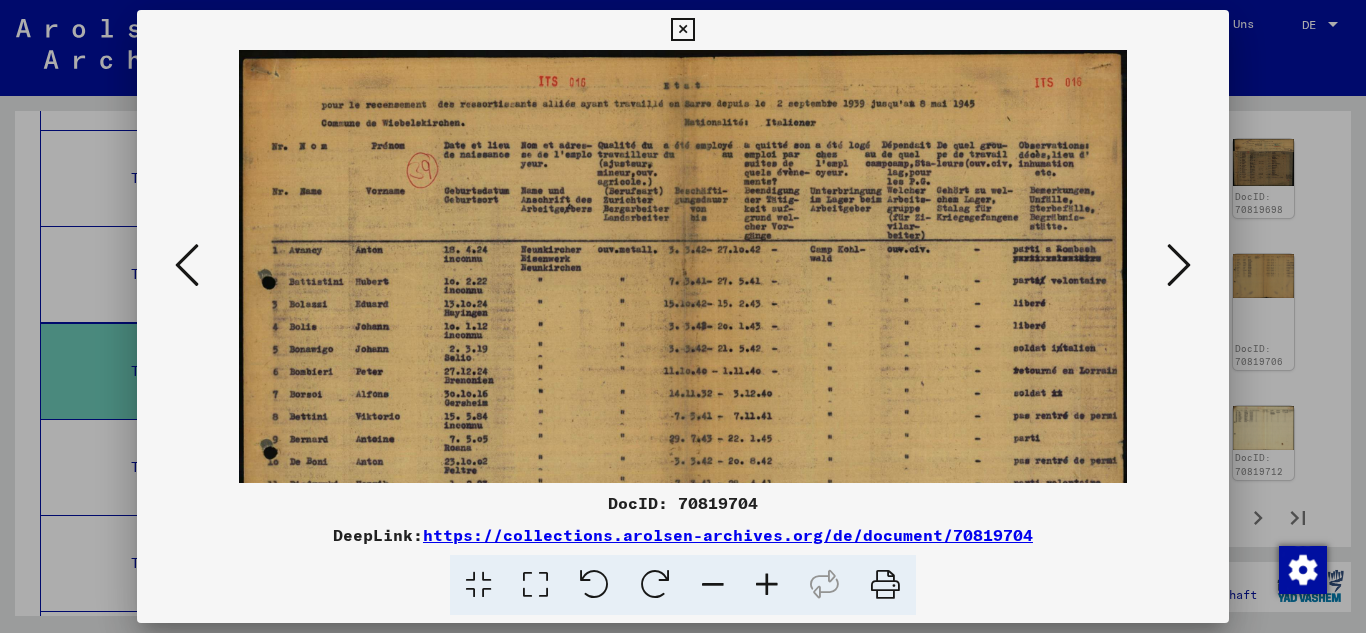 click at bounding box center (767, 585) 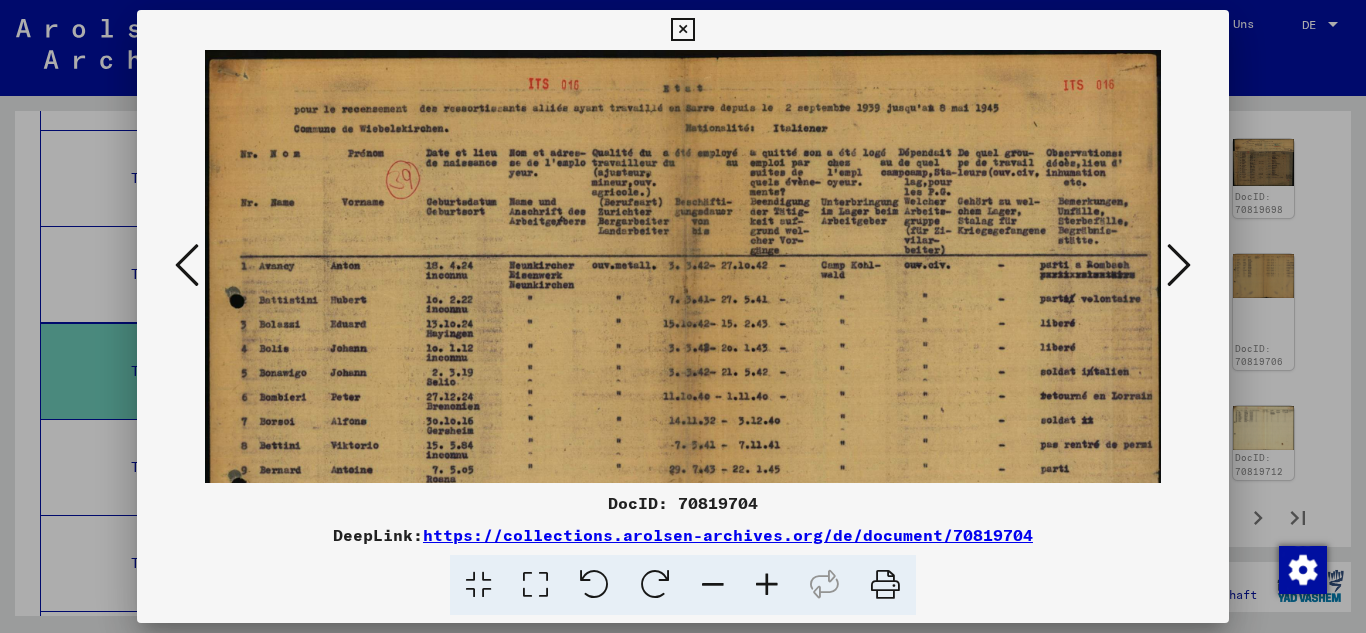 click at bounding box center (767, 585) 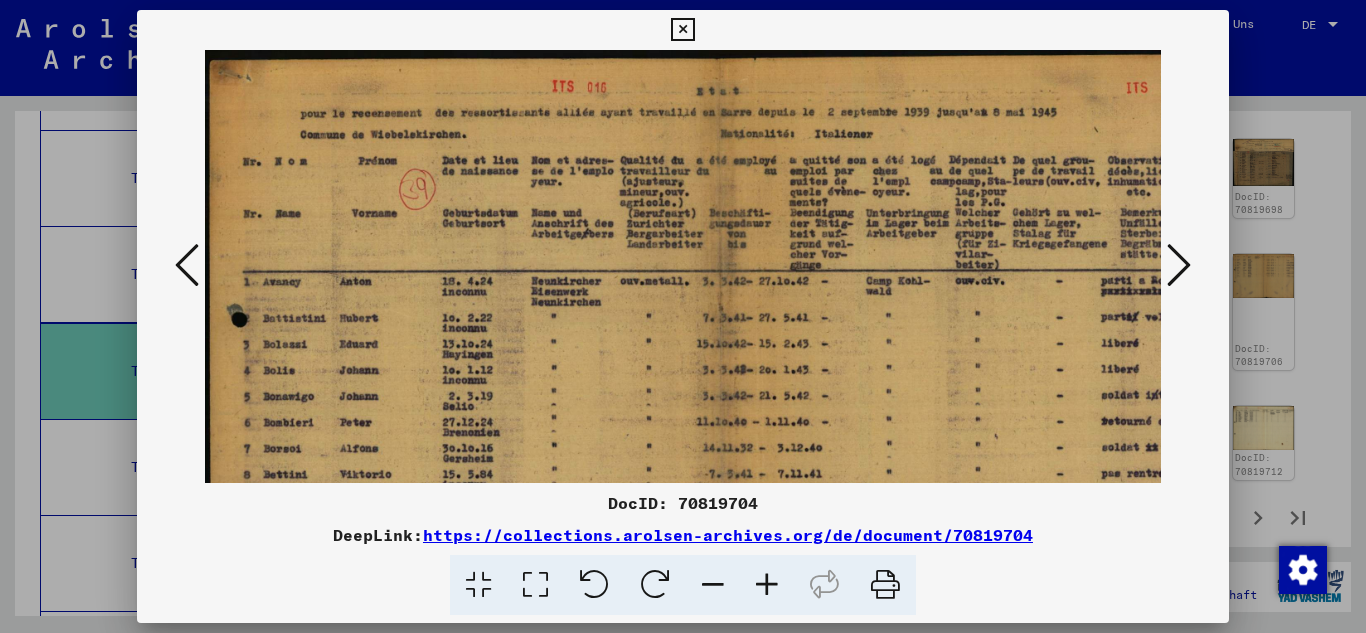 click at bounding box center [767, 585] 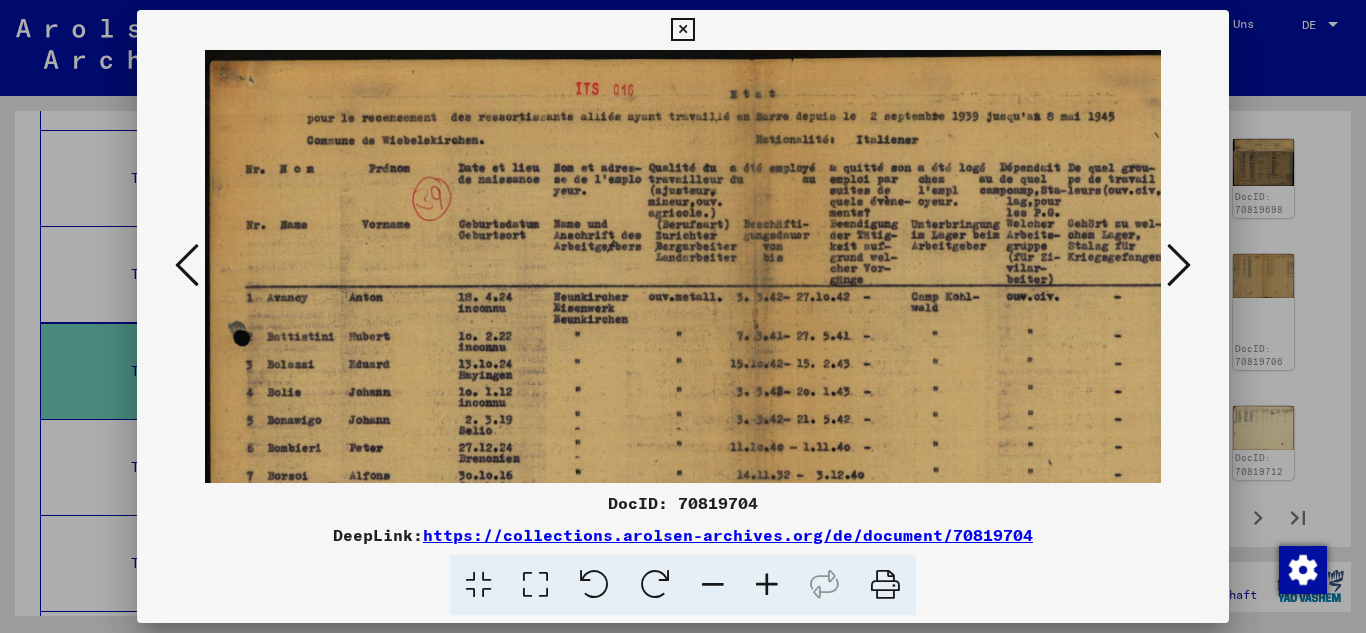 click at bounding box center [767, 585] 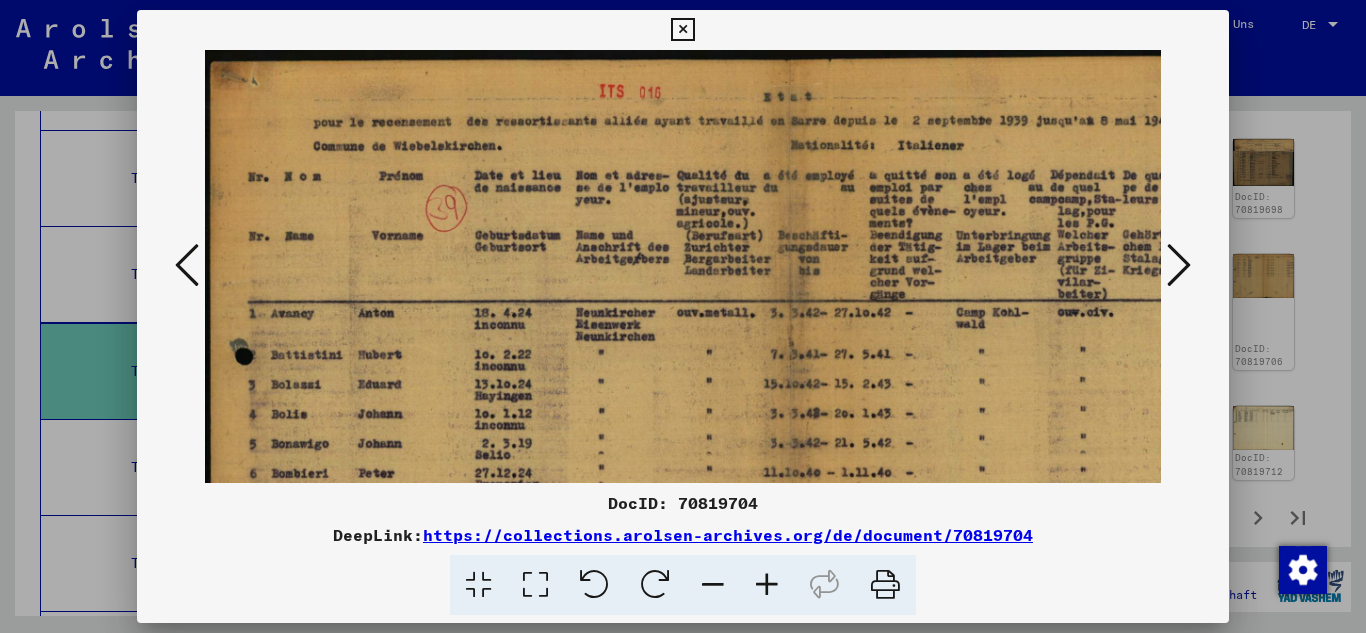 click at bounding box center (767, 585) 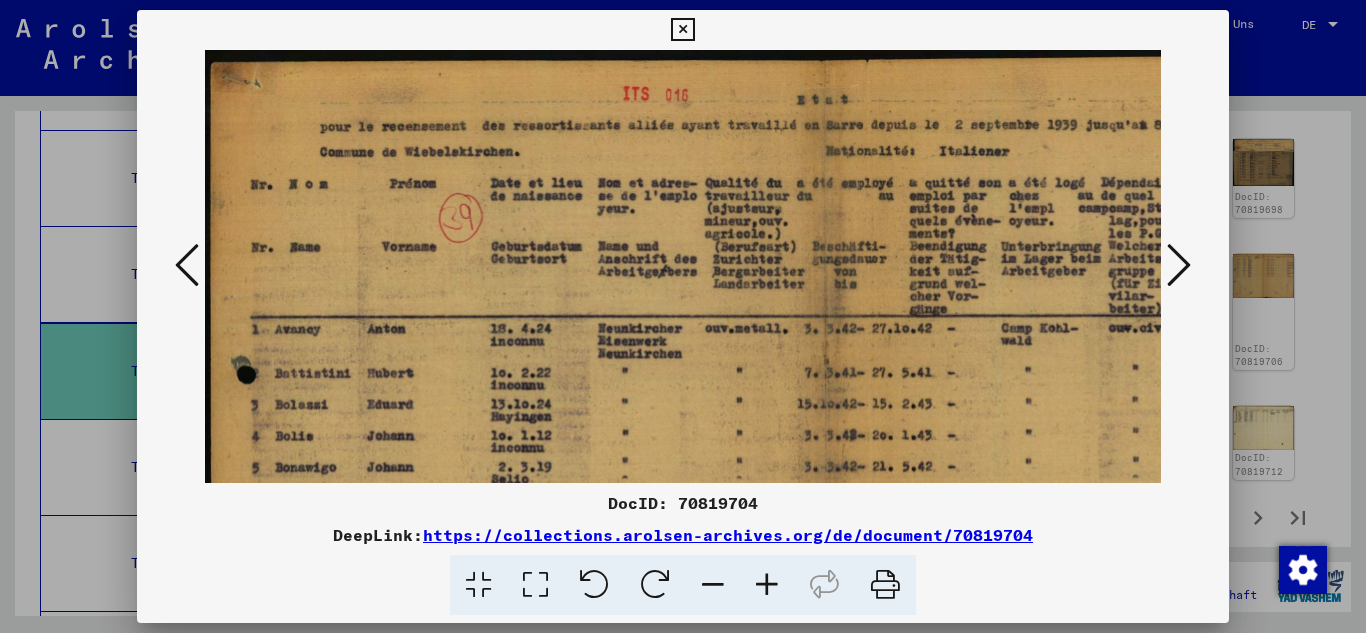 click at bounding box center (767, 585) 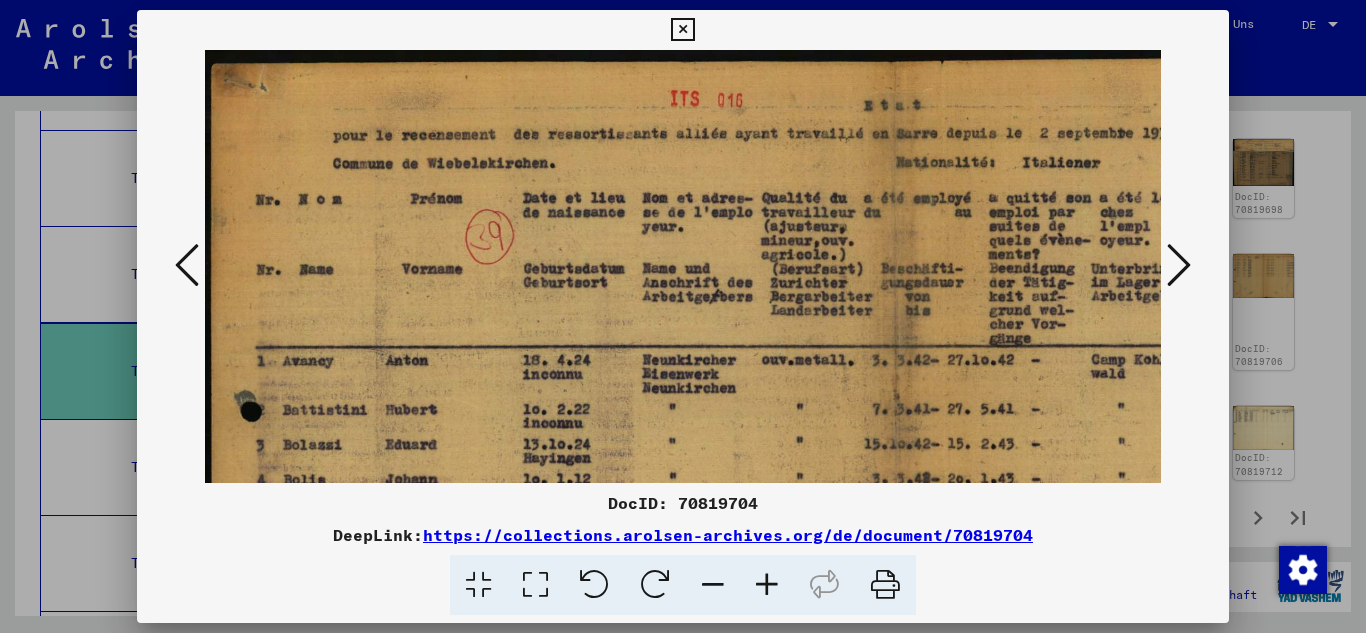 click at bounding box center [767, 585] 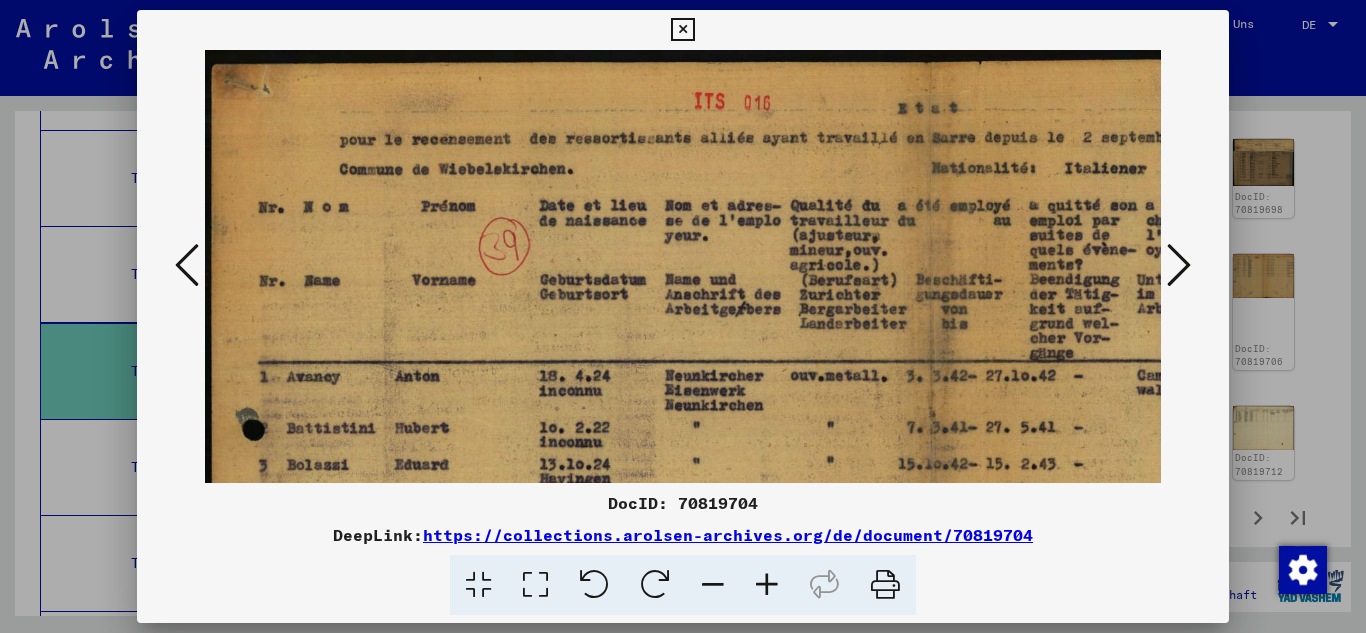 click at bounding box center (767, 585) 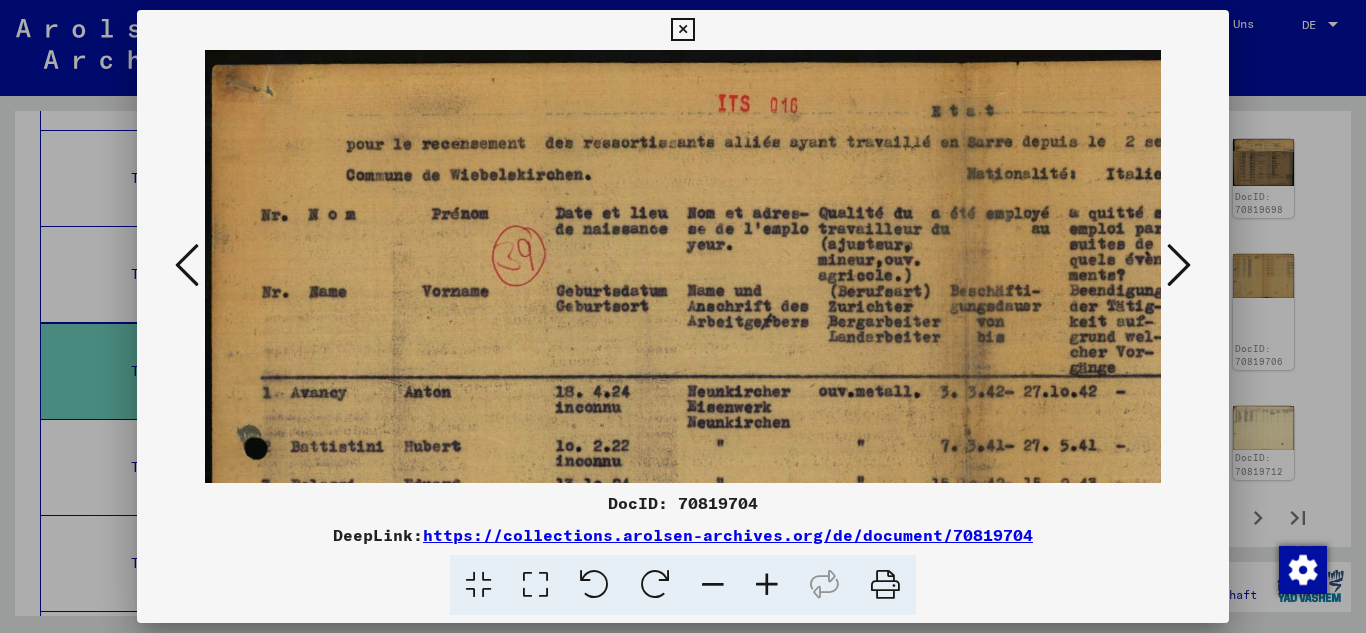 click at bounding box center [767, 585] 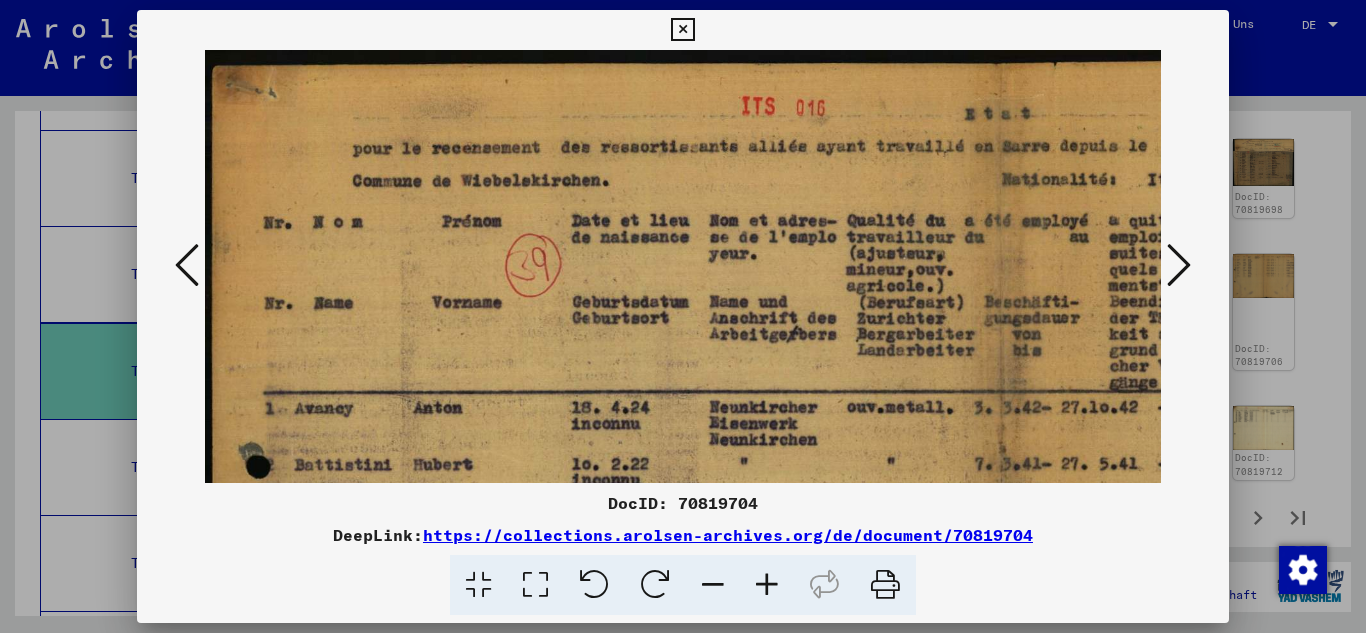 click at bounding box center [767, 585] 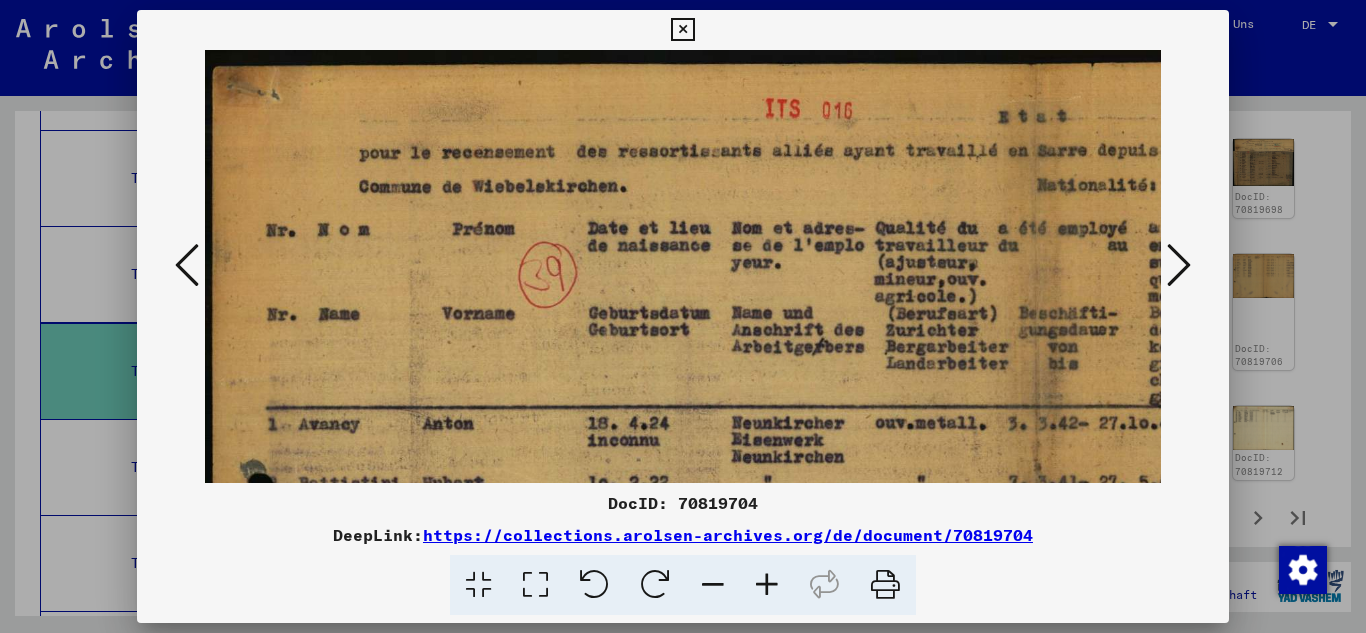 click at bounding box center [767, 585] 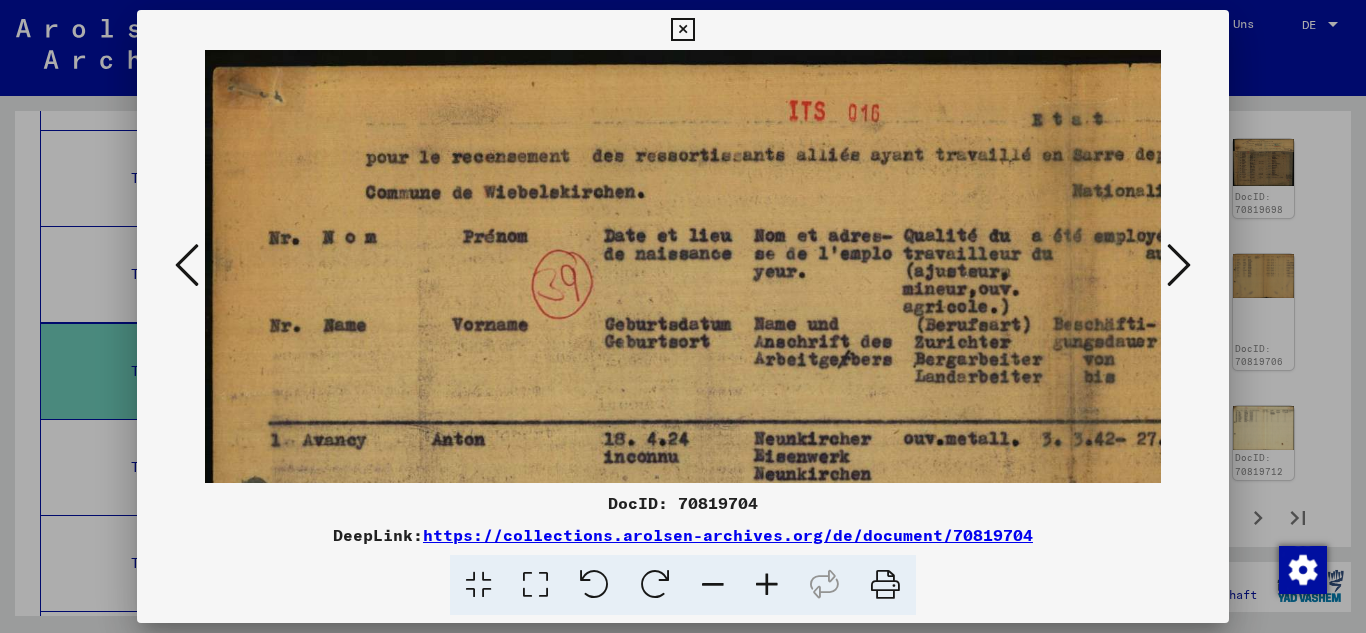 click at bounding box center (767, 585) 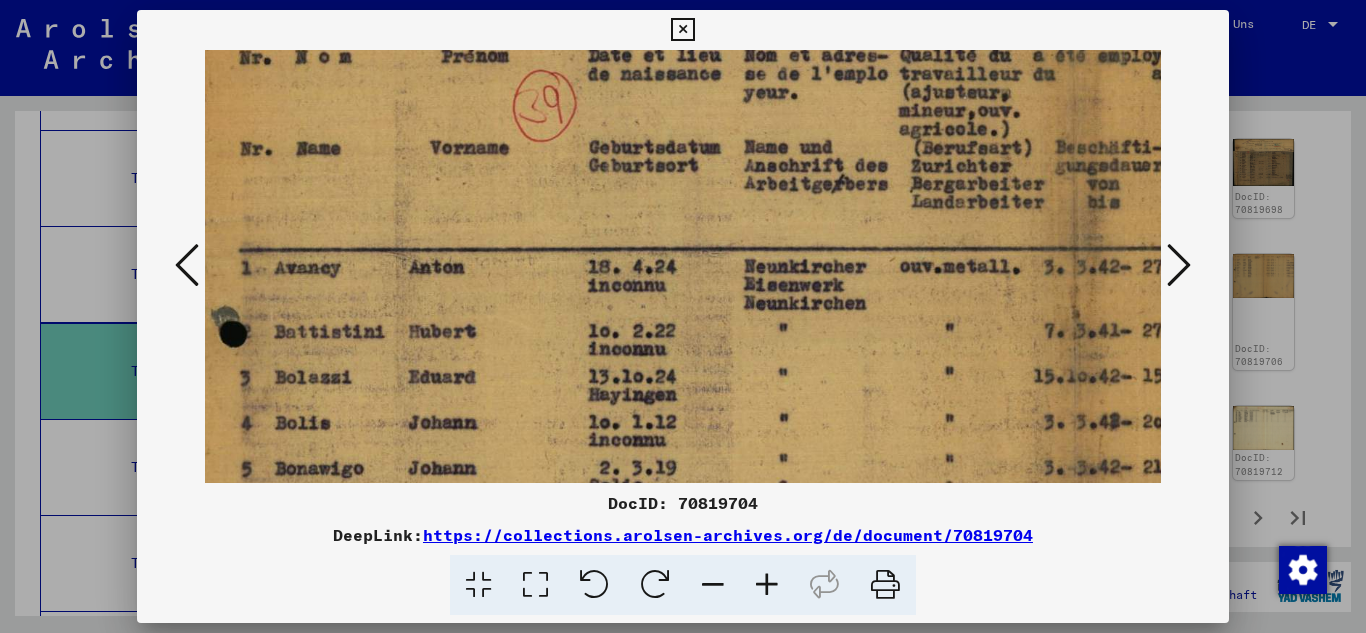 scroll, scrollTop: 199, scrollLeft: 33, axis: both 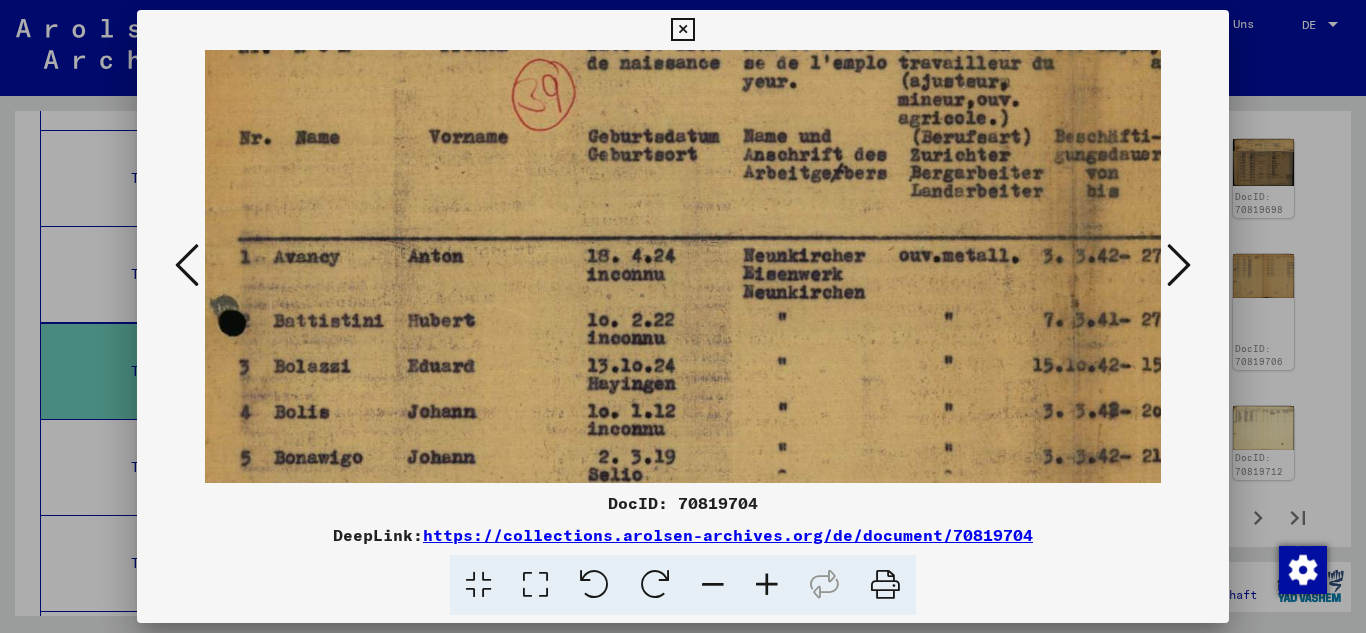 drag, startPoint x: 714, startPoint y: 443, endPoint x: 681, endPoint y: 244, distance: 201.71762 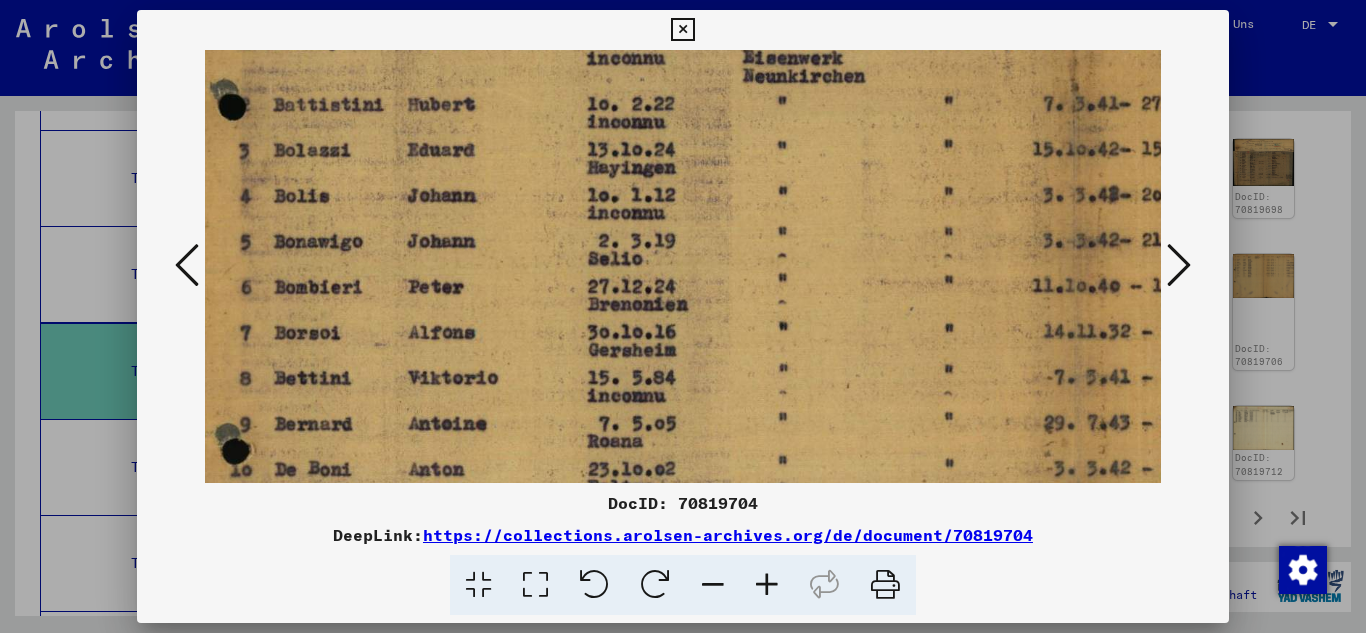 drag, startPoint x: 618, startPoint y: 424, endPoint x: 615, endPoint y: 153, distance: 271.0166 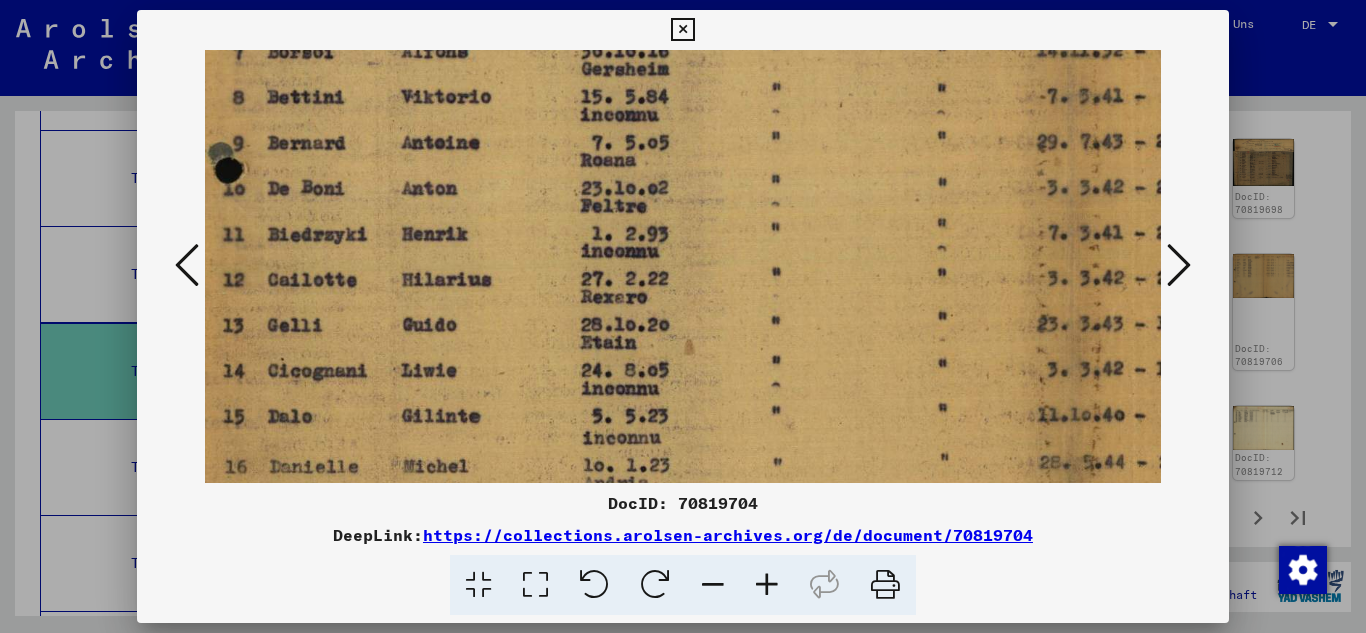drag, startPoint x: 573, startPoint y: 415, endPoint x: 567, endPoint y: 198, distance: 217.08293 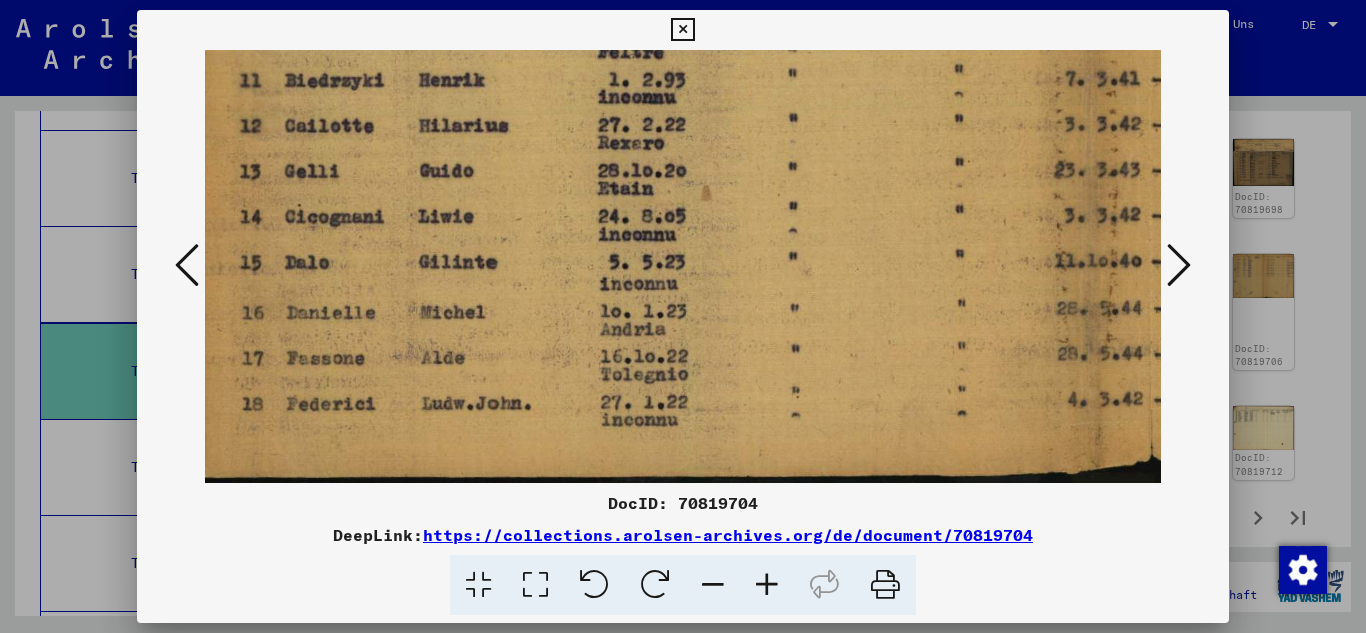 scroll, scrollTop: 850, scrollLeft: 22, axis: both 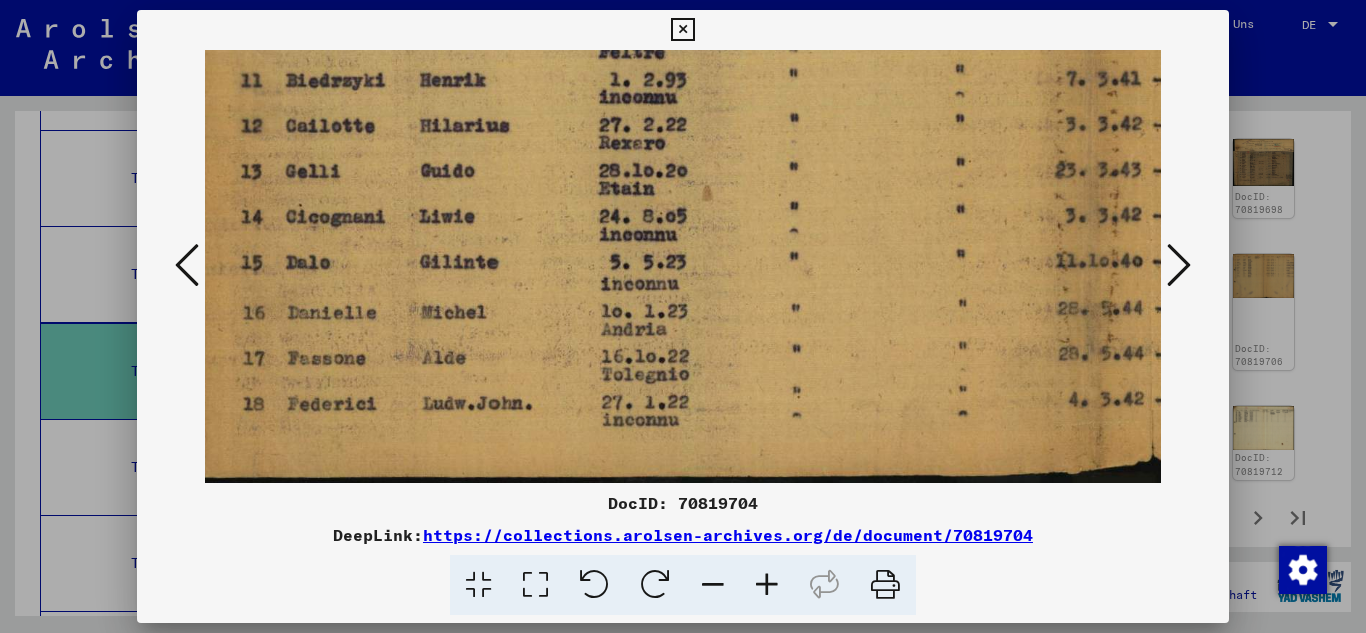 drag, startPoint x: 536, startPoint y: 394, endPoint x: 556, endPoint y: 140, distance: 254.78618 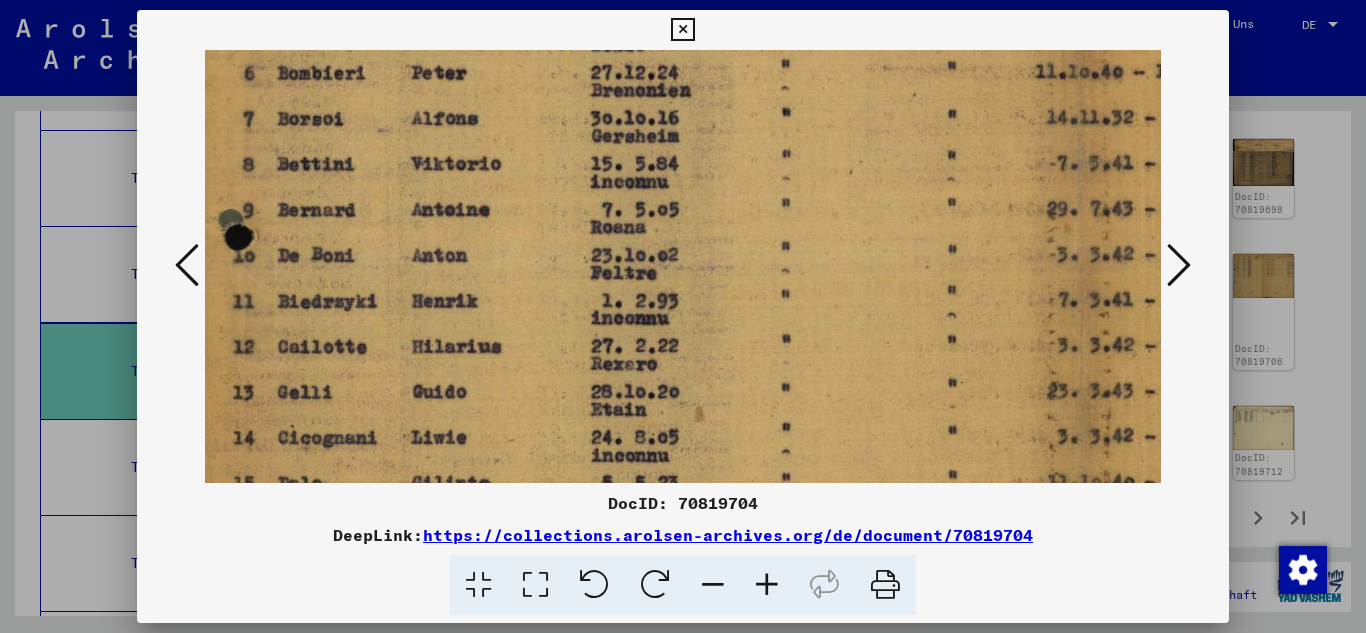 drag, startPoint x: 511, startPoint y: 240, endPoint x: 501, endPoint y: 459, distance: 219.2282 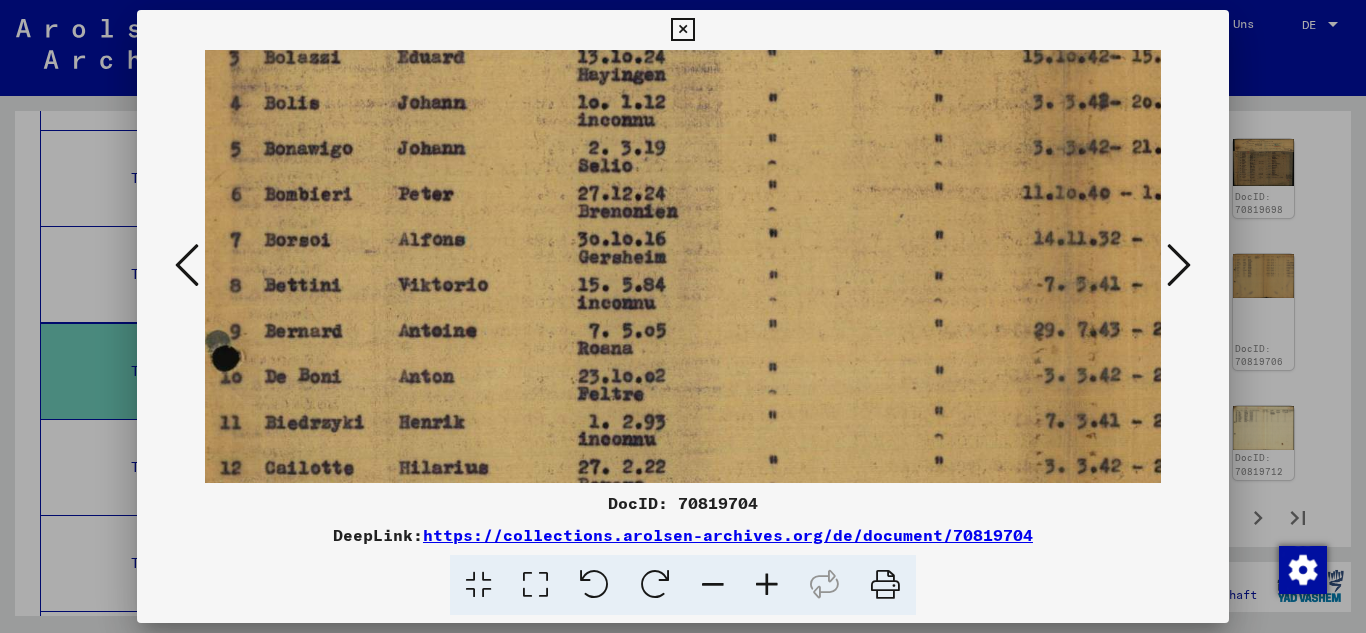 scroll, scrollTop: 485, scrollLeft: 47, axis: both 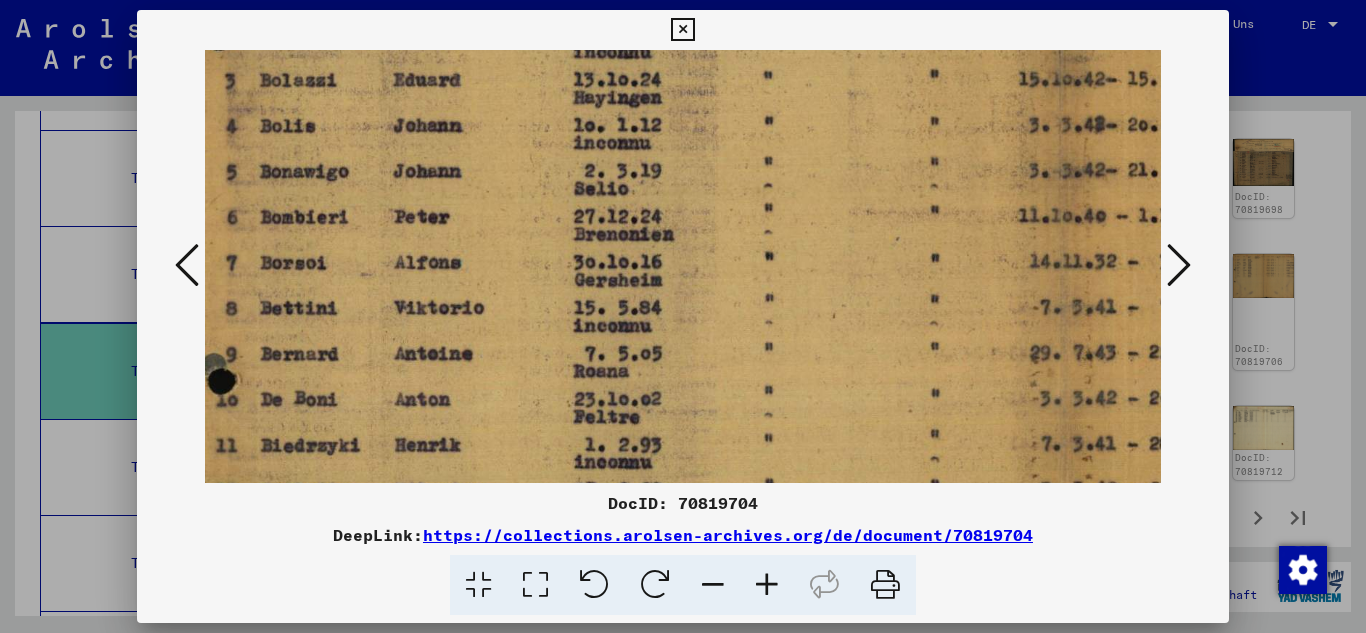 drag, startPoint x: 498, startPoint y: 408, endPoint x: 494, endPoint y: 437, distance: 29.274563 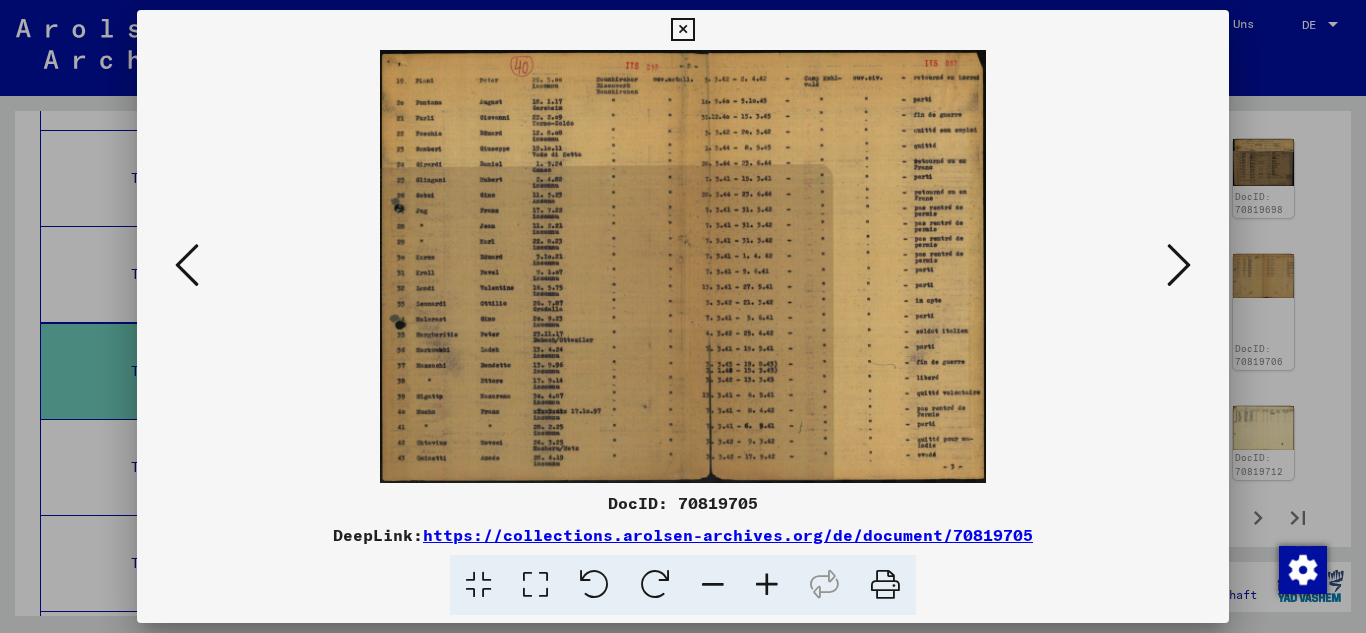 scroll, scrollTop: 0, scrollLeft: 0, axis: both 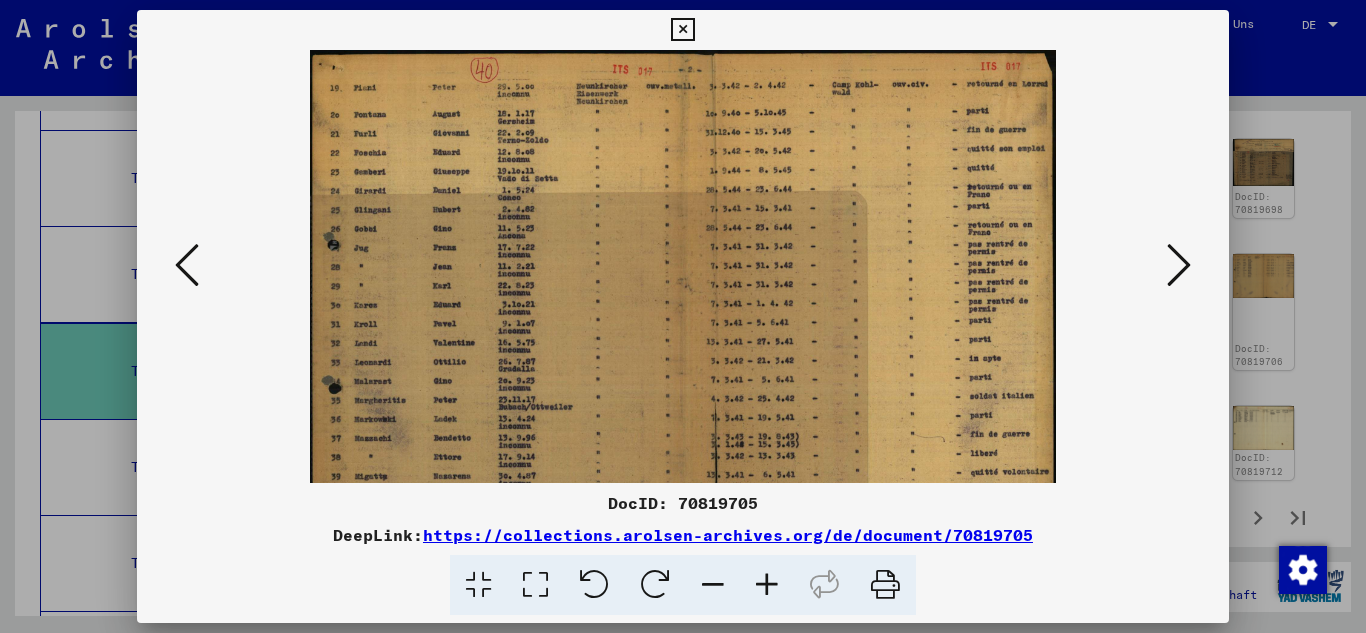 click at bounding box center (767, 585) 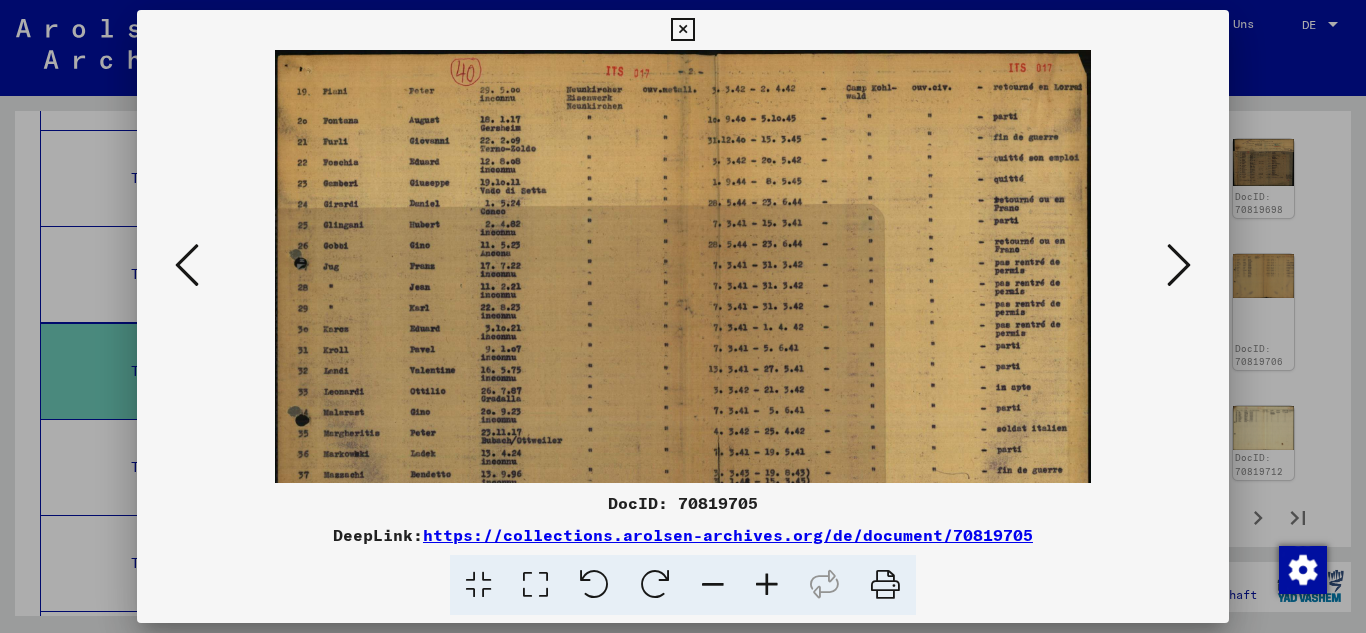 click at bounding box center [767, 585] 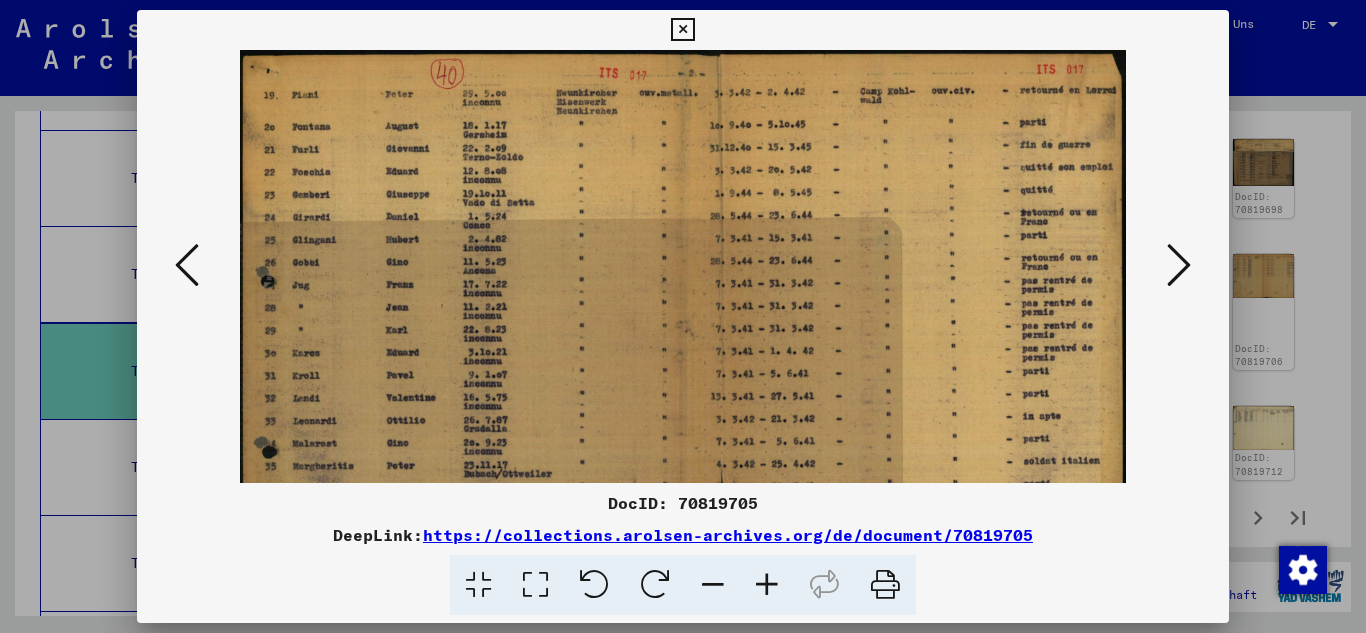 click at bounding box center (767, 585) 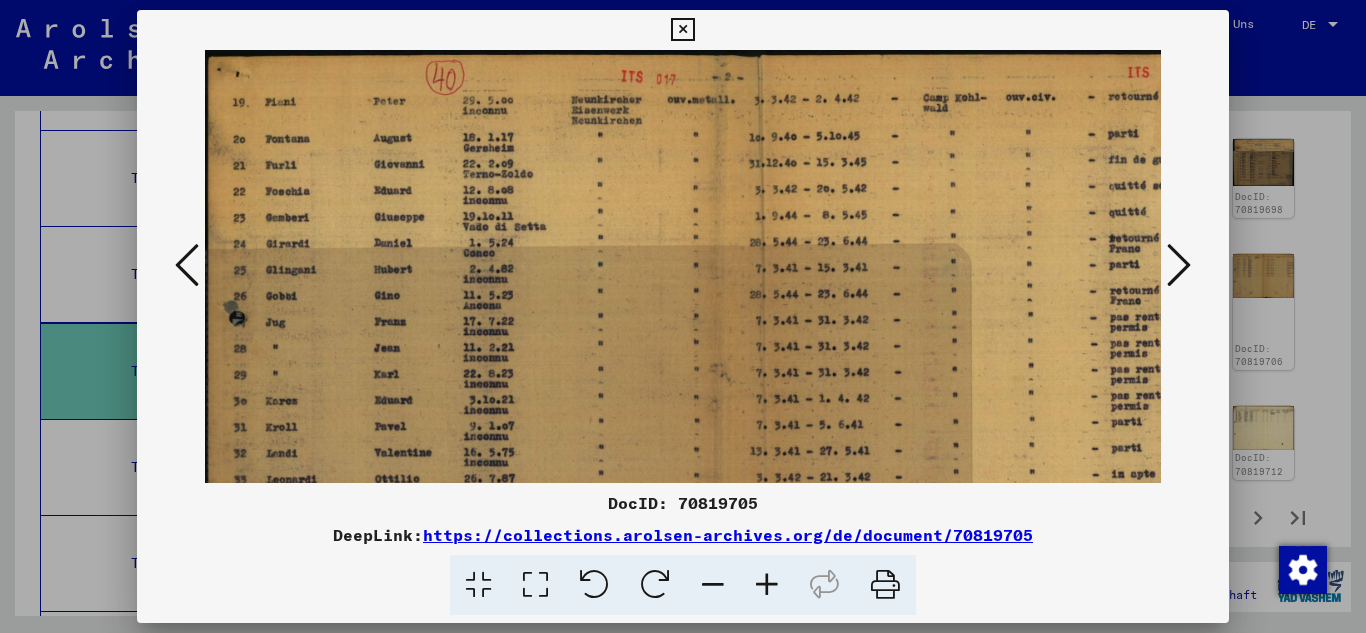 click at bounding box center [767, 585] 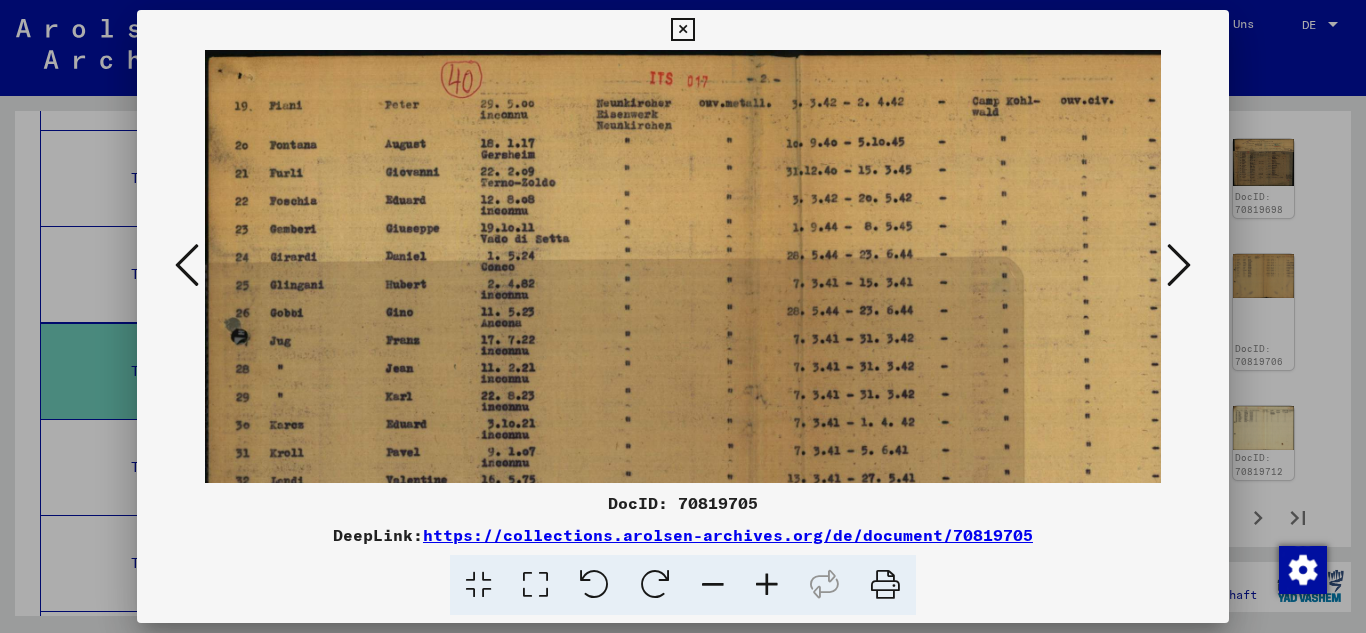 click at bounding box center (767, 585) 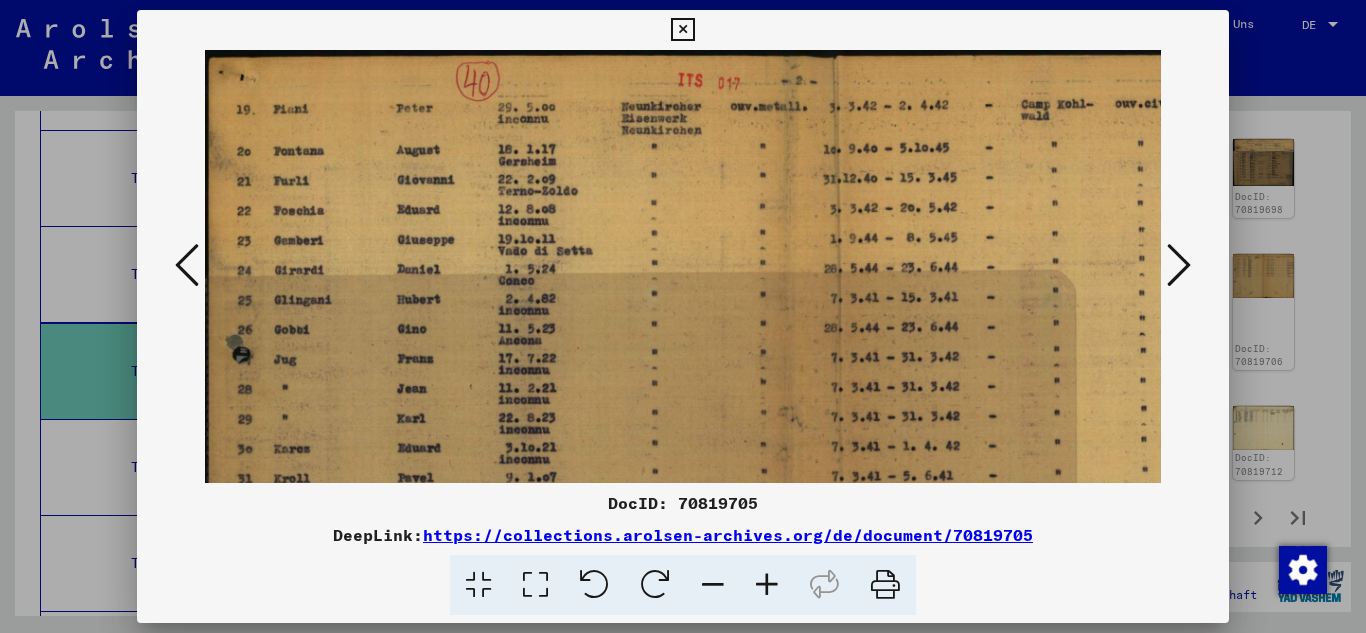click at bounding box center (767, 585) 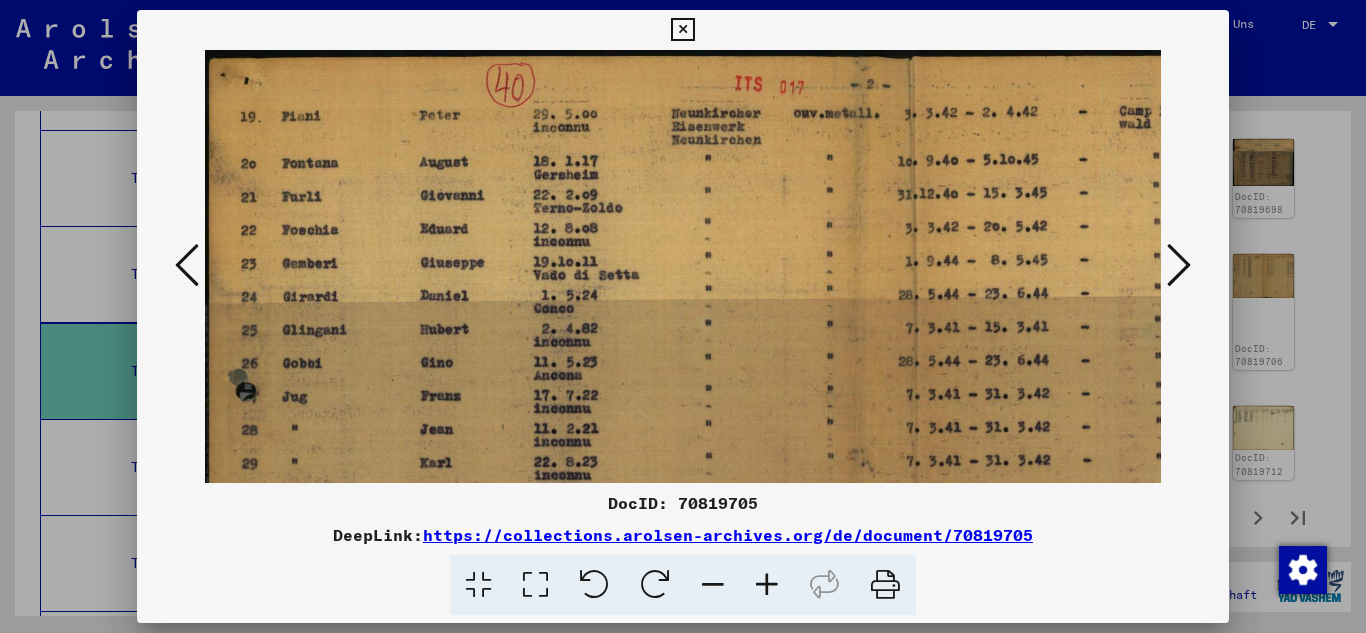 click at bounding box center (767, 585) 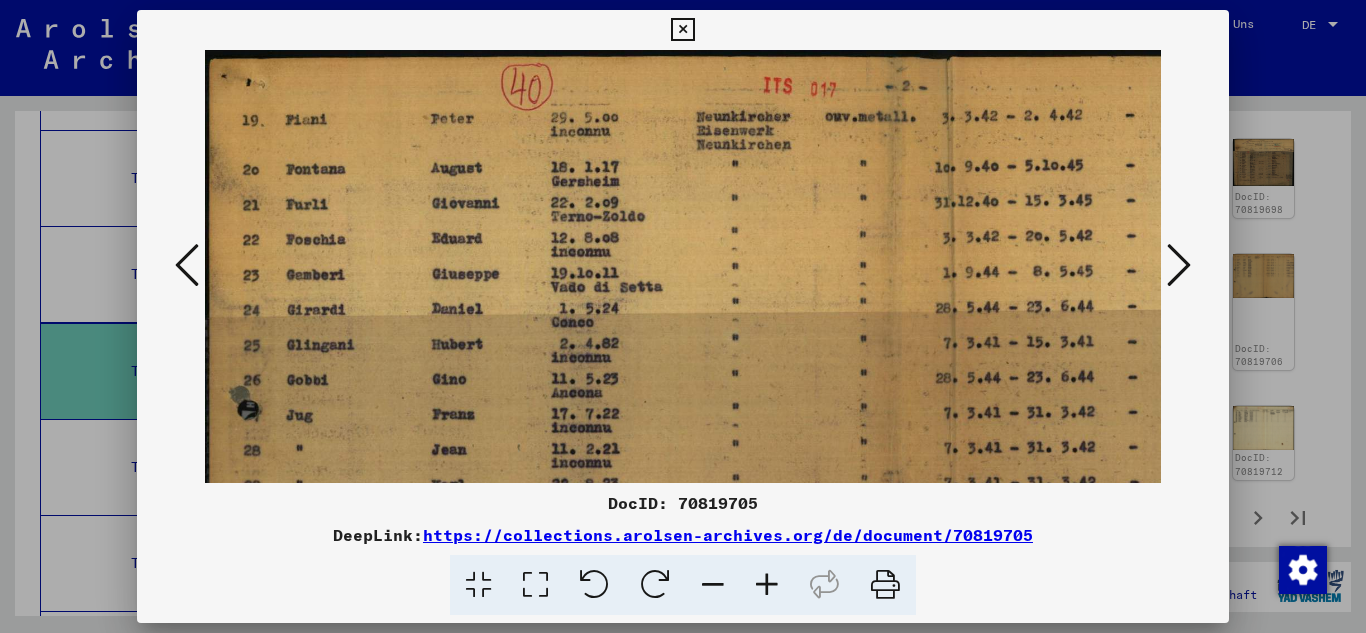 click at bounding box center (767, 585) 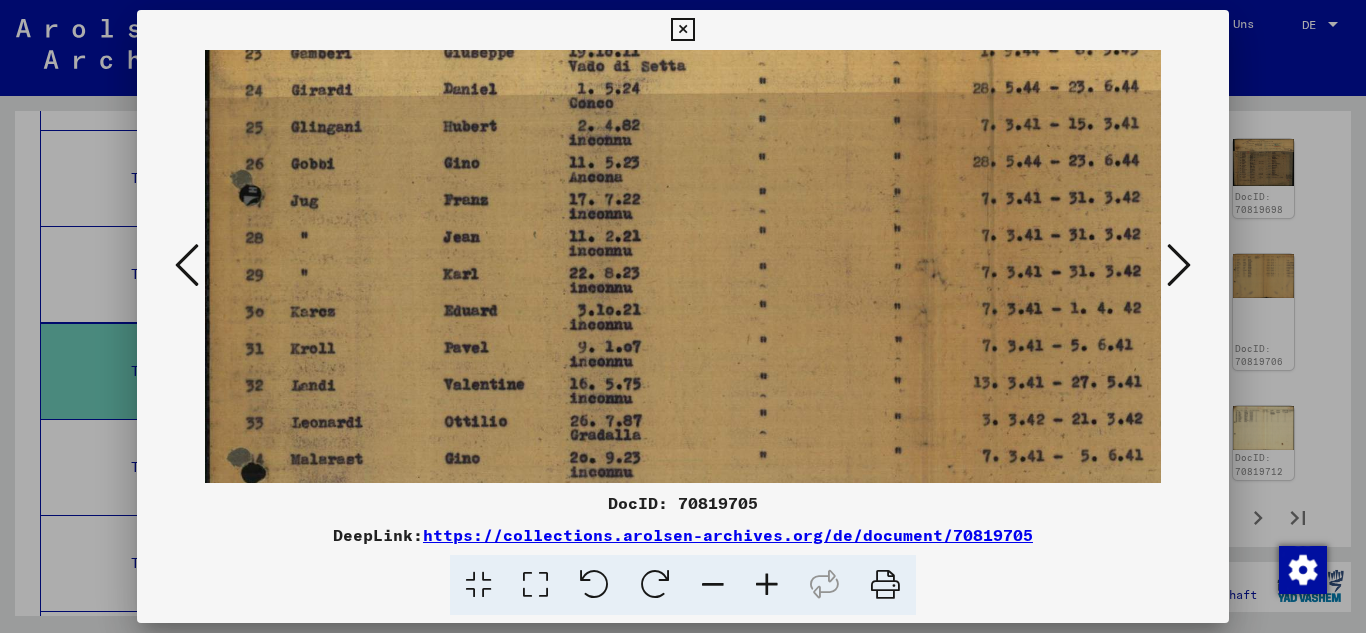 scroll, scrollTop: 282, scrollLeft: 0, axis: vertical 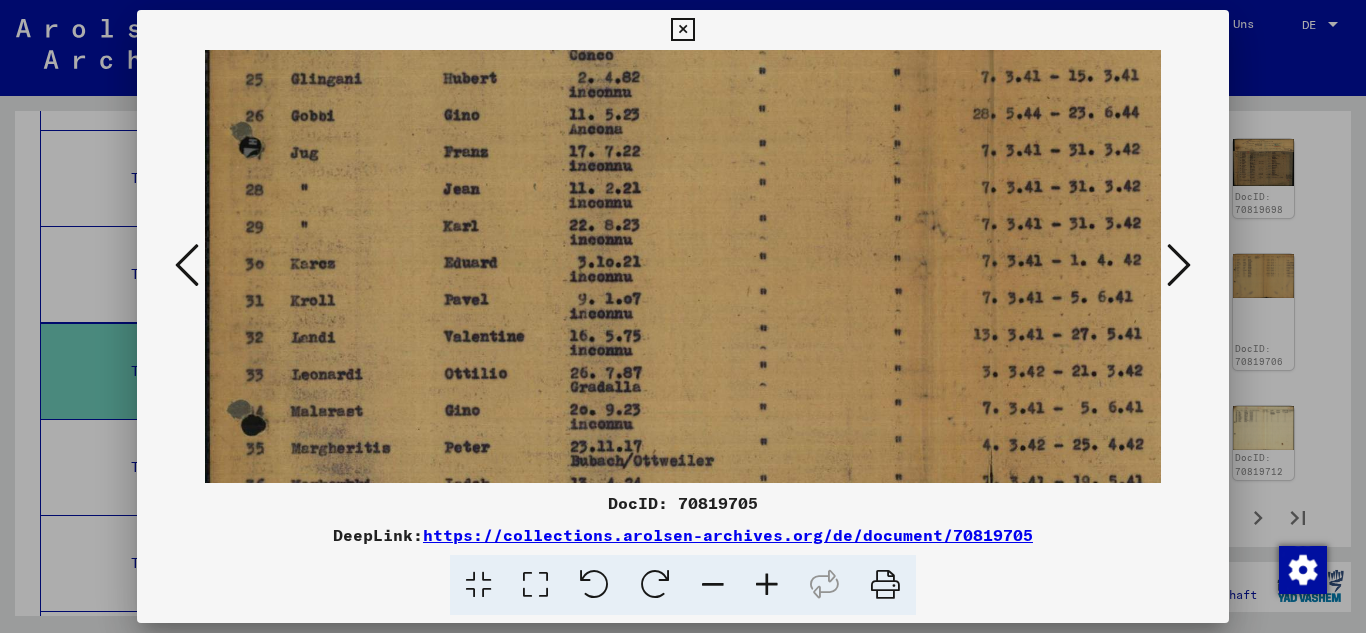 drag, startPoint x: 622, startPoint y: 380, endPoint x: 647, endPoint y: 98, distance: 283.106 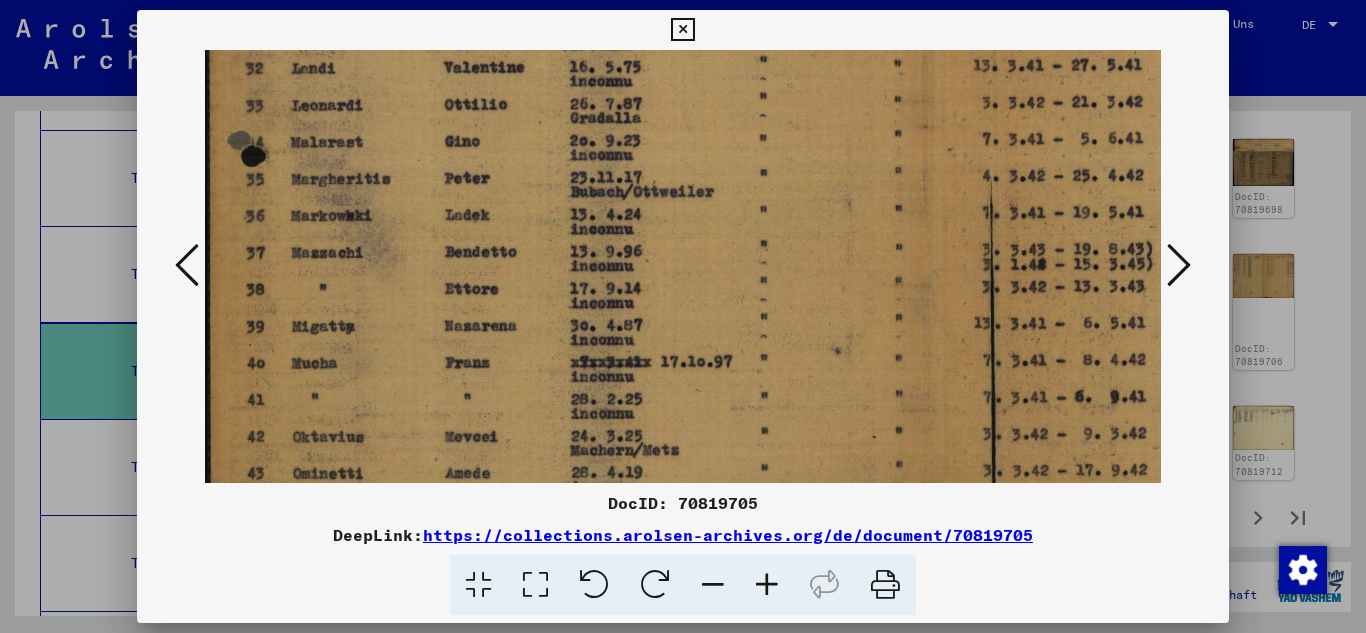 scroll, scrollTop: 564, scrollLeft: 0, axis: vertical 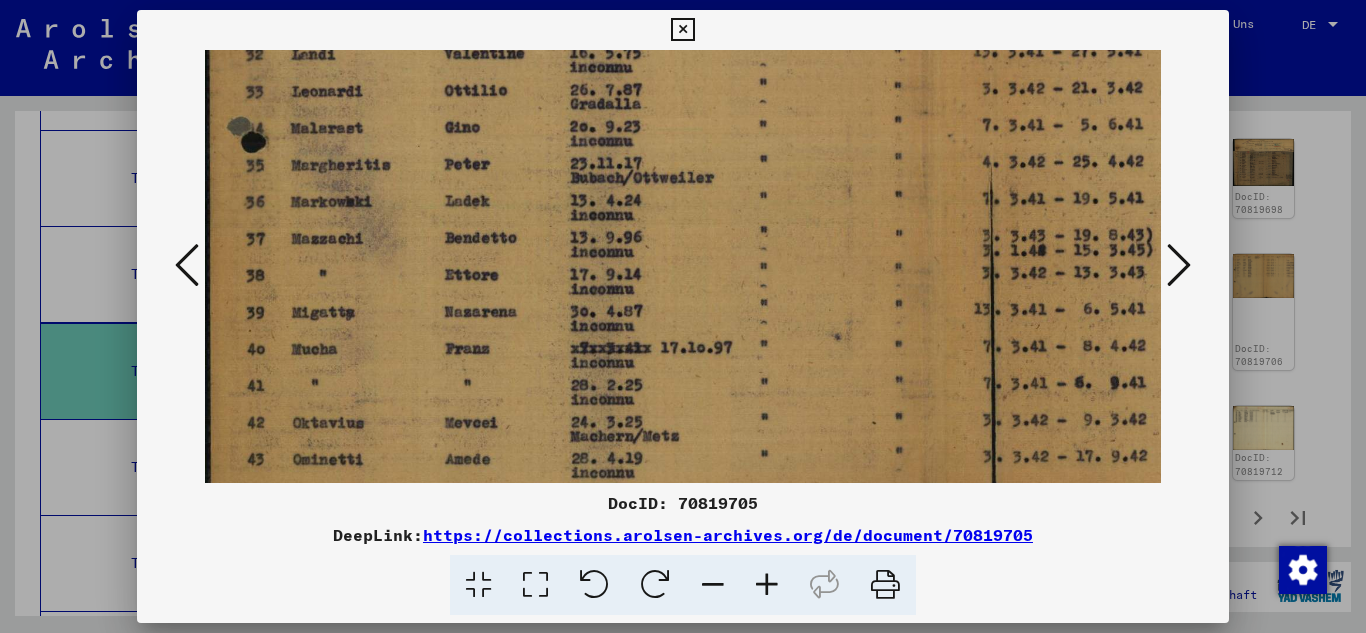 drag, startPoint x: 578, startPoint y: 444, endPoint x: 578, endPoint y: 162, distance: 282 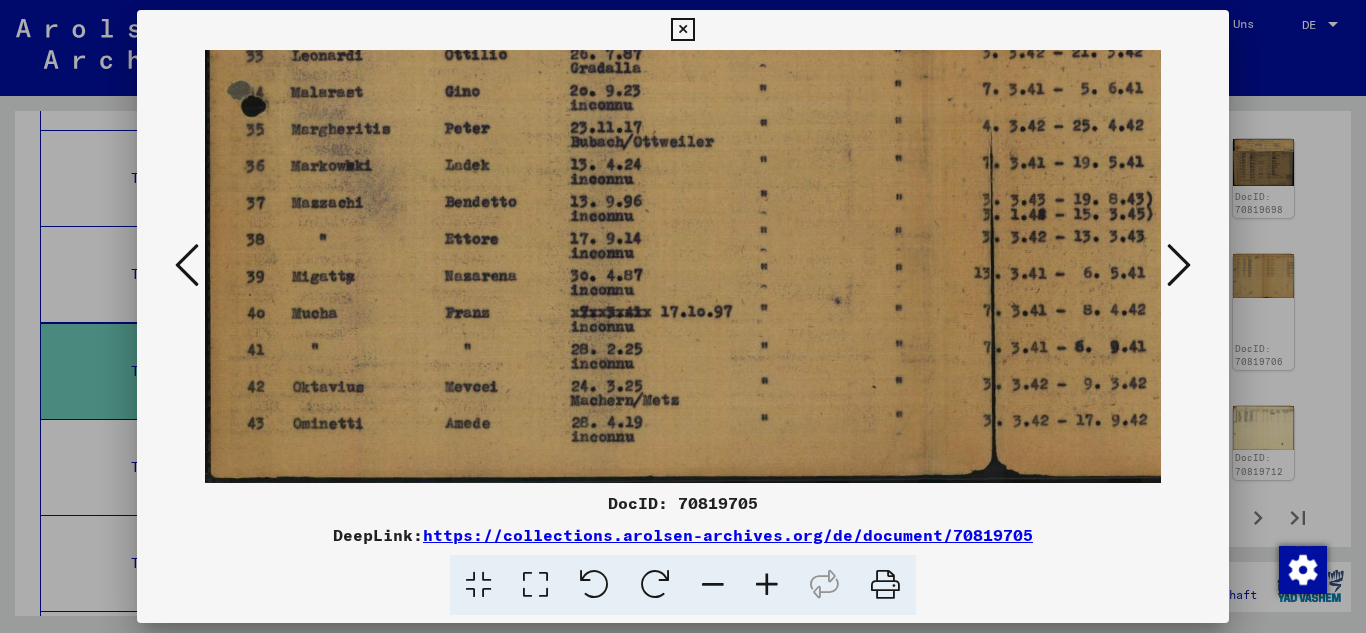 drag, startPoint x: 531, startPoint y: 419, endPoint x: 551, endPoint y: 98, distance: 321.62244 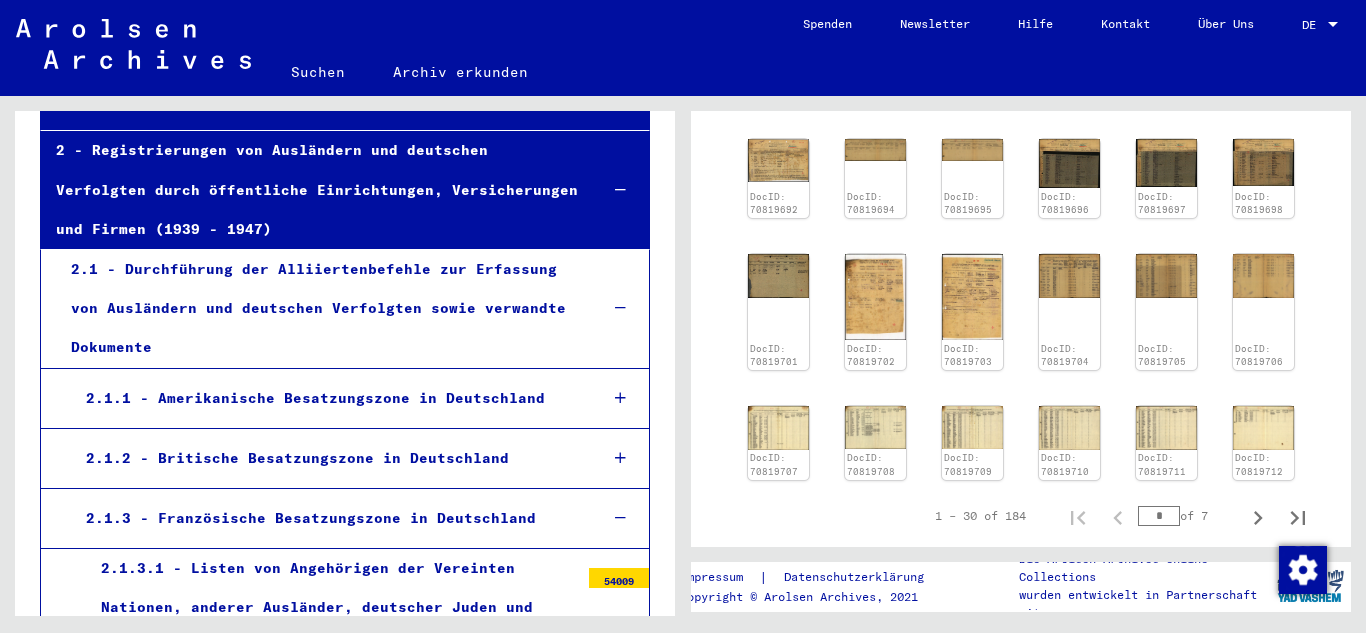 scroll, scrollTop: 0, scrollLeft: 0, axis: both 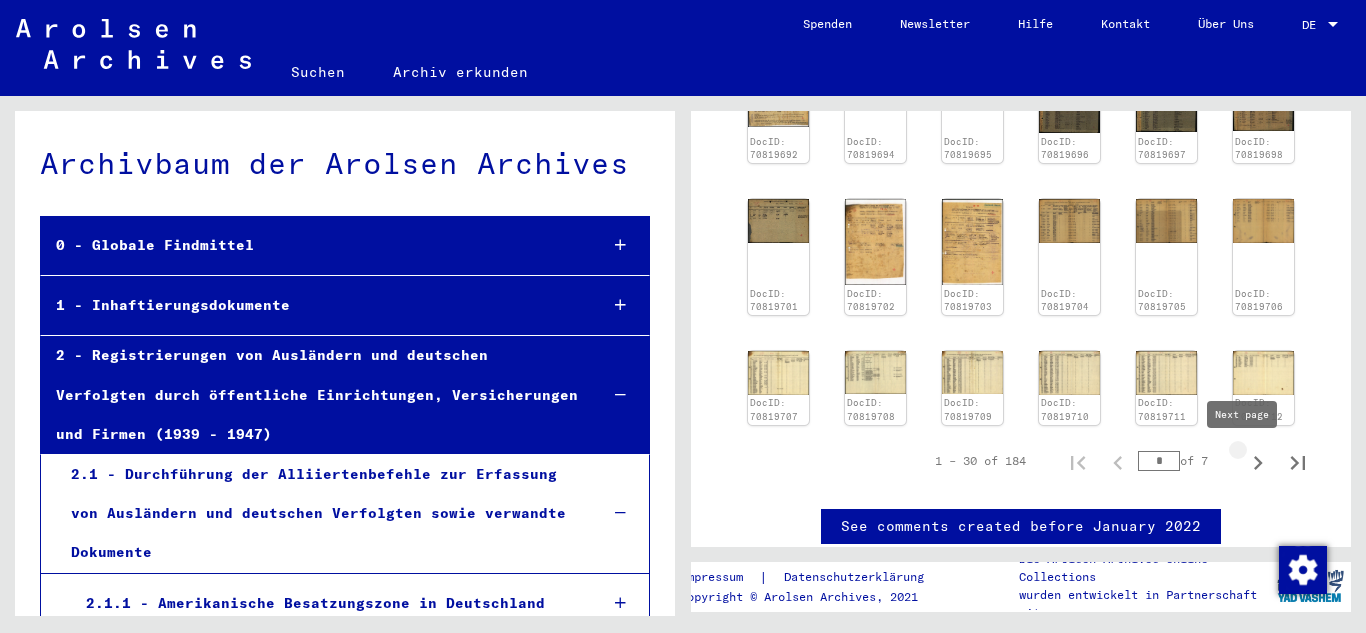 click 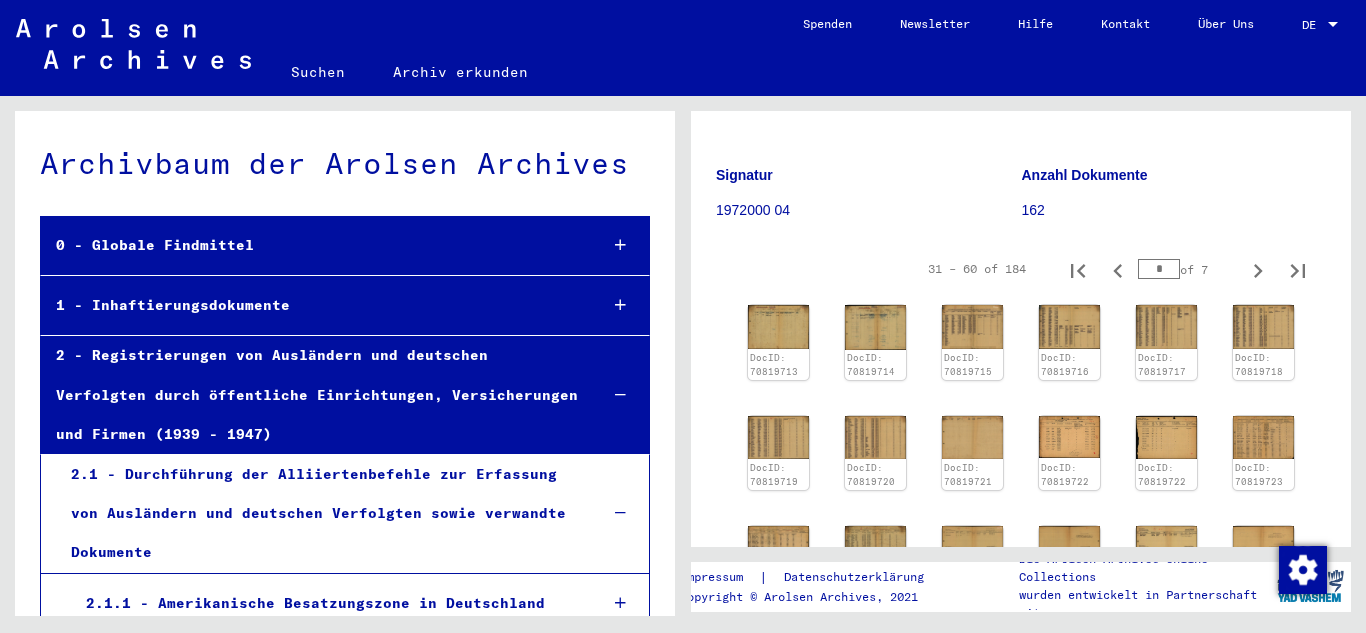 scroll, scrollTop: 291, scrollLeft: 0, axis: vertical 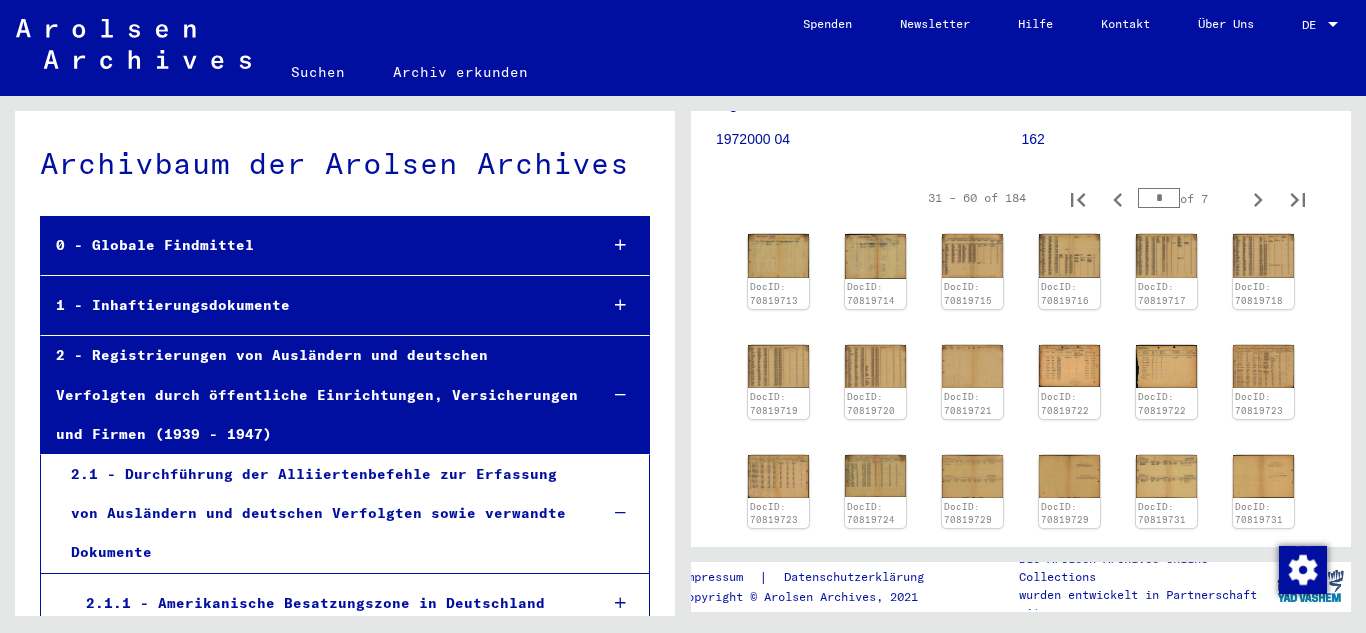 click on "DocID: 70819713 DocID: 70819714 DocID: 70819715 DocID: 70819716 DocID: 70819717 DocID: 70819718 DocID: 70819719 DocID: 70819720 DocID: 70819721 DocID: 70819722 DocID: 70819722 DocID: 70819723 DocID: 70819723 DocID: 70819724 DocID: 70819729 DocID: 70819729 DocID: 70819731 DocID: 70819731 DocID: 70819732 DocID: 70819732 DocID: 70819733 DocID: 70819734 DocID: 70819735 DocID: 70819736 DocID: 70819737 DocID: 70819738 DocID: 70819740 DocID: 70819741 DocID: 70819742 DocID: 70819744" 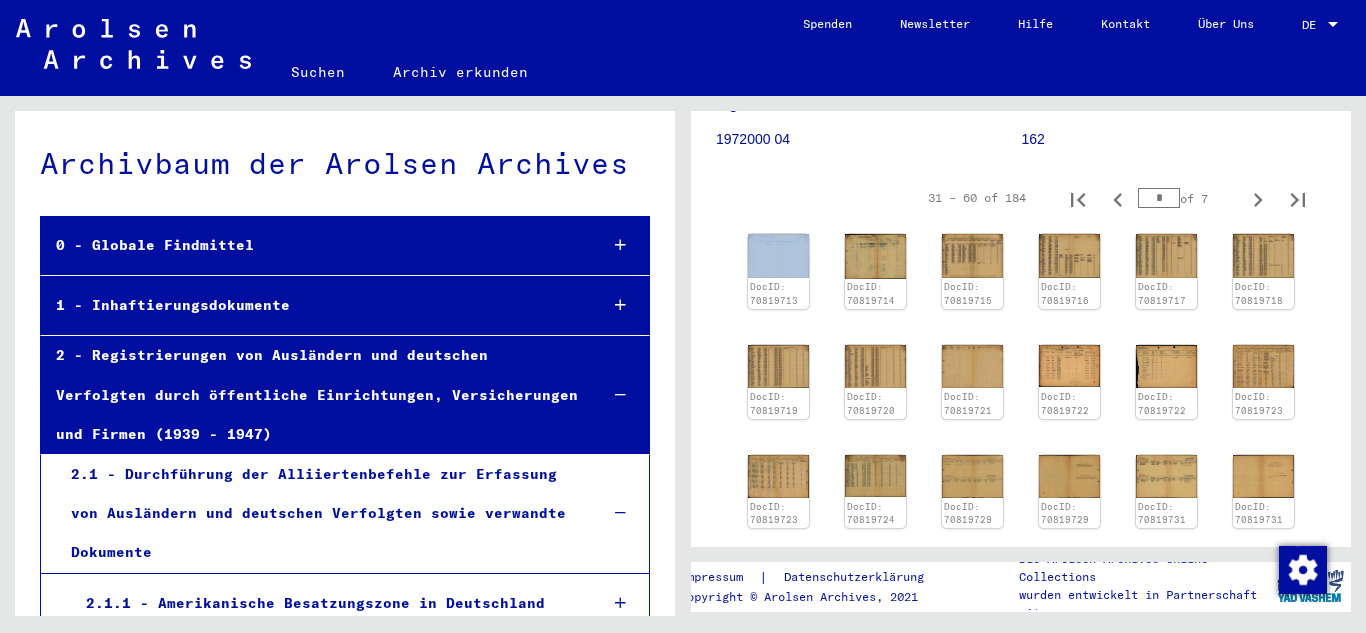 click on "DocID: 70819713 DocID: 70819714 DocID: 70819715 DocID: 70819716 DocID: 70819717 DocID: 70819718 DocID: 70819719 DocID: 70819720 DocID: 70819721 DocID: 70819722 DocID: 70819722 DocID: 70819723 DocID: 70819723 DocID: 70819724 DocID: 70819729 DocID: 70819729 DocID: 70819731 DocID: 70819731 DocID: 70819732 DocID: 70819732 DocID: 70819733 DocID: 70819734 DocID: 70819735 DocID: 70819736 DocID: 70819737 DocID: 70819738 DocID: 70819740 DocID: 70819741 DocID: 70819742 DocID: 70819744" 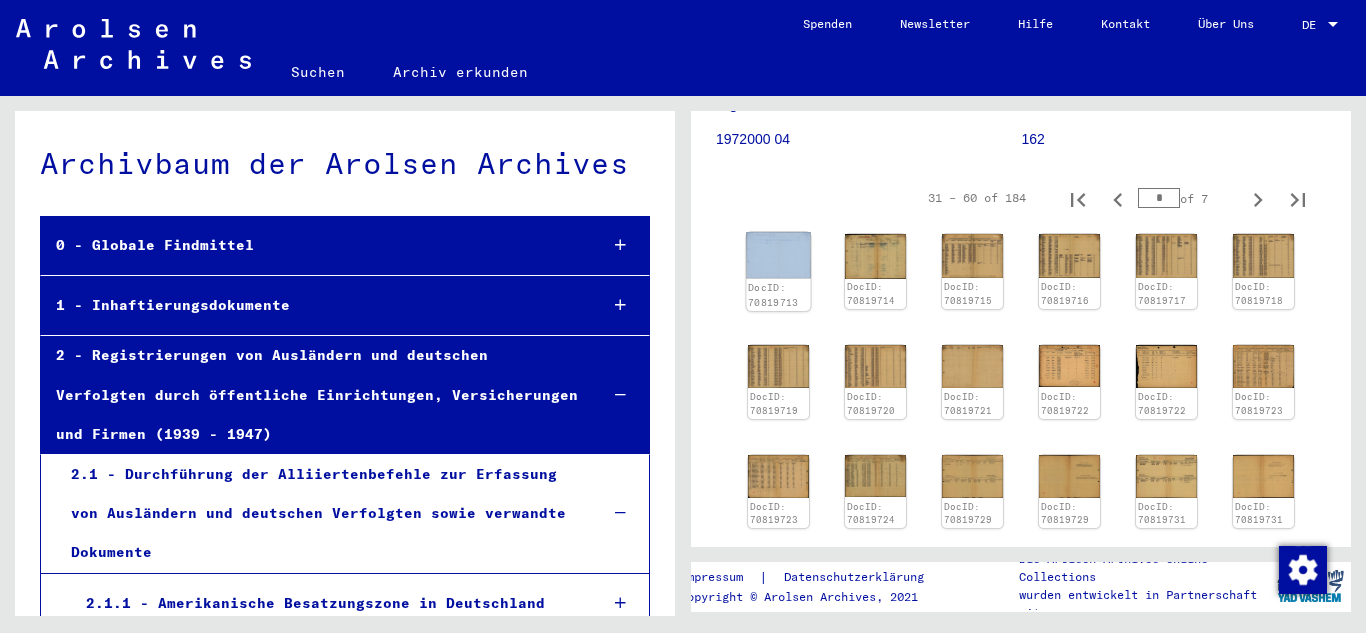 click 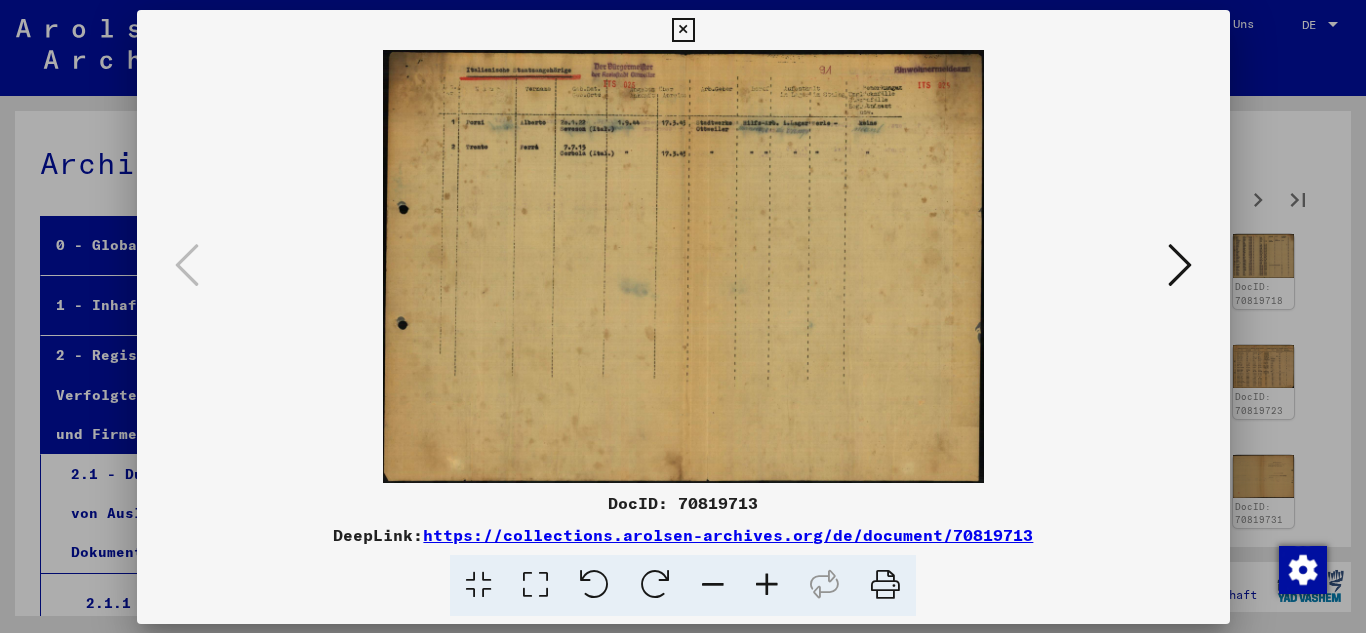 click at bounding box center (683, 266) 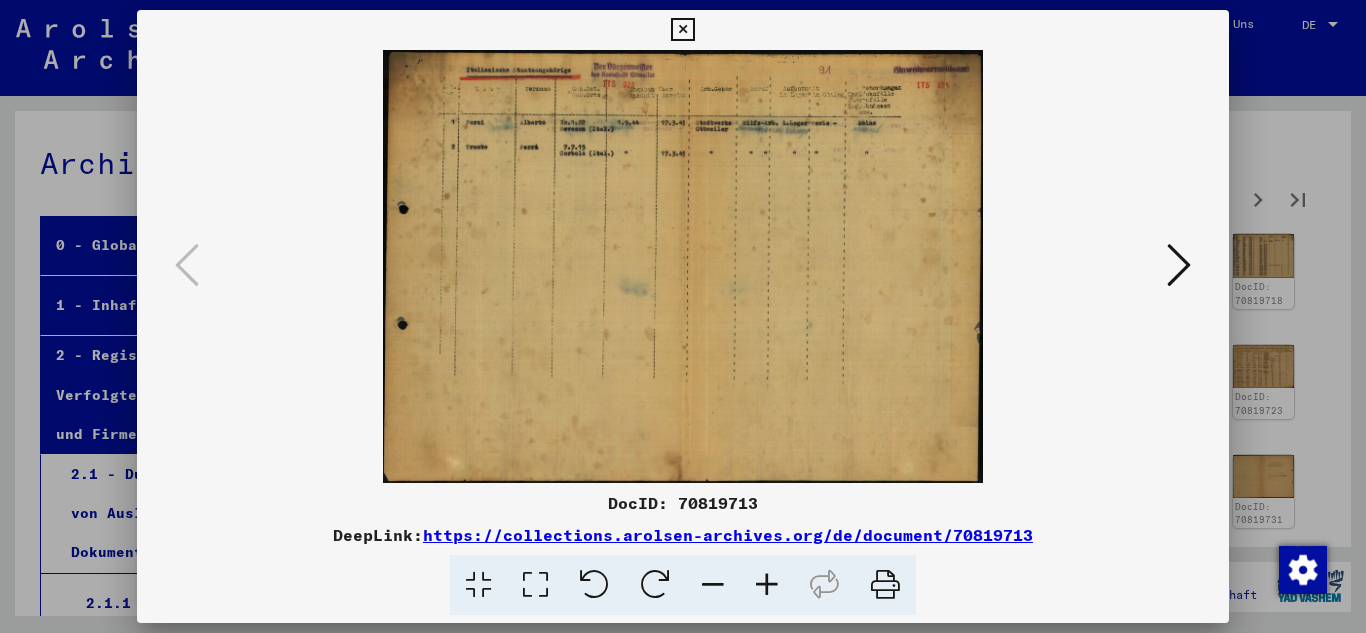 click at bounding box center [683, 266] 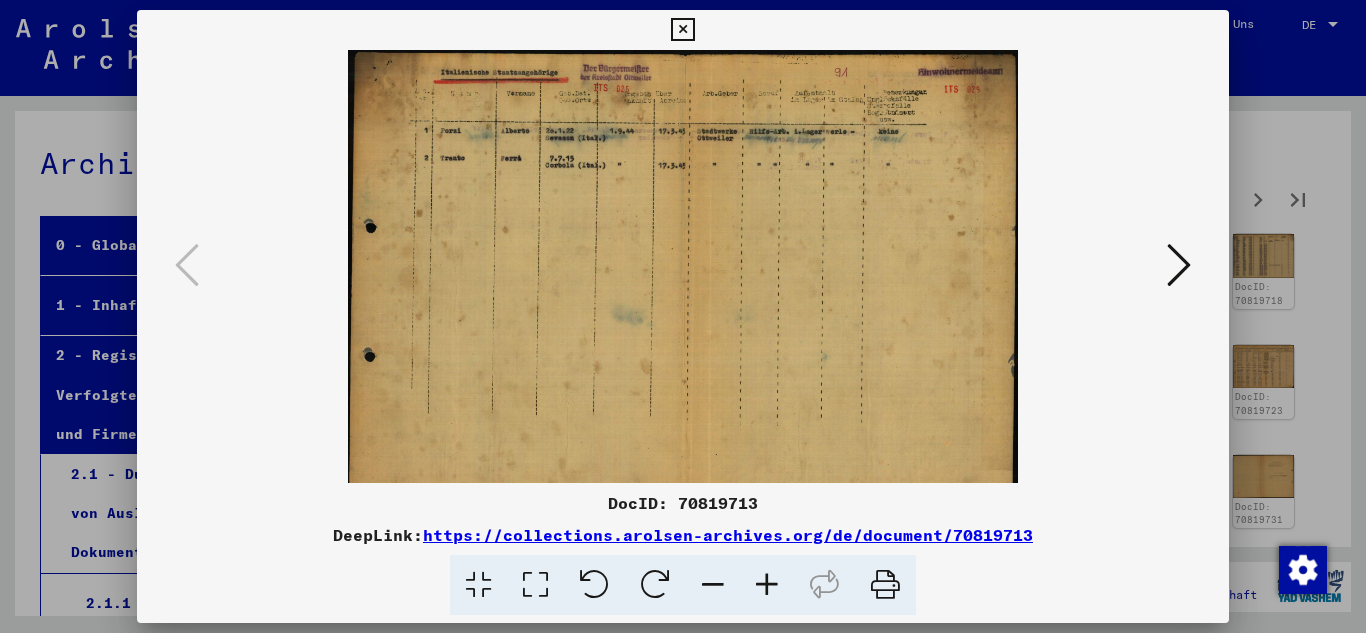 click at bounding box center (767, 585) 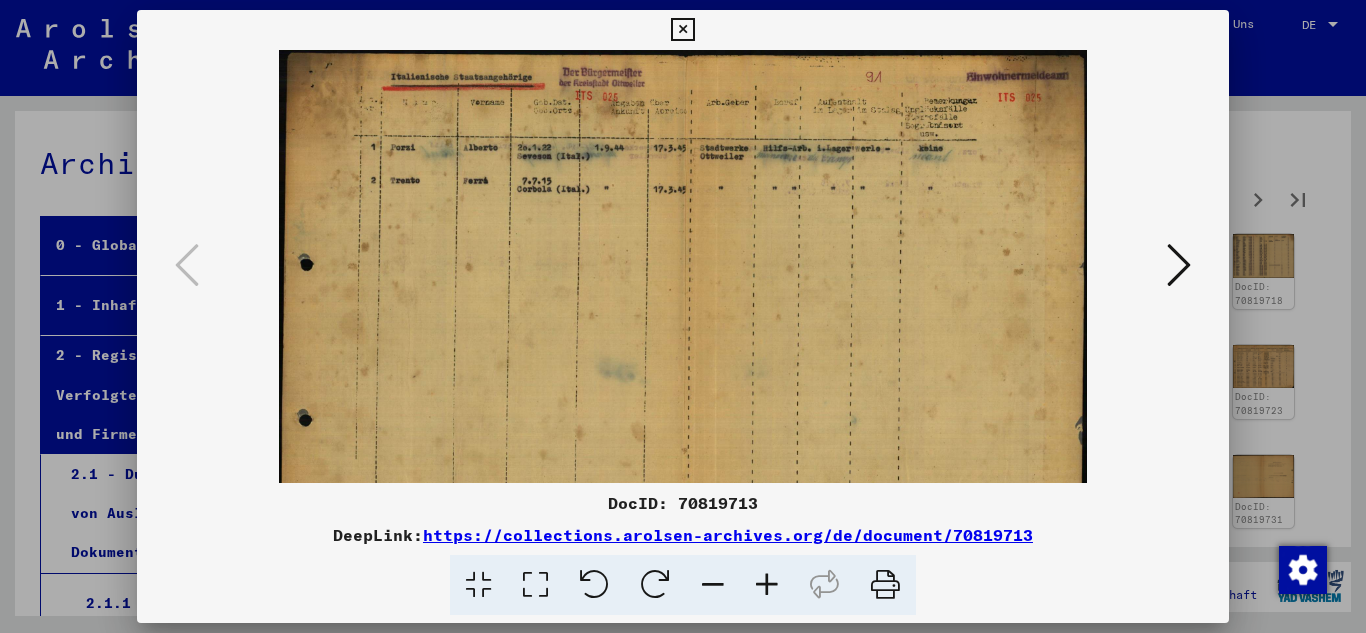 click at bounding box center (767, 585) 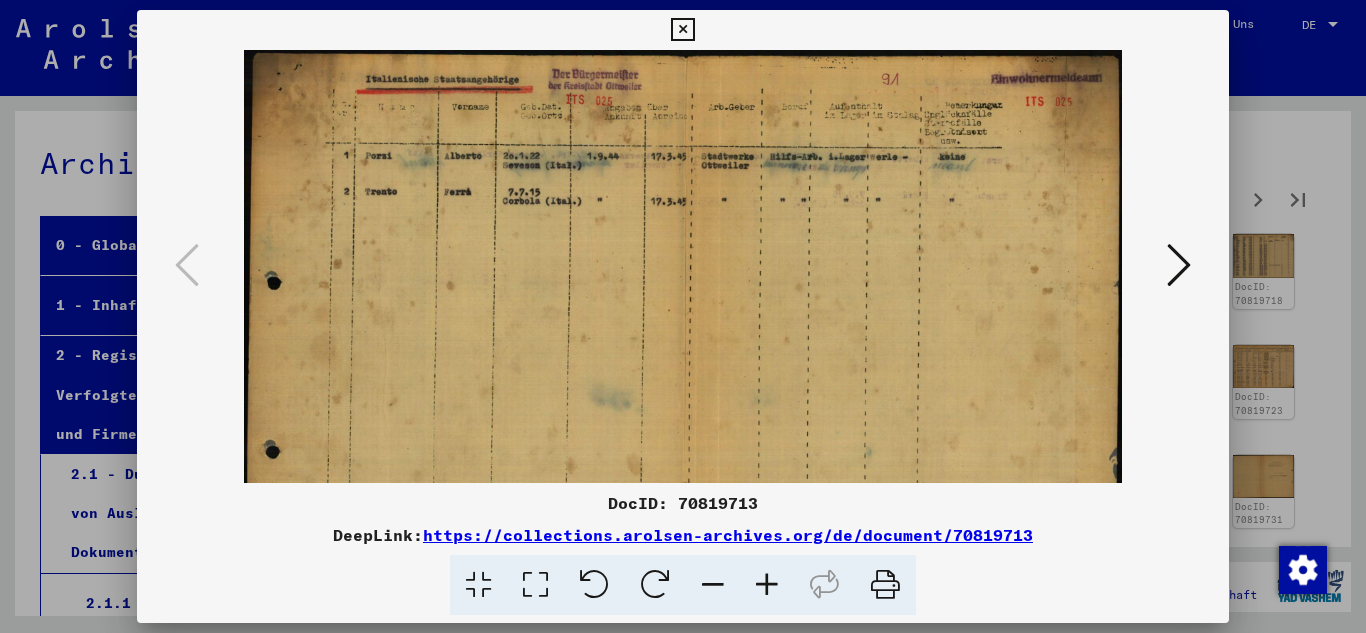 click at bounding box center (767, 585) 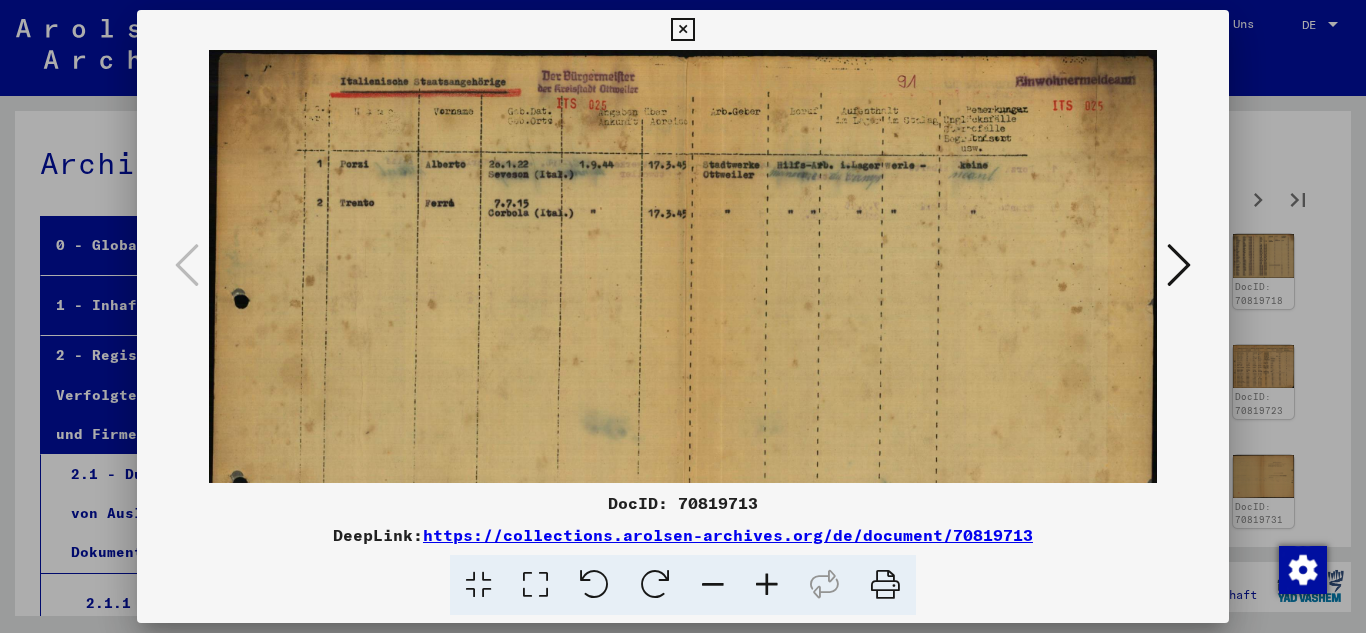 click at bounding box center (767, 585) 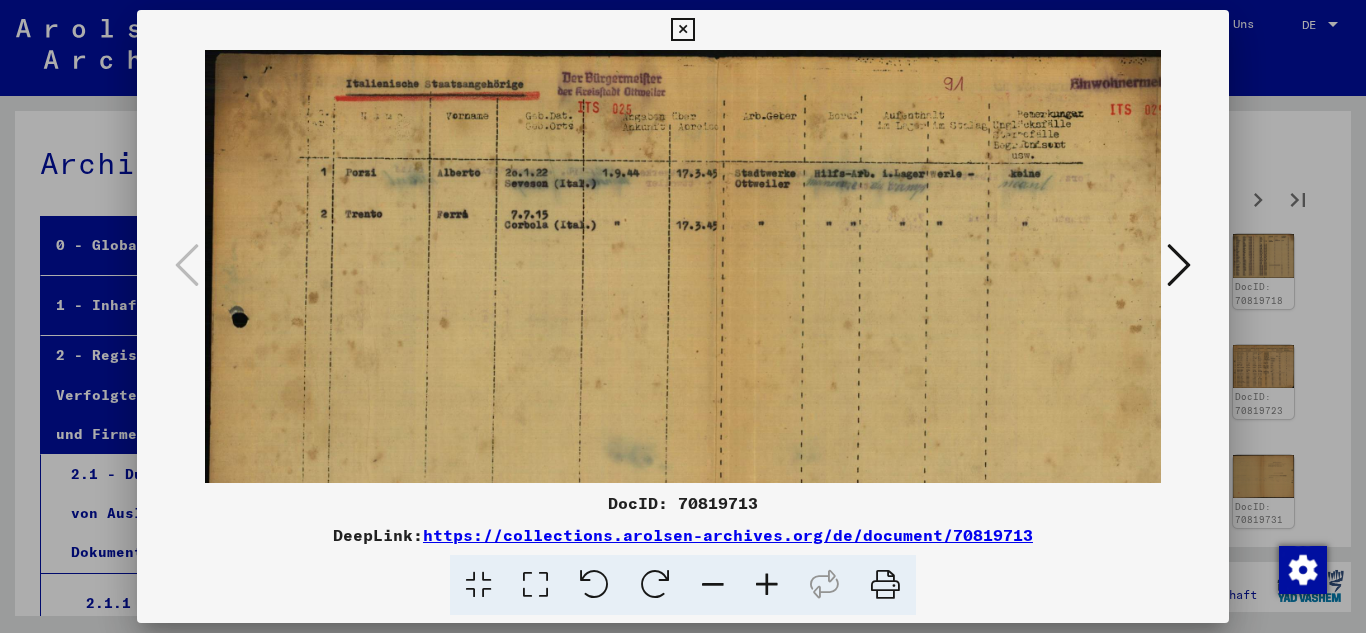 click at bounding box center [767, 585] 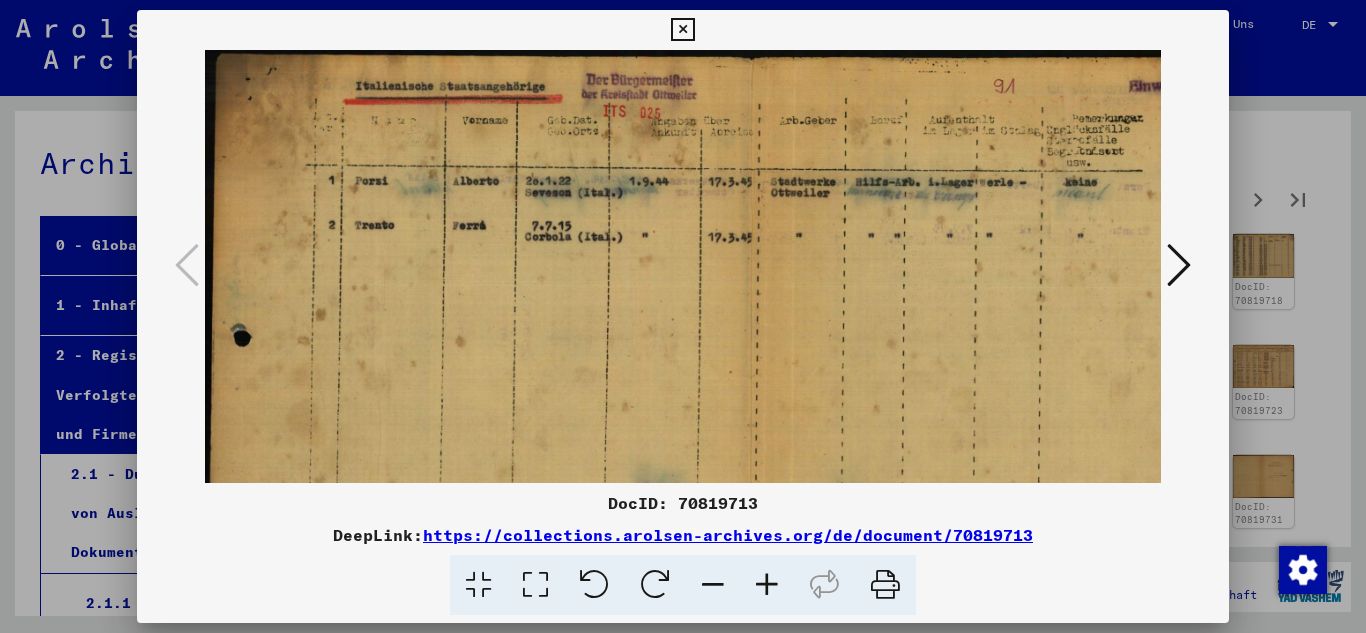 click at bounding box center (767, 585) 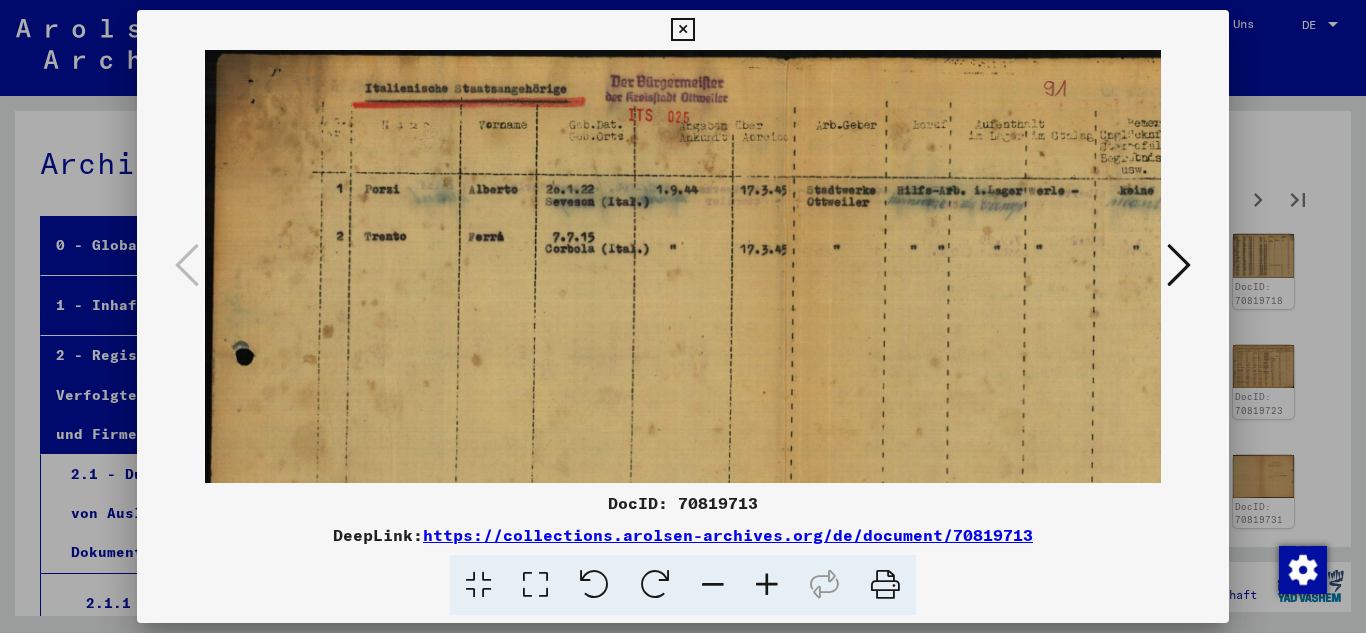click at bounding box center [767, 585] 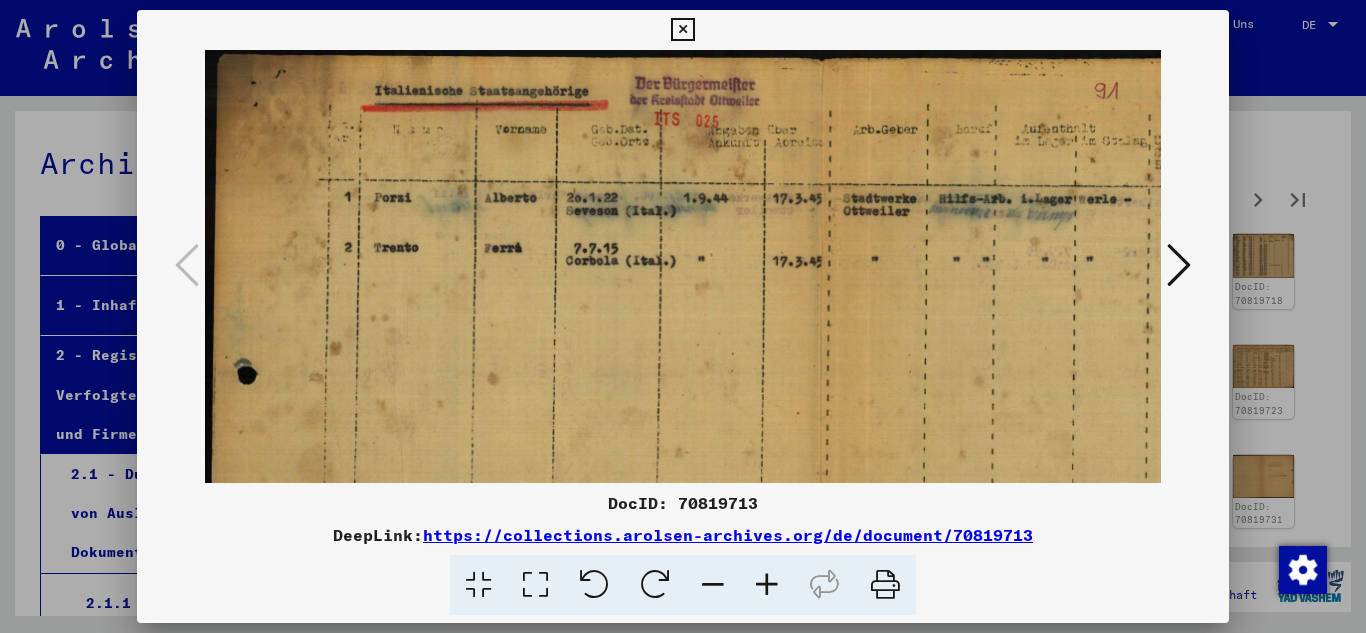 click at bounding box center [767, 585] 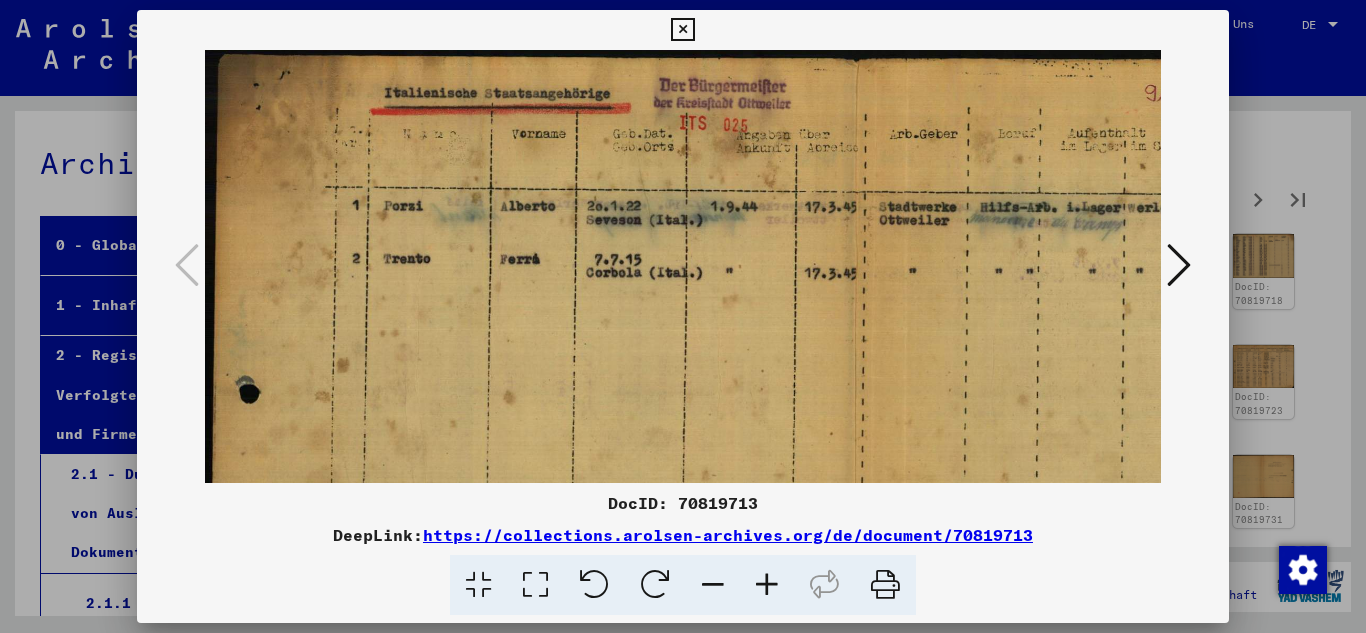 click at bounding box center (767, 585) 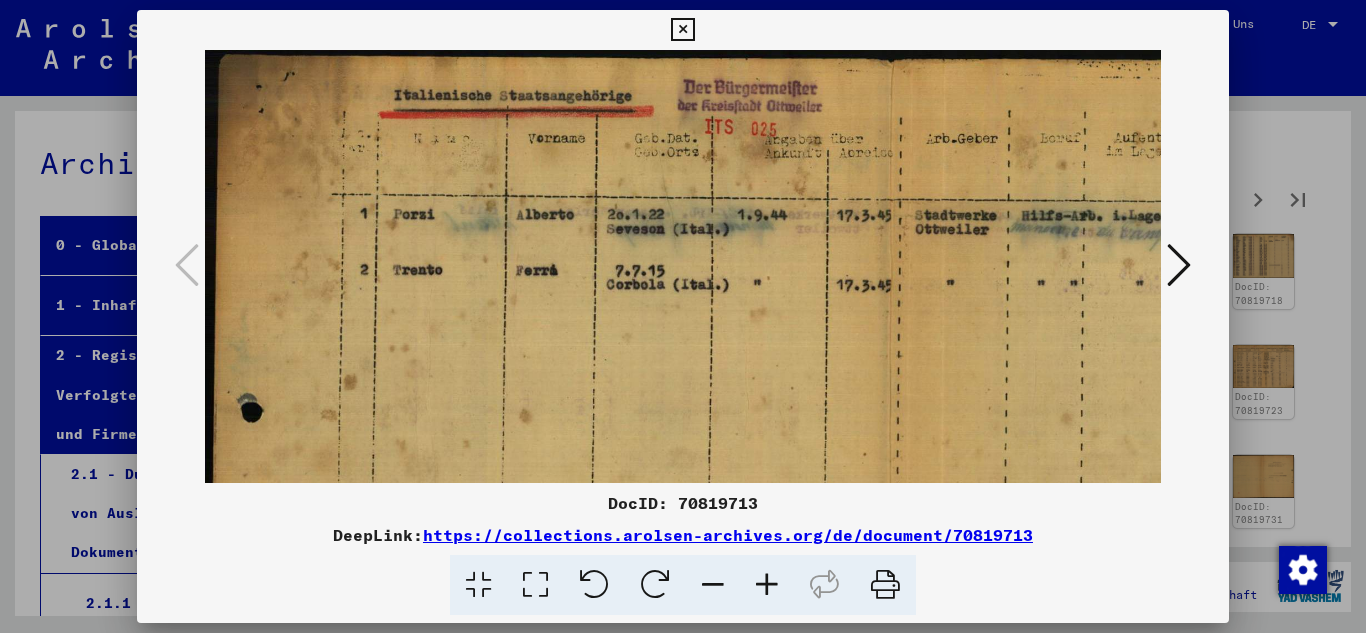 click at bounding box center (767, 585) 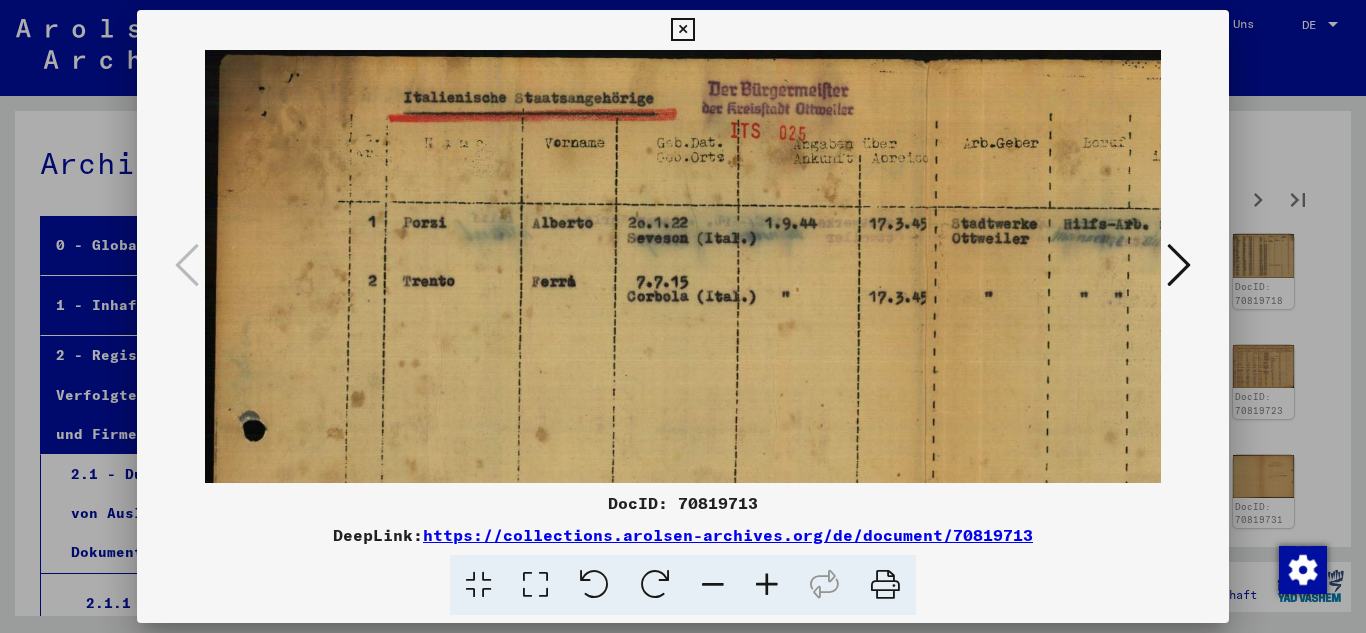 click at bounding box center (767, 585) 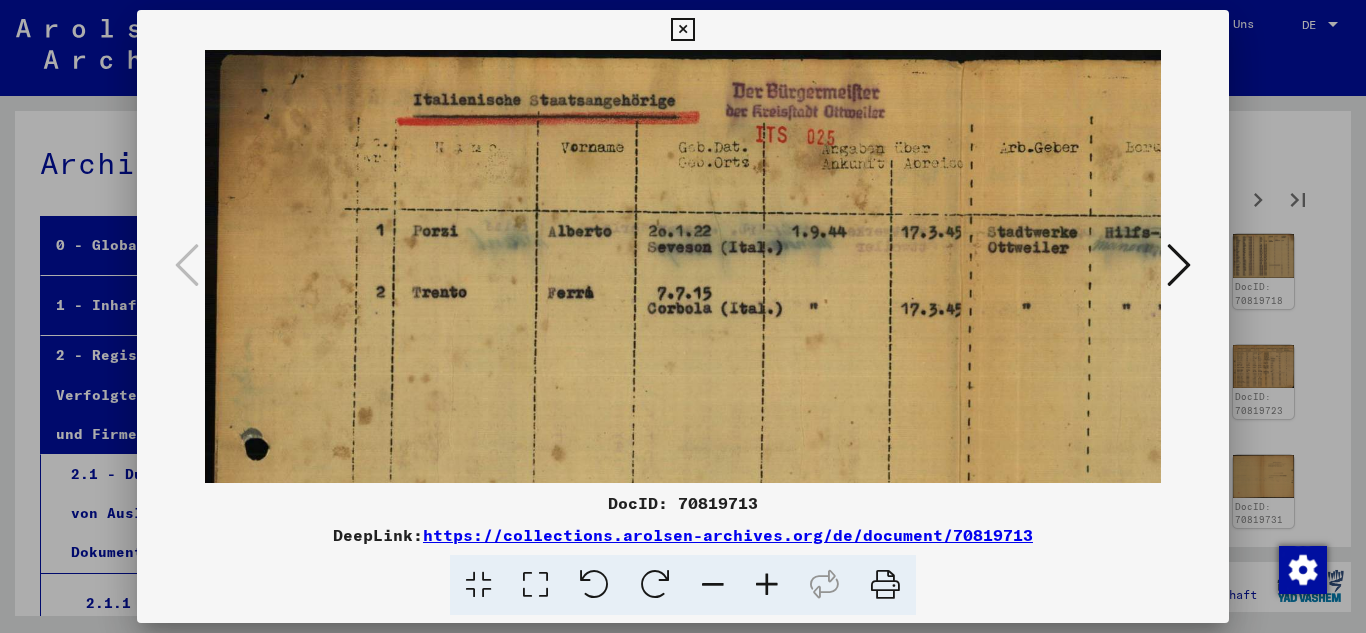 click at bounding box center [767, 585] 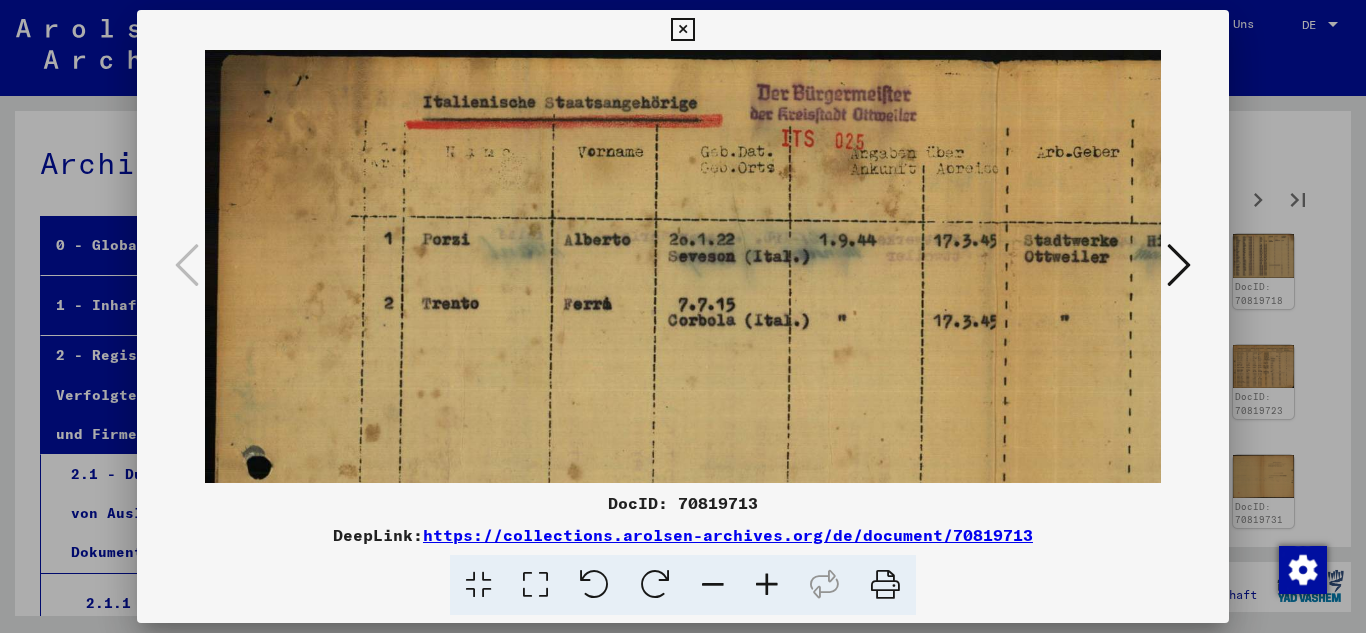 click at bounding box center (767, 585) 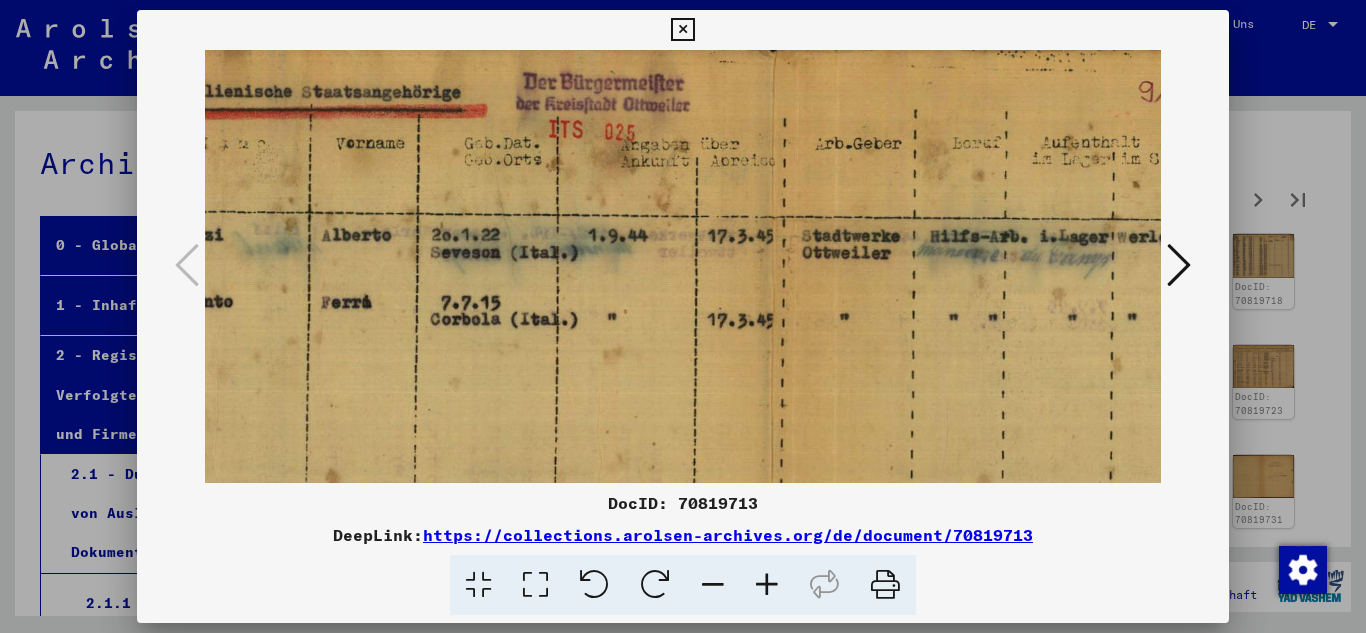 scroll, scrollTop: 13, scrollLeft: 273, axis: both 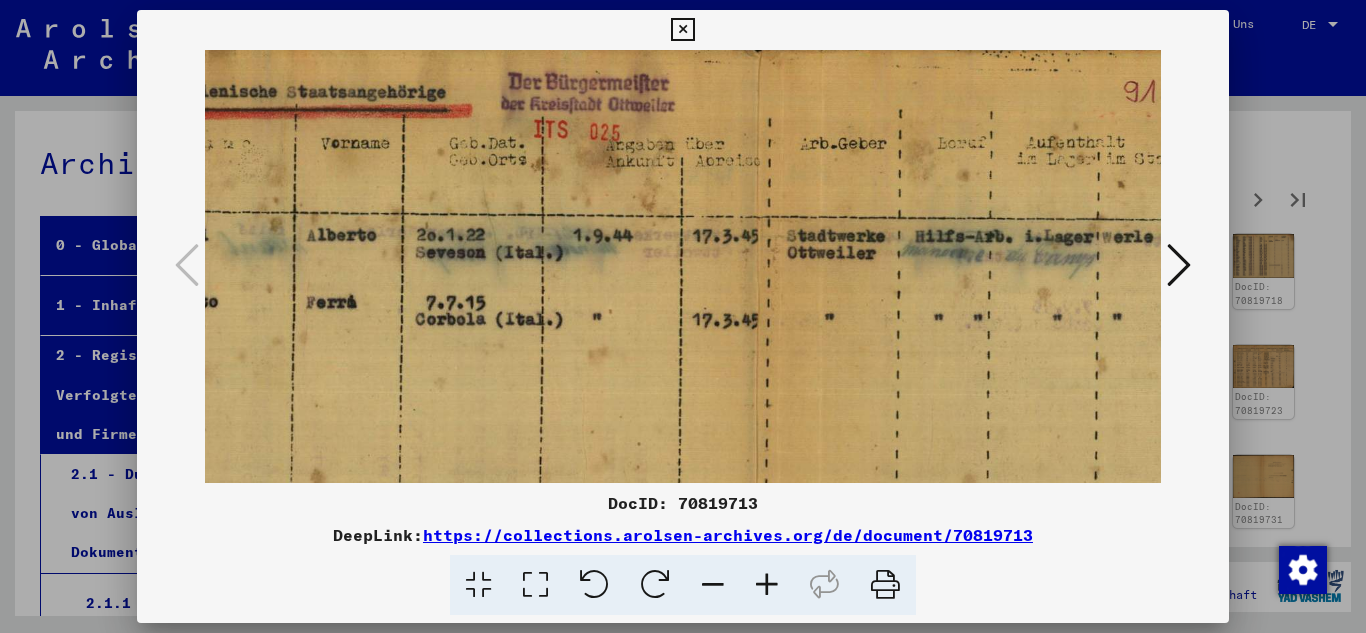 drag, startPoint x: 952, startPoint y: 424, endPoint x: 679, endPoint y: 411, distance: 273.30936 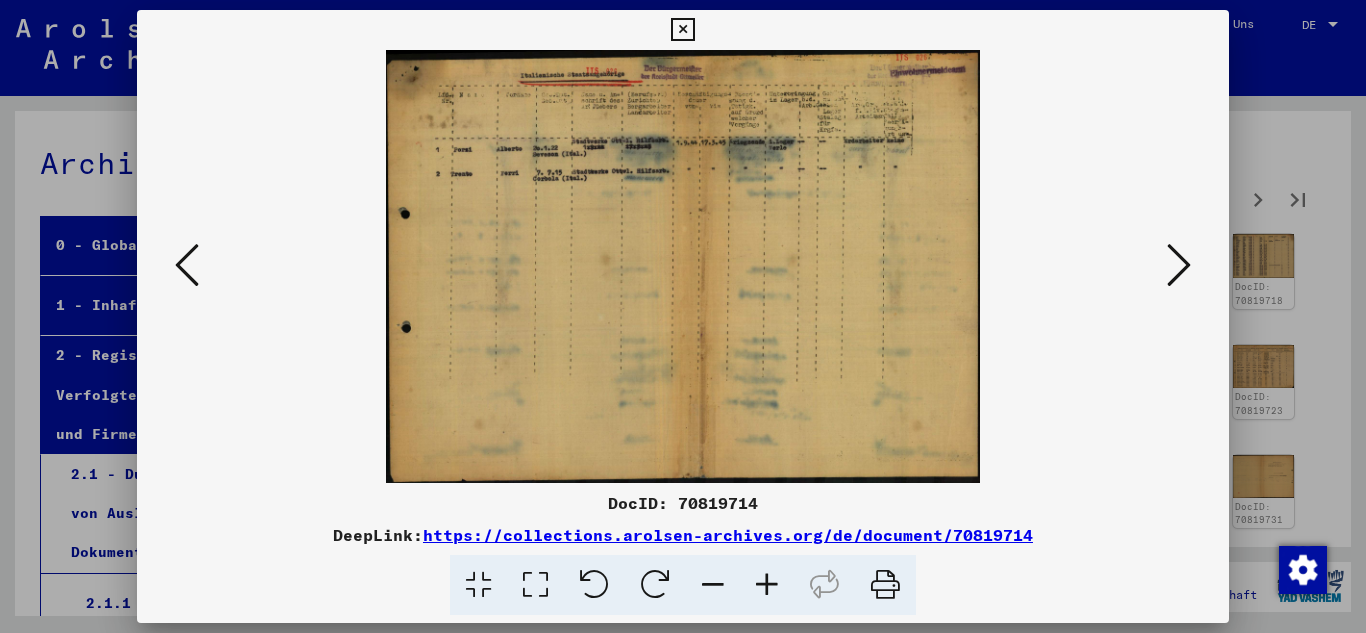 click at bounding box center (1179, 266) 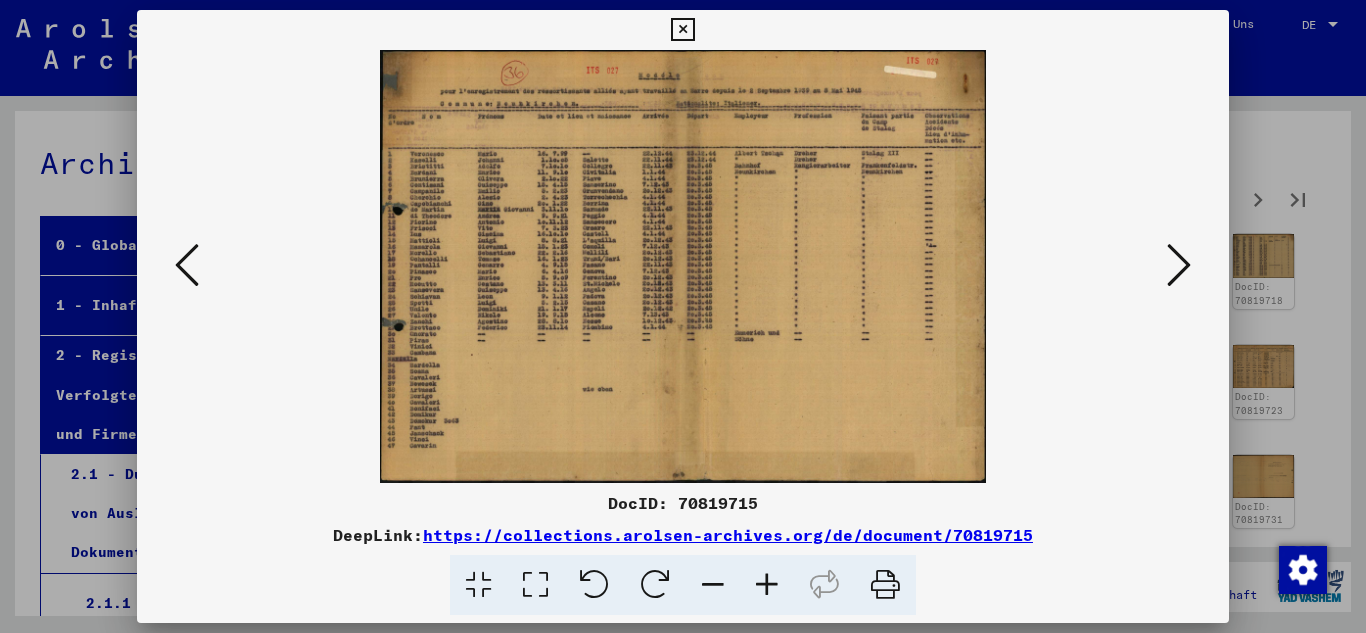 click at bounding box center [1179, 266] 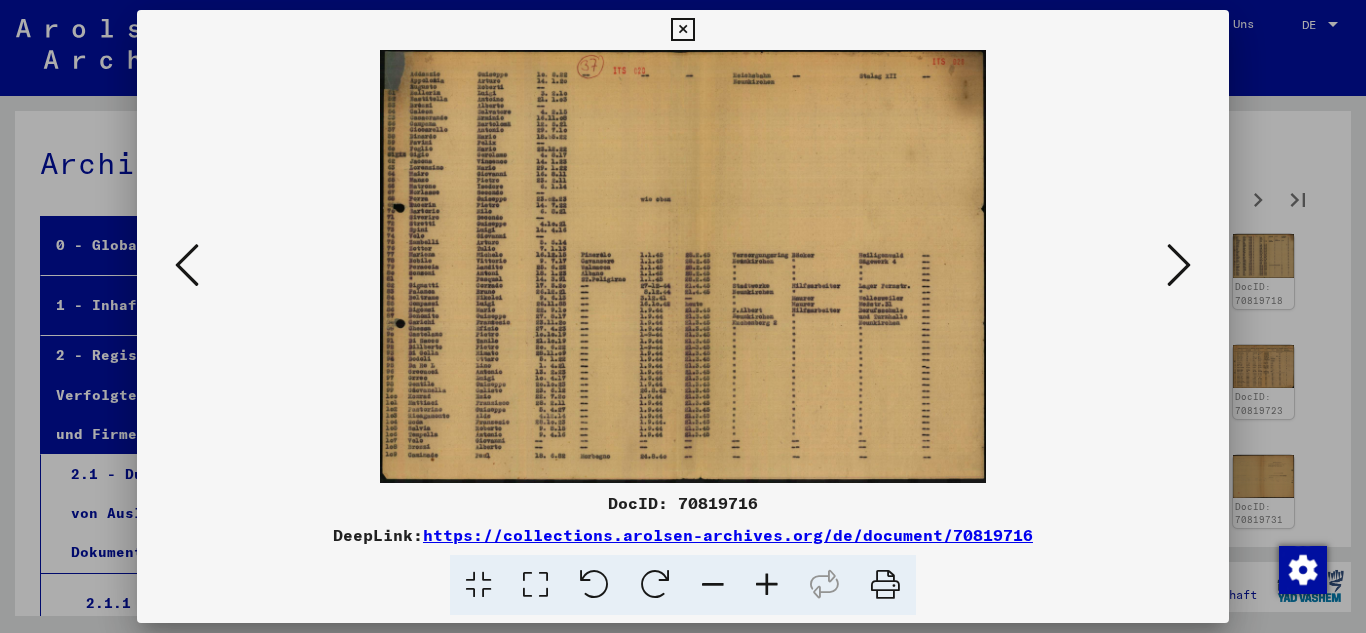 click at bounding box center [1179, 266] 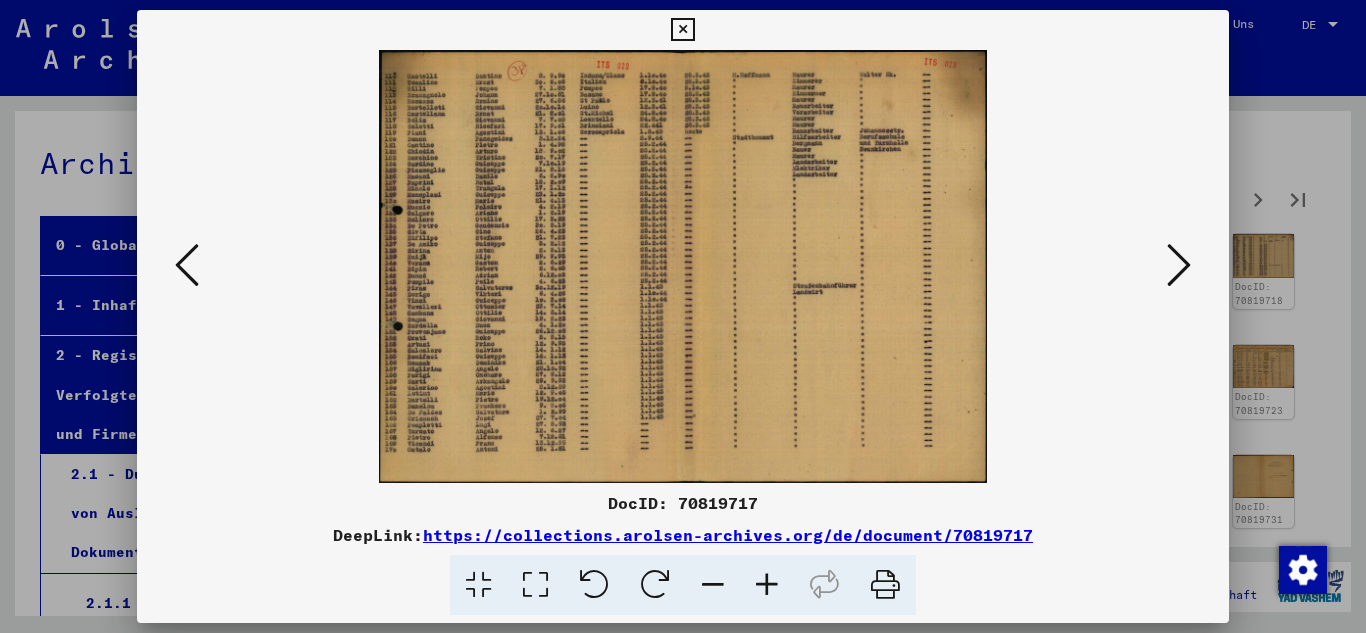 click at bounding box center (1179, 266) 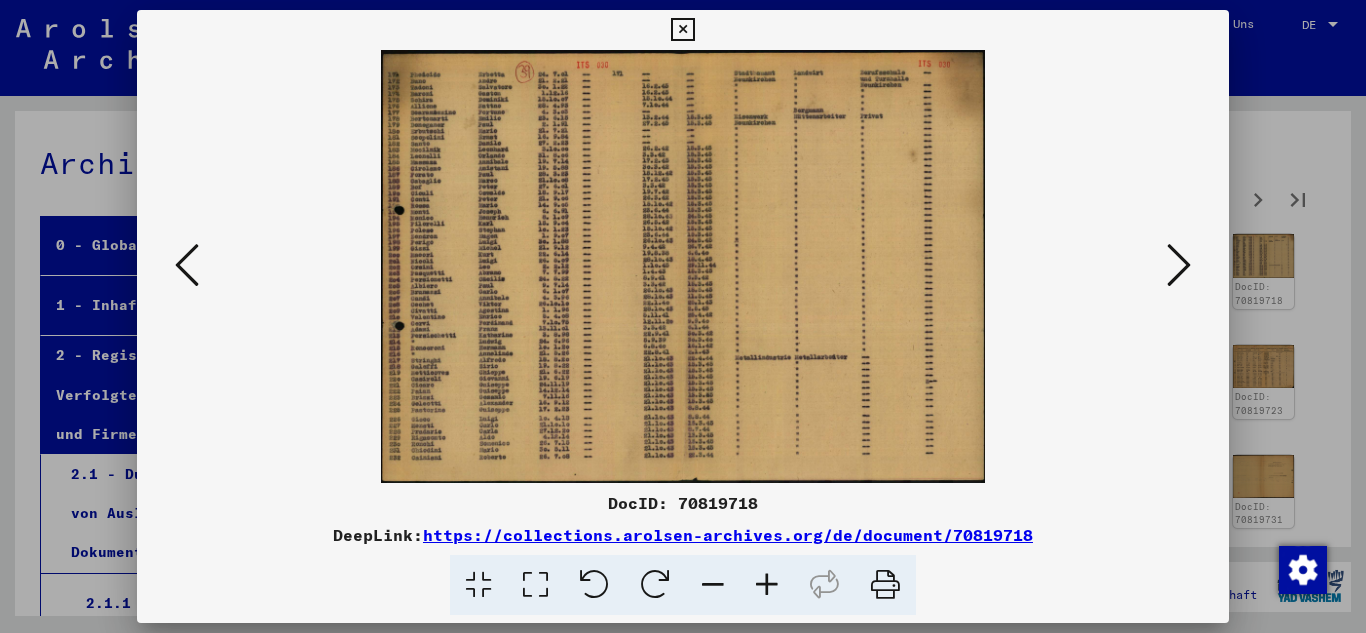 click at bounding box center (1179, 266) 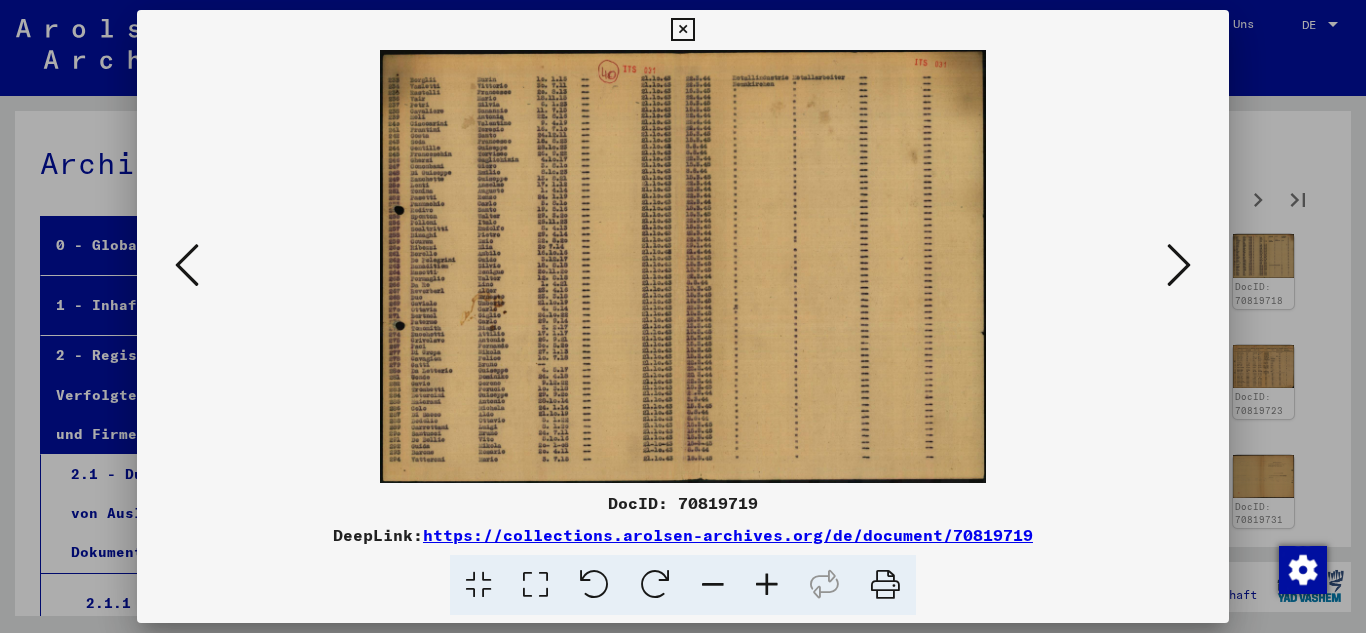 click at bounding box center (1179, 266) 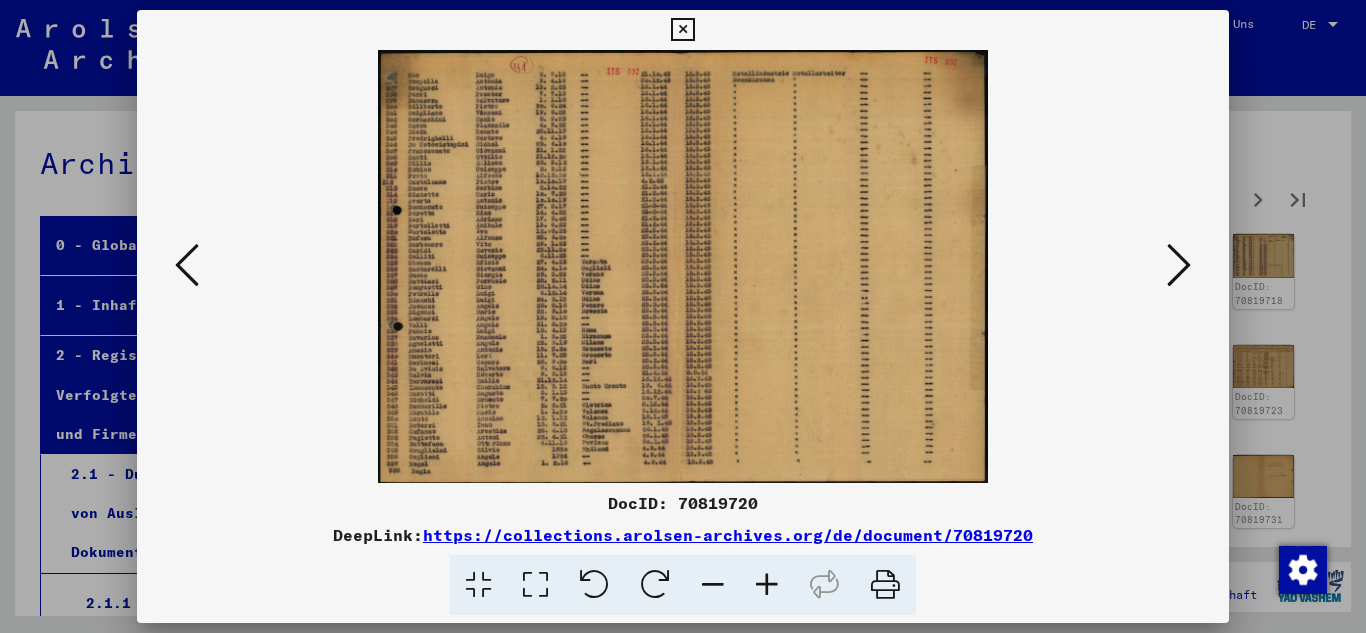 click at bounding box center (1179, 266) 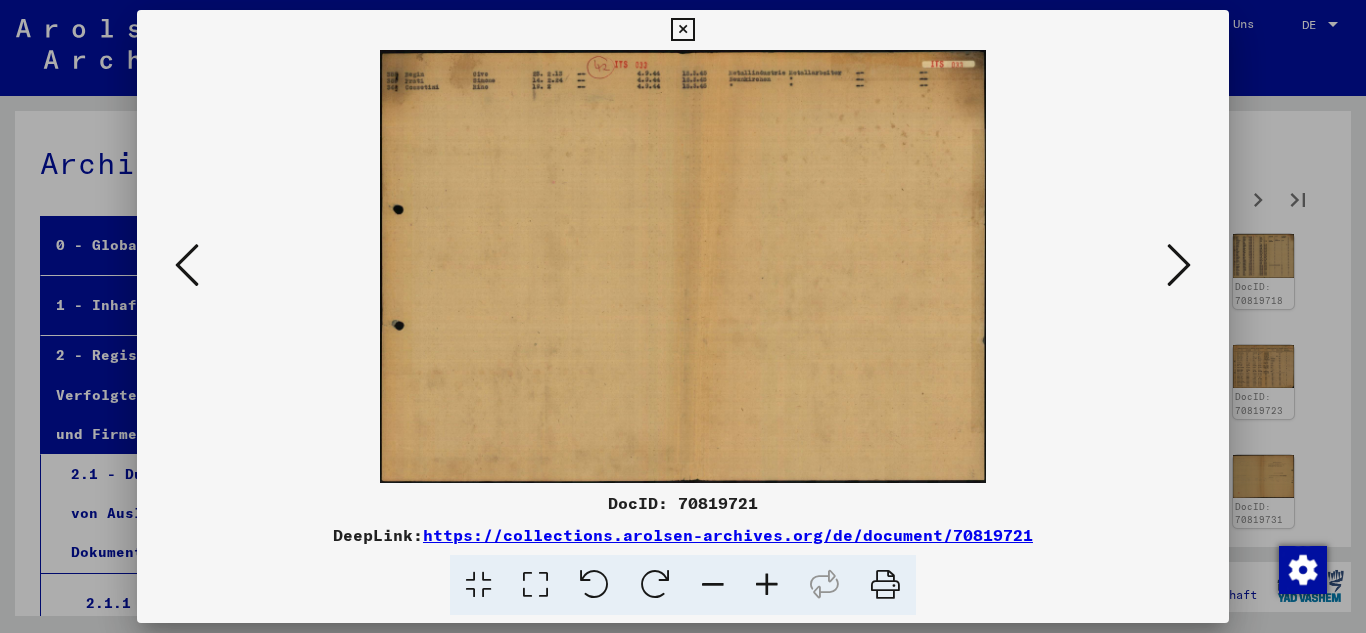 click at bounding box center (1179, 266) 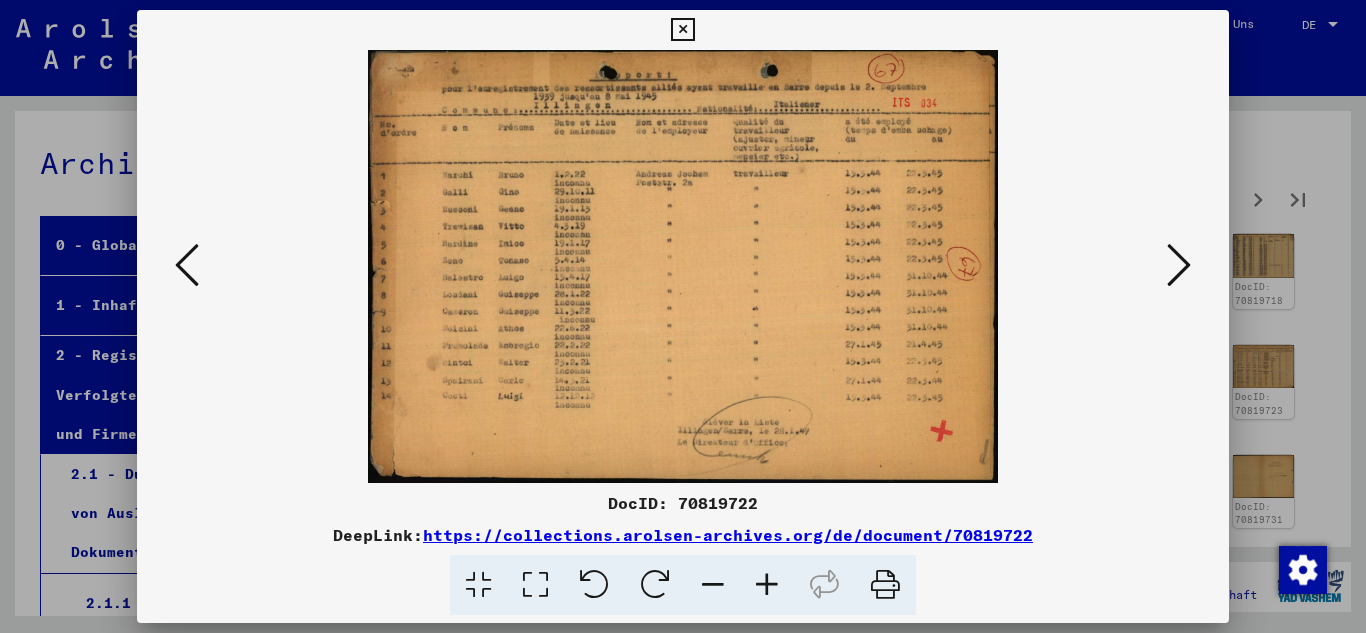 click at bounding box center [1179, 266] 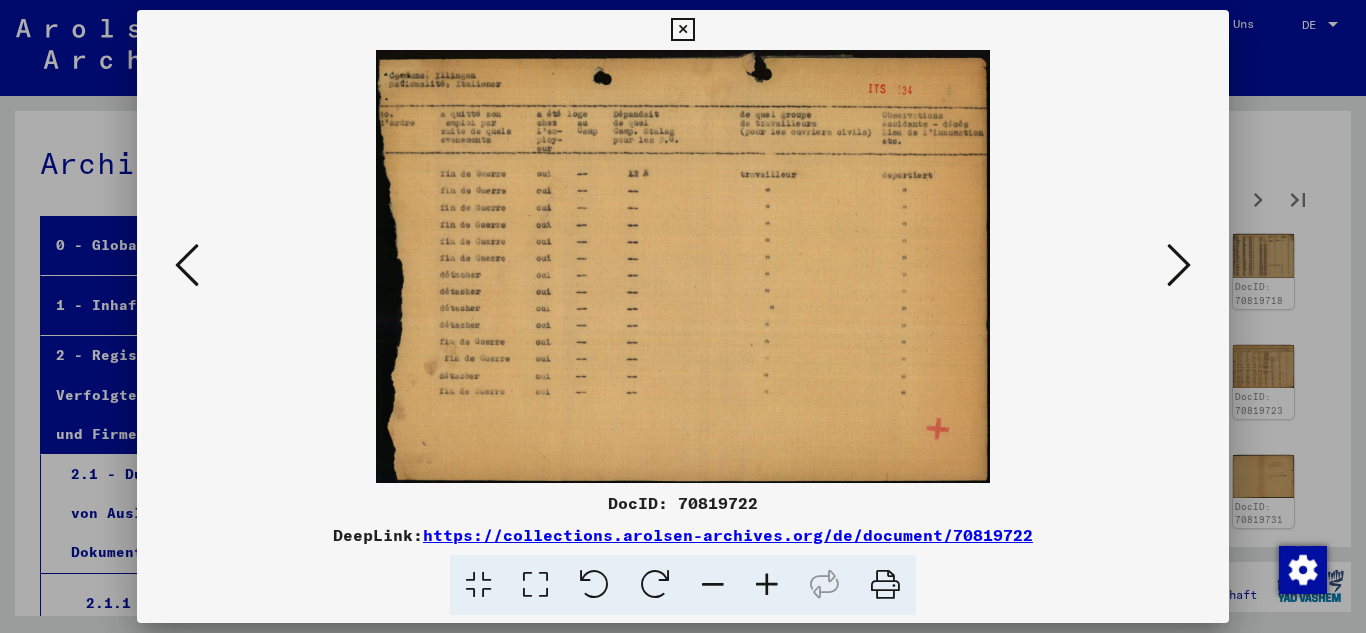 click at bounding box center (1179, 266) 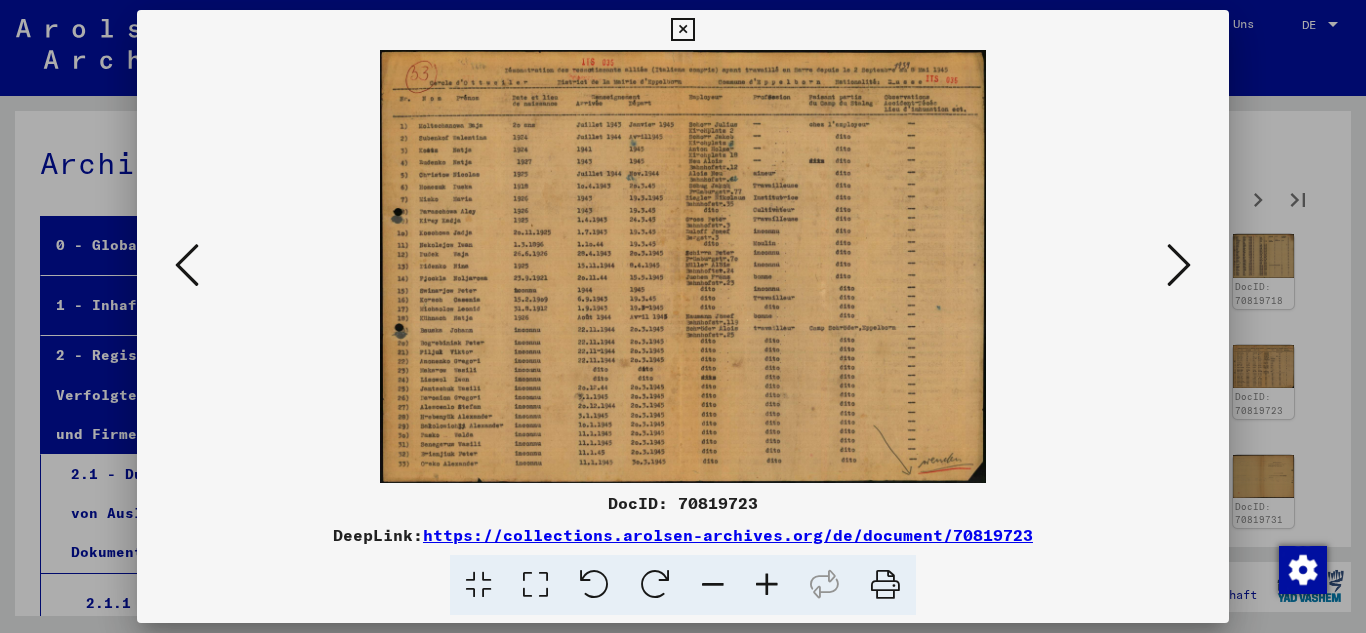 click at bounding box center (1179, 266) 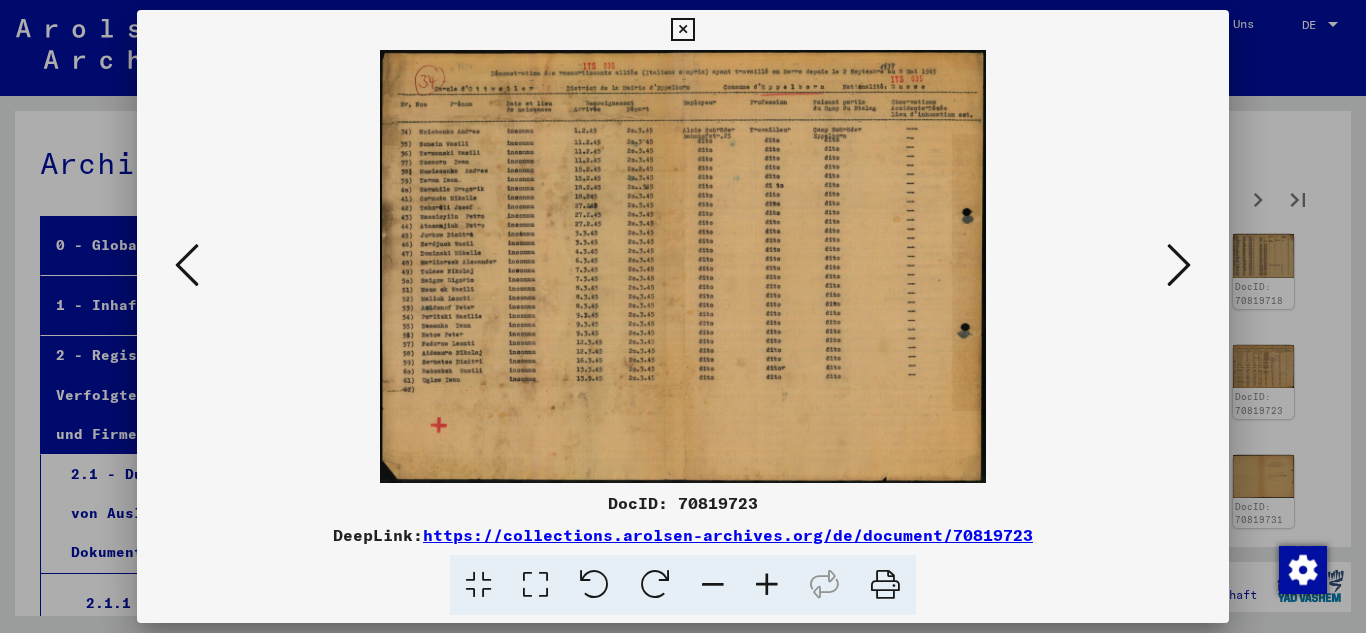 click at bounding box center [1179, 266] 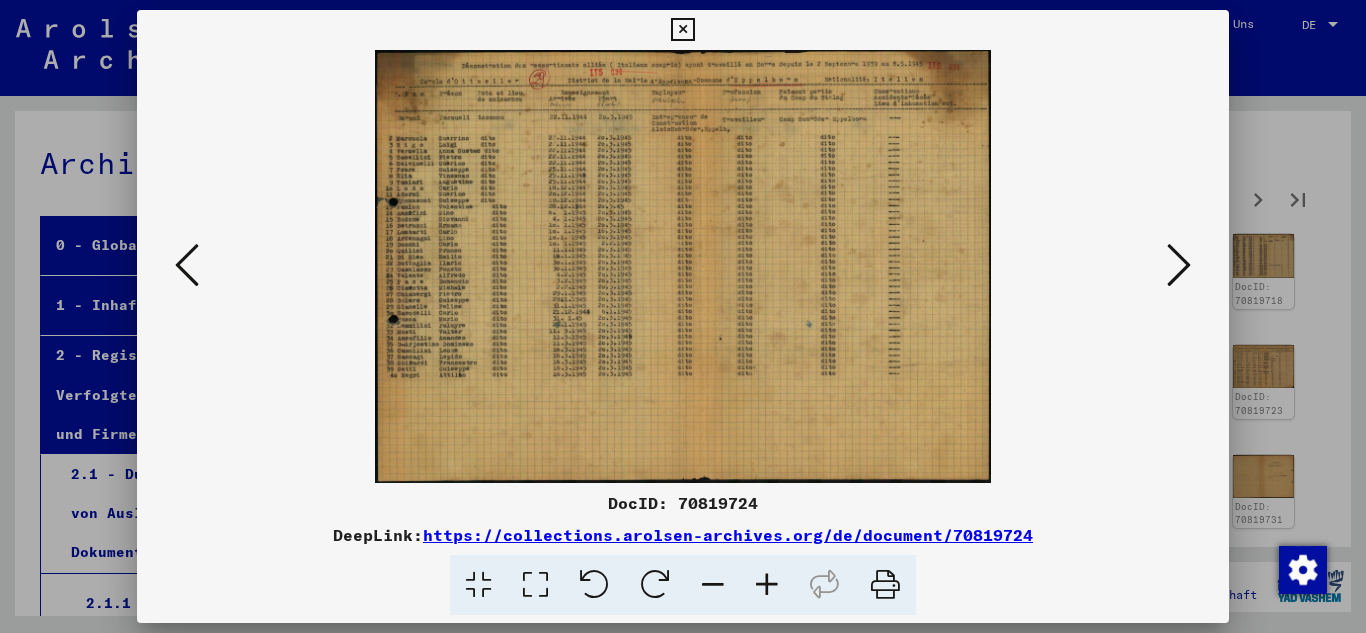 click at bounding box center [1179, 266] 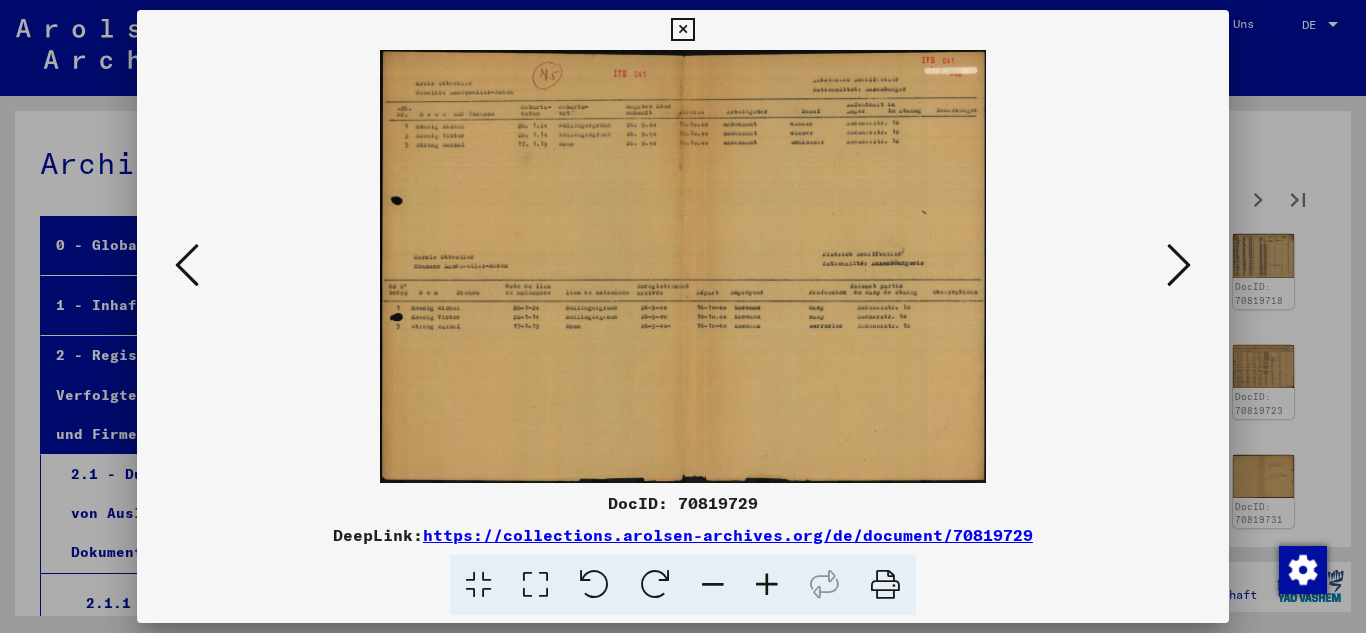 click at bounding box center [1179, 266] 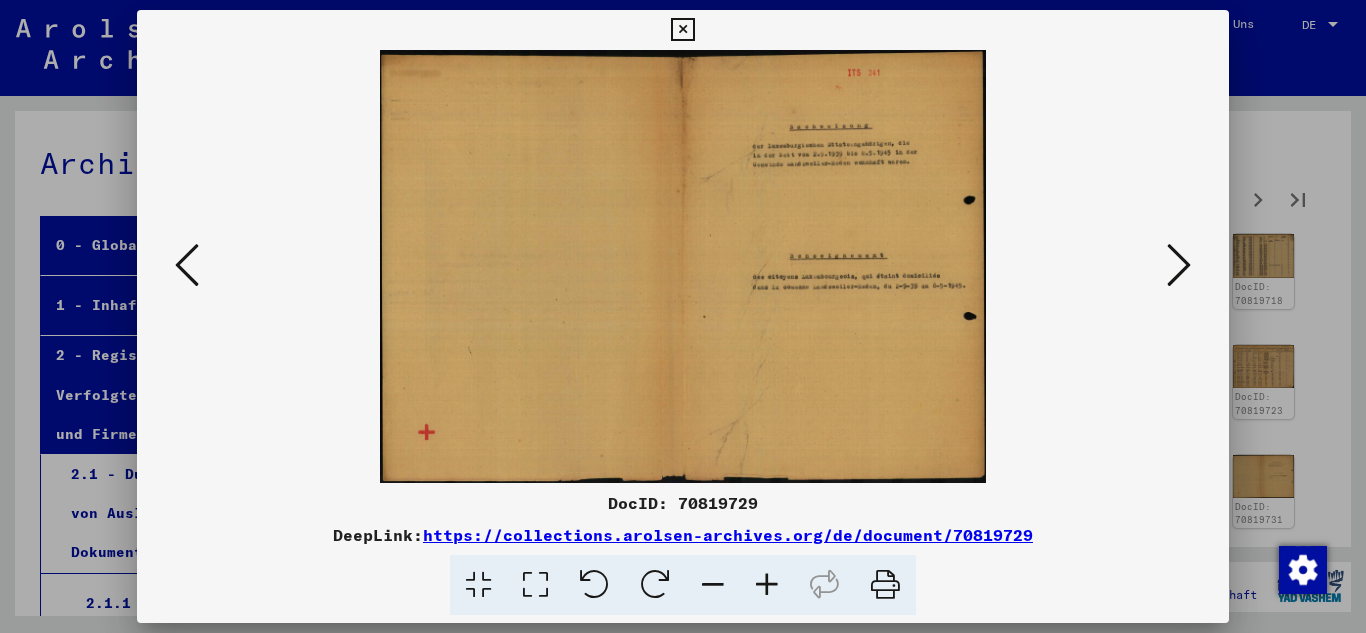 click at bounding box center (1179, 266) 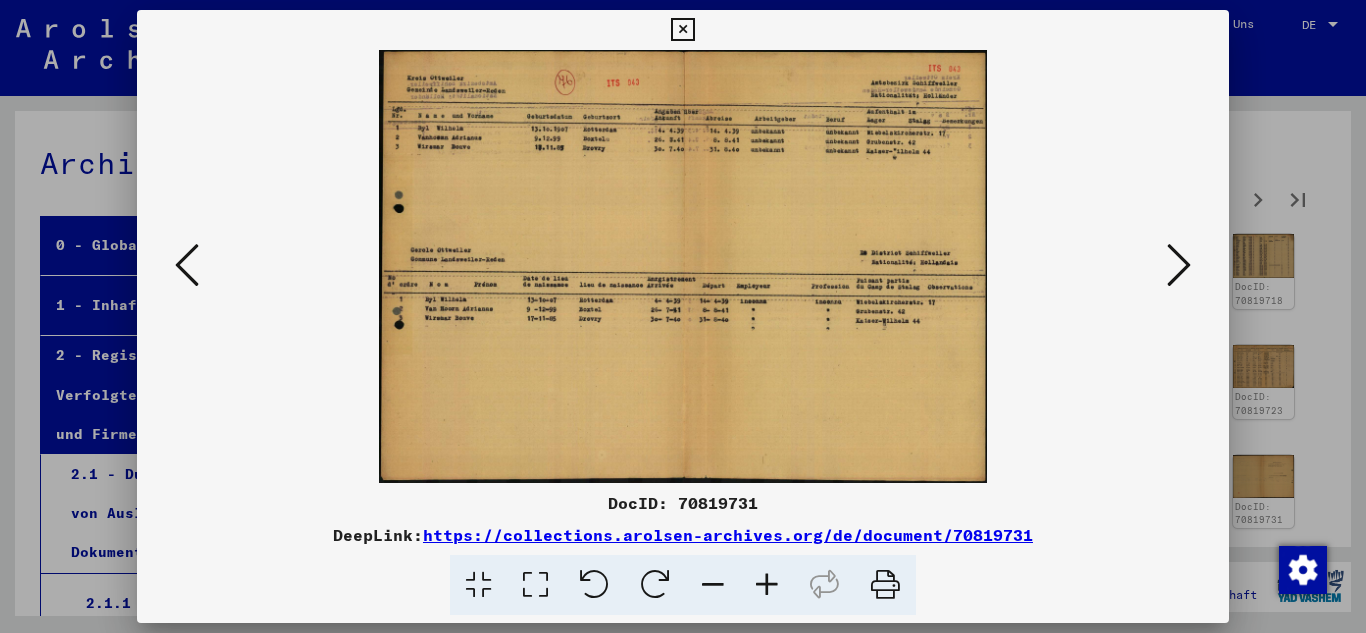 click at bounding box center [1179, 266] 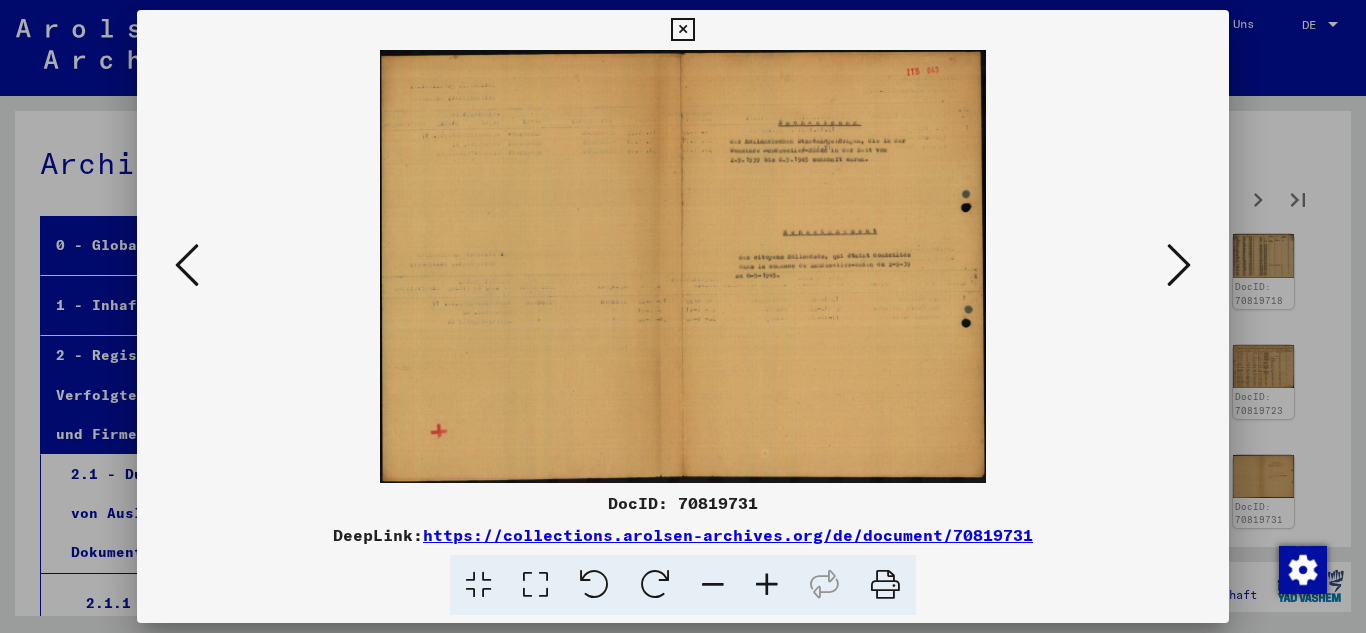 click at bounding box center [1179, 266] 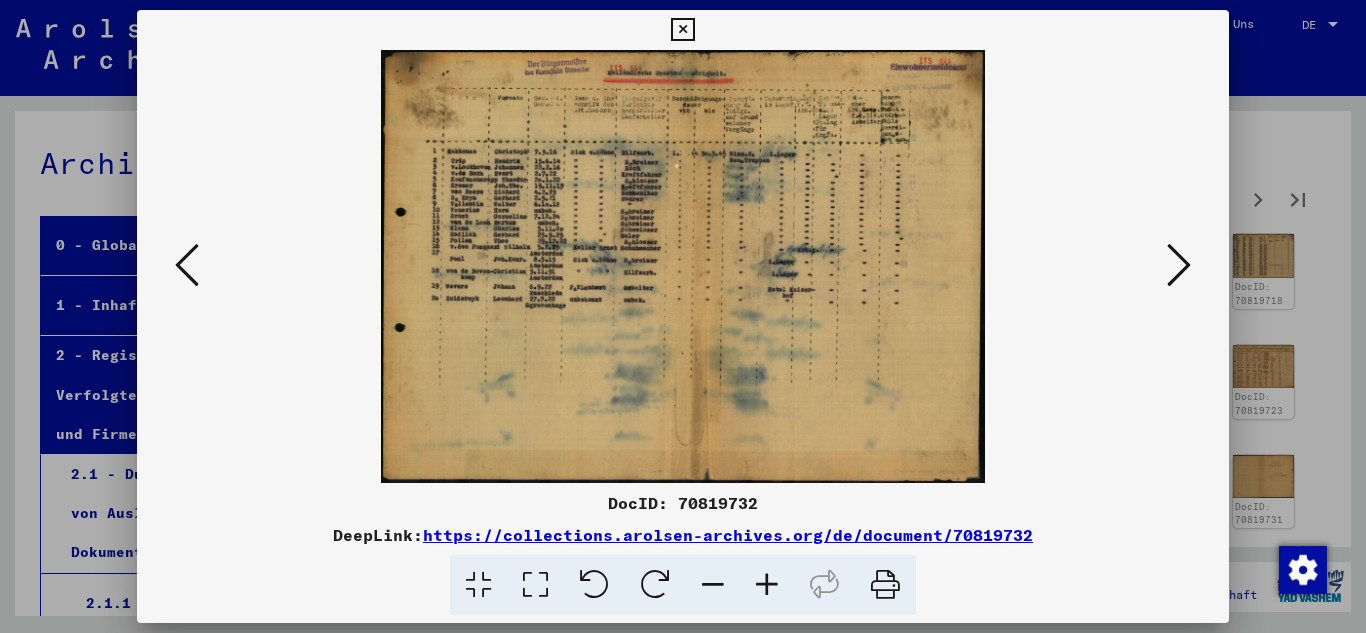 click at bounding box center (1179, 266) 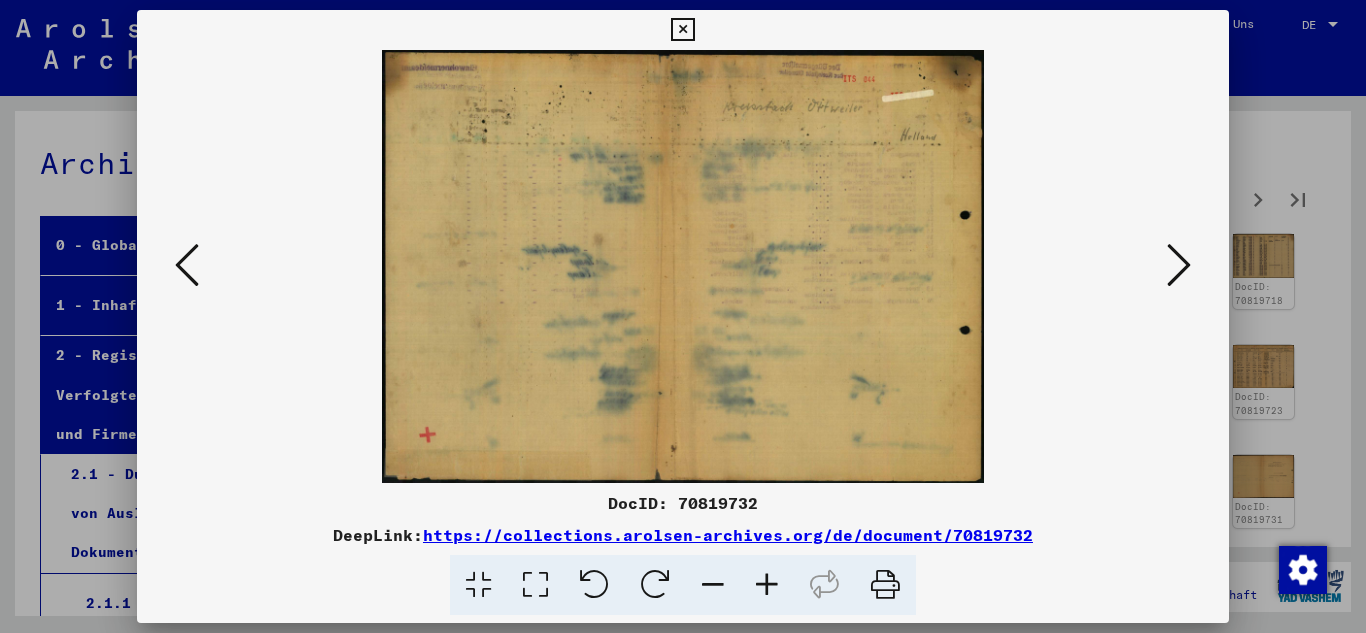 click at bounding box center (1179, 266) 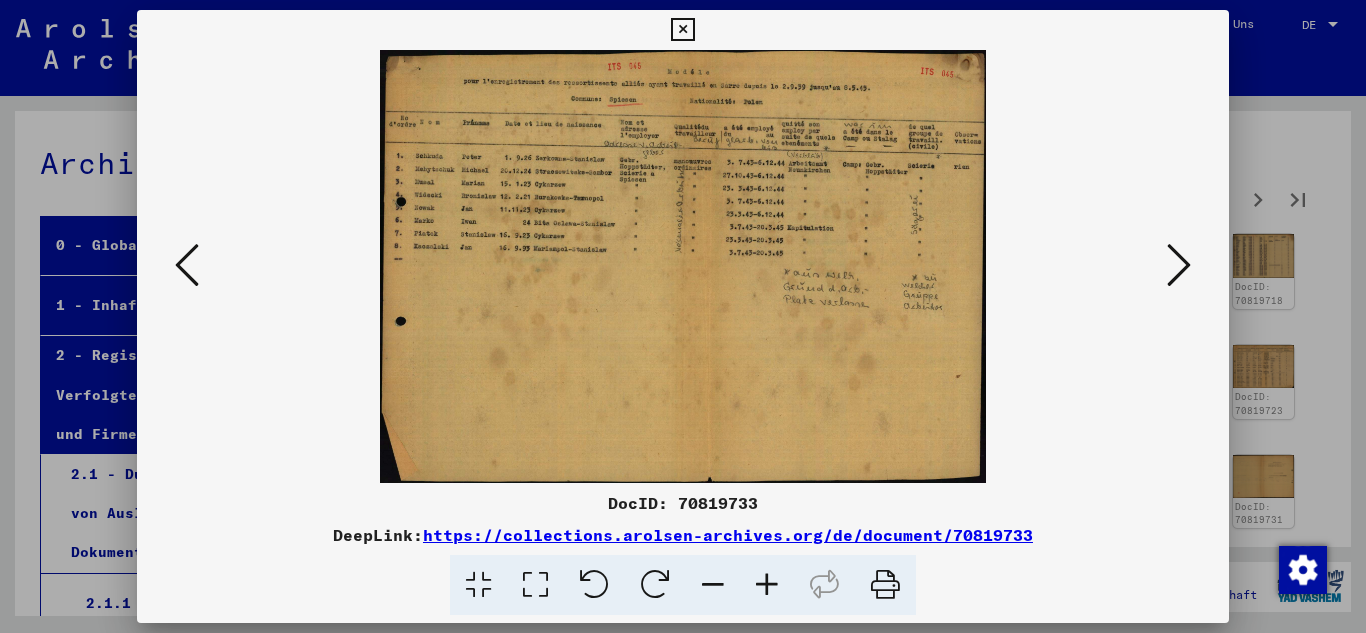 click at bounding box center (1179, 266) 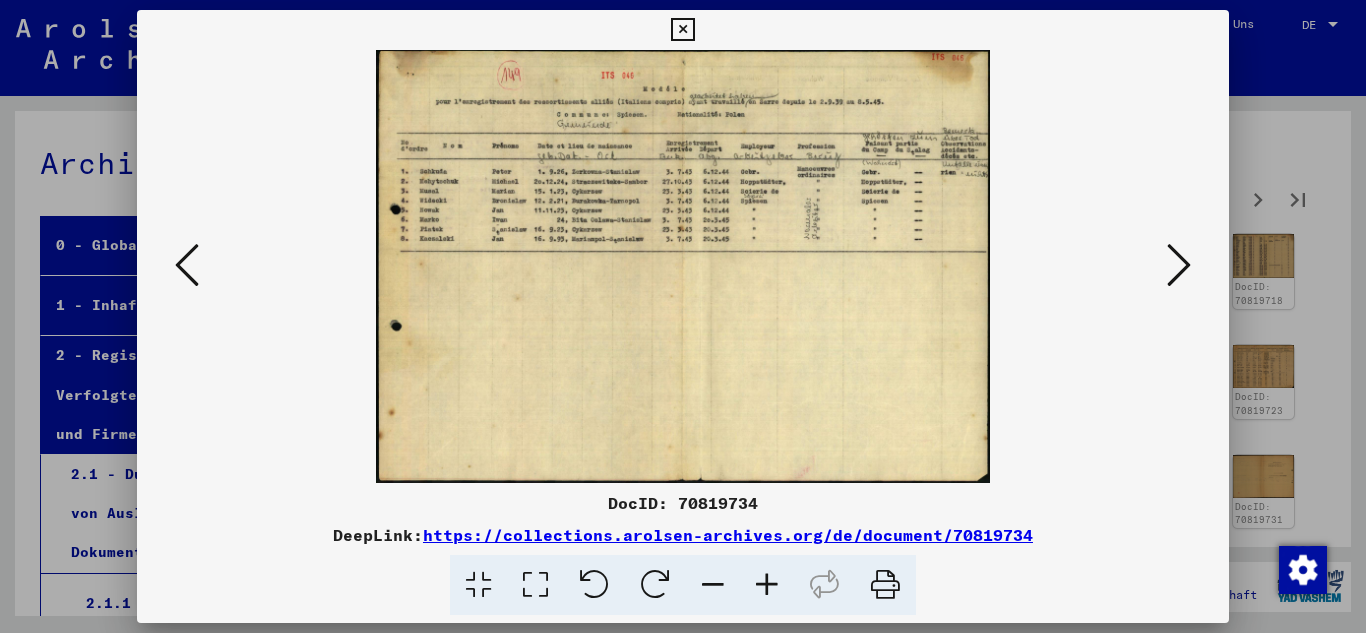 click at bounding box center (1179, 265) 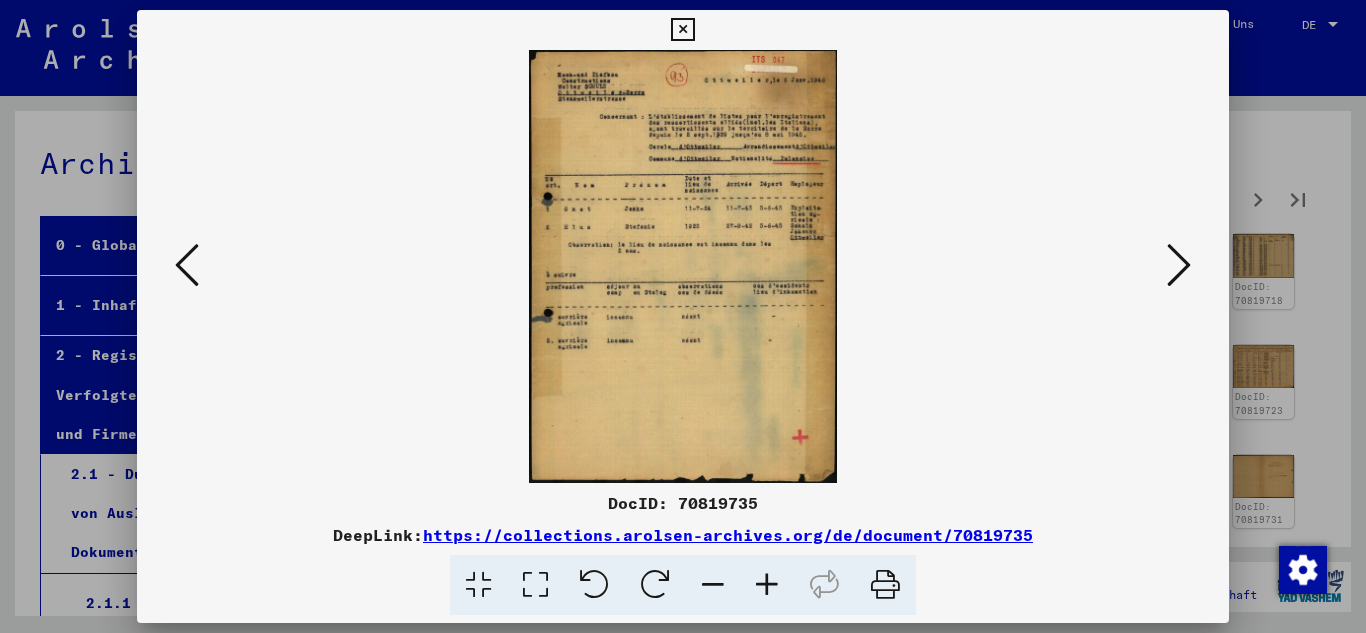 click at bounding box center (1179, 265) 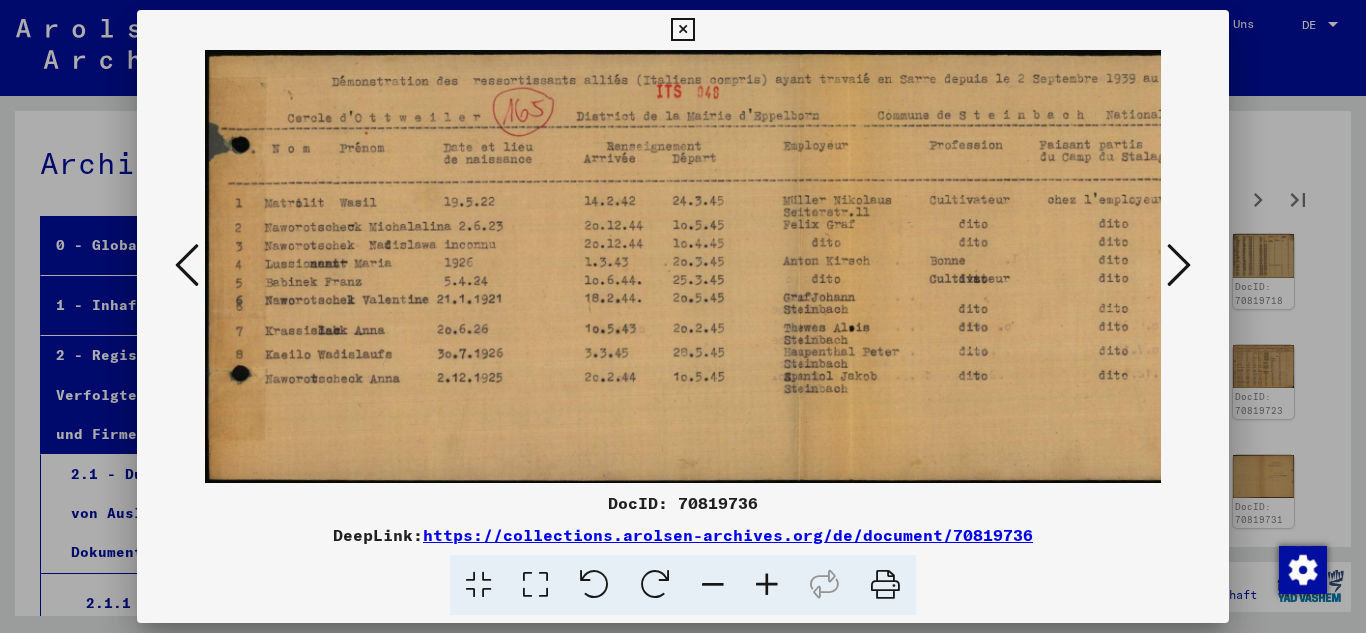 click at bounding box center [1179, 265] 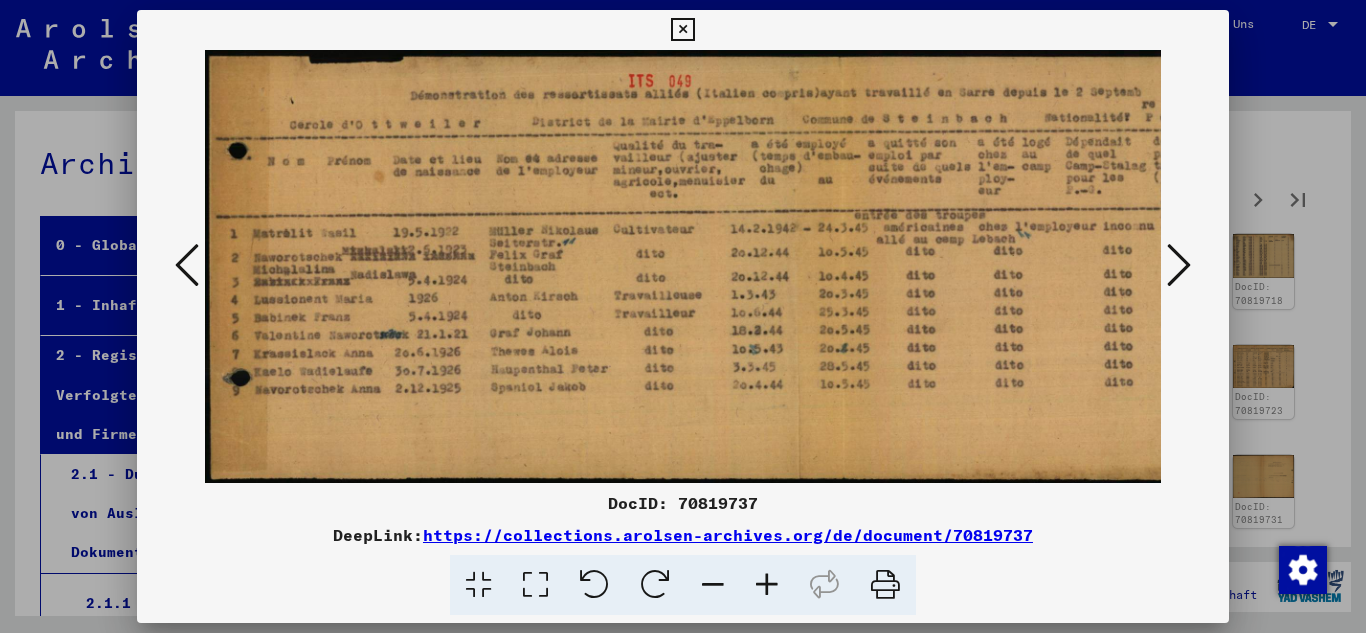 click at bounding box center [1179, 265] 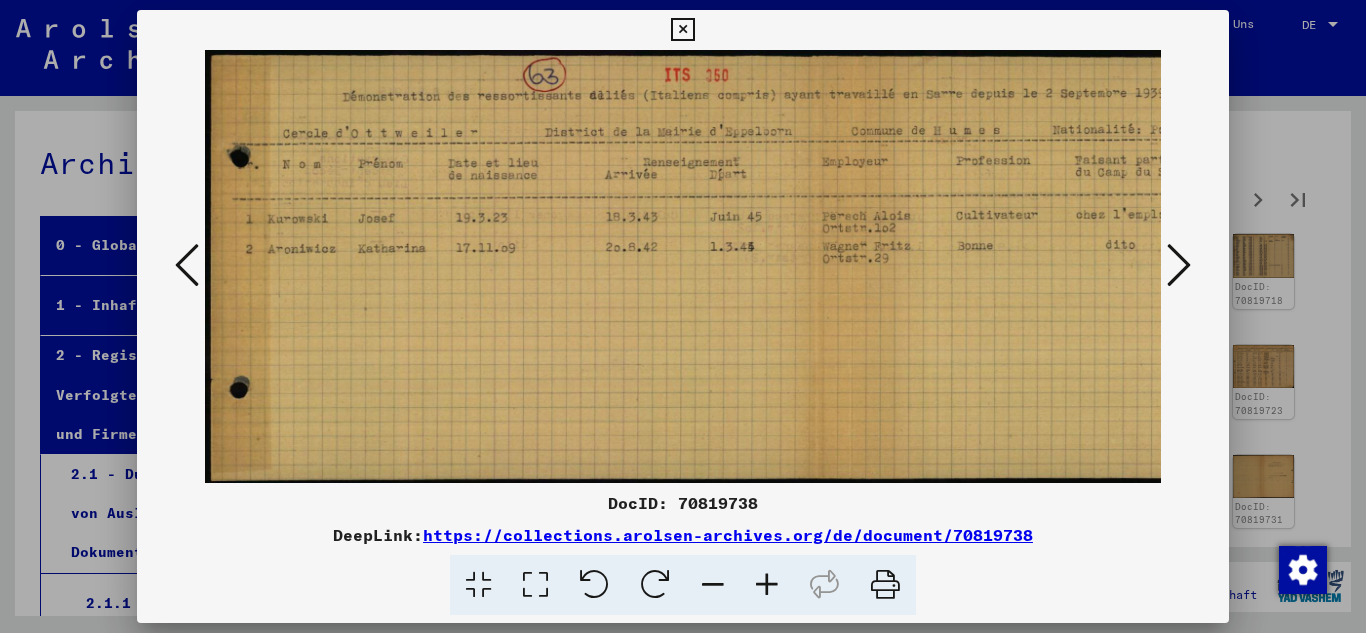 click at bounding box center [1179, 265] 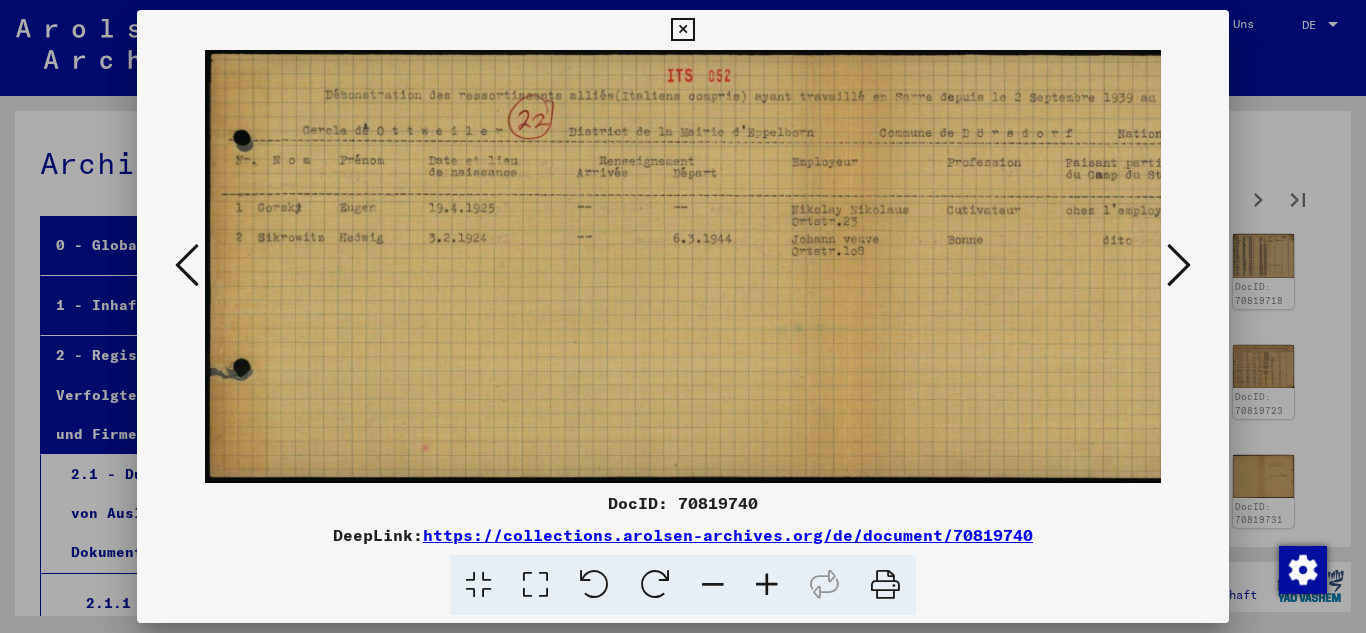 click at bounding box center [1179, 265] 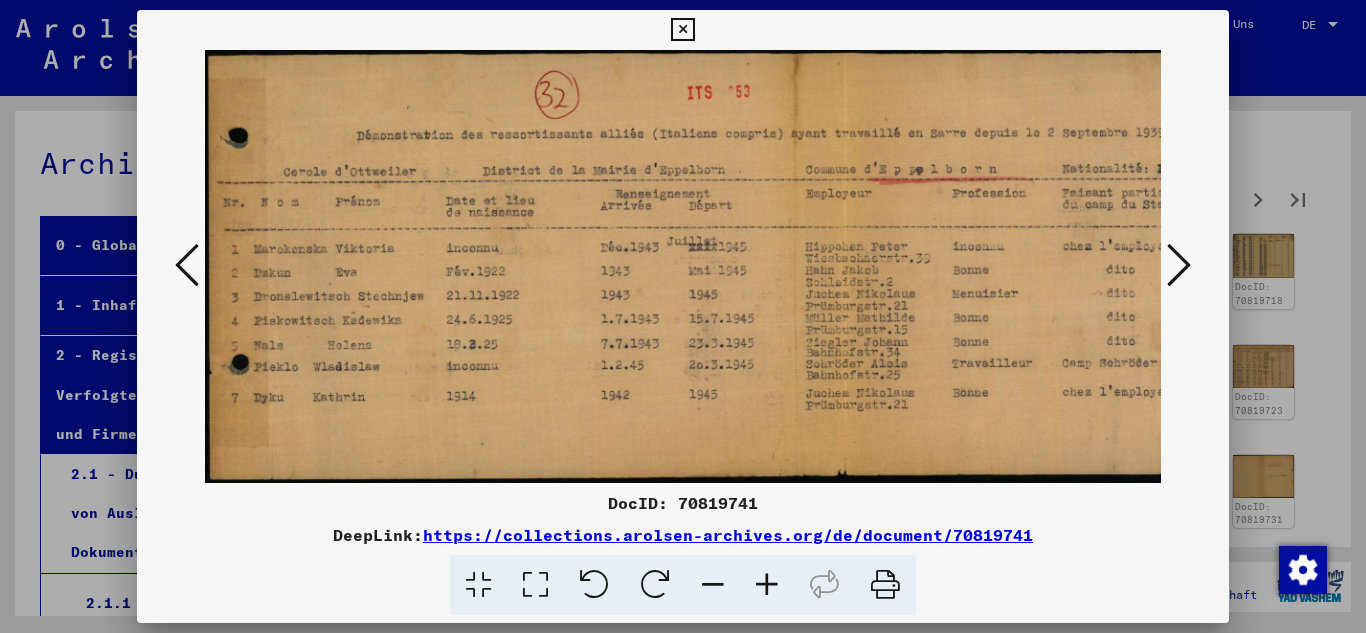 click at bounding box center (1179, 265) 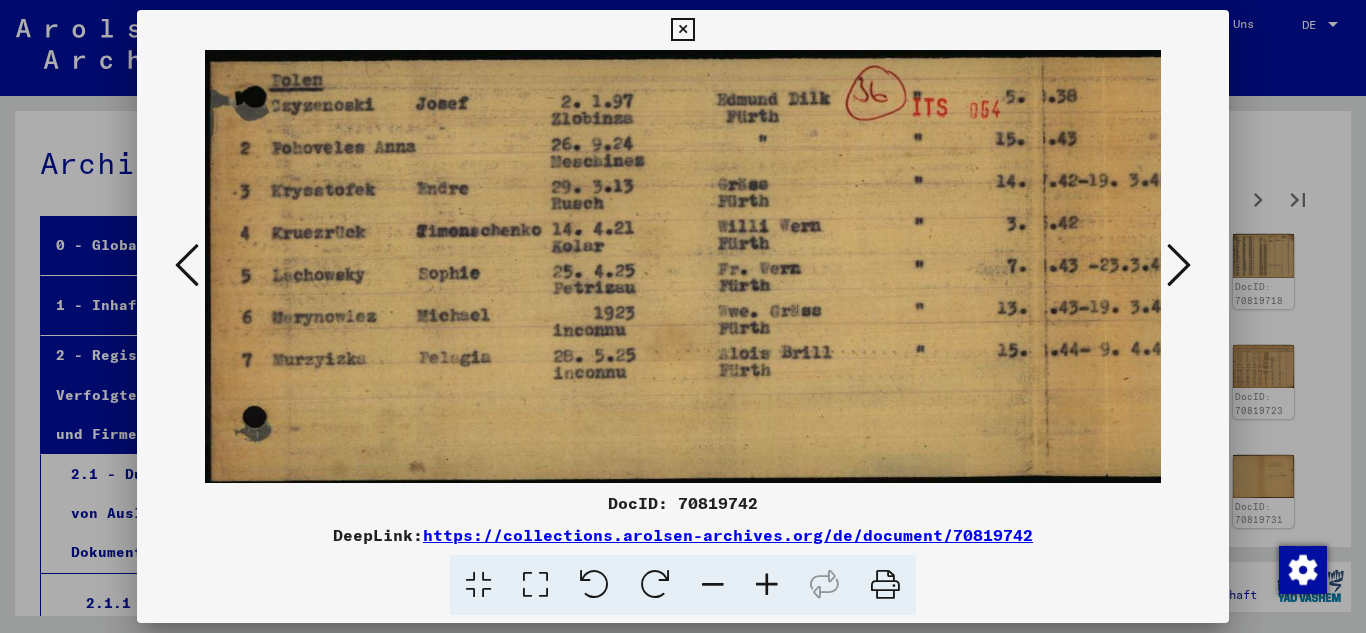 click at bounding box center [1179, 265] 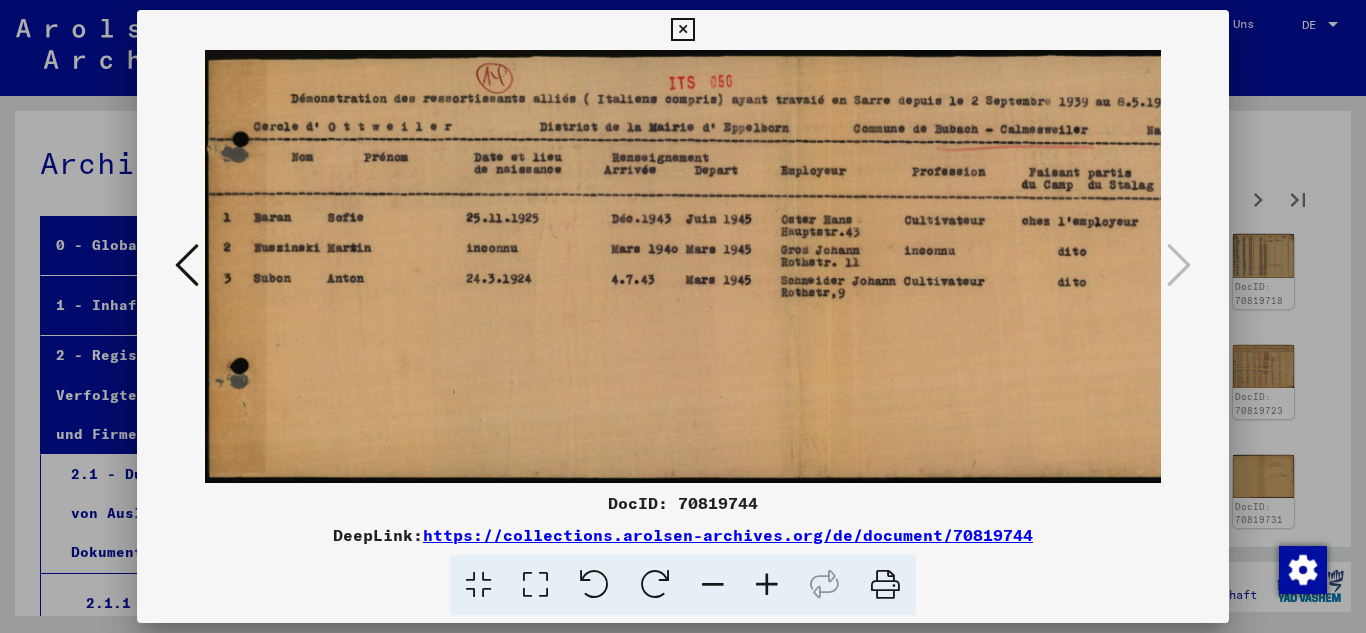 click at bounding box center [682, 30] 